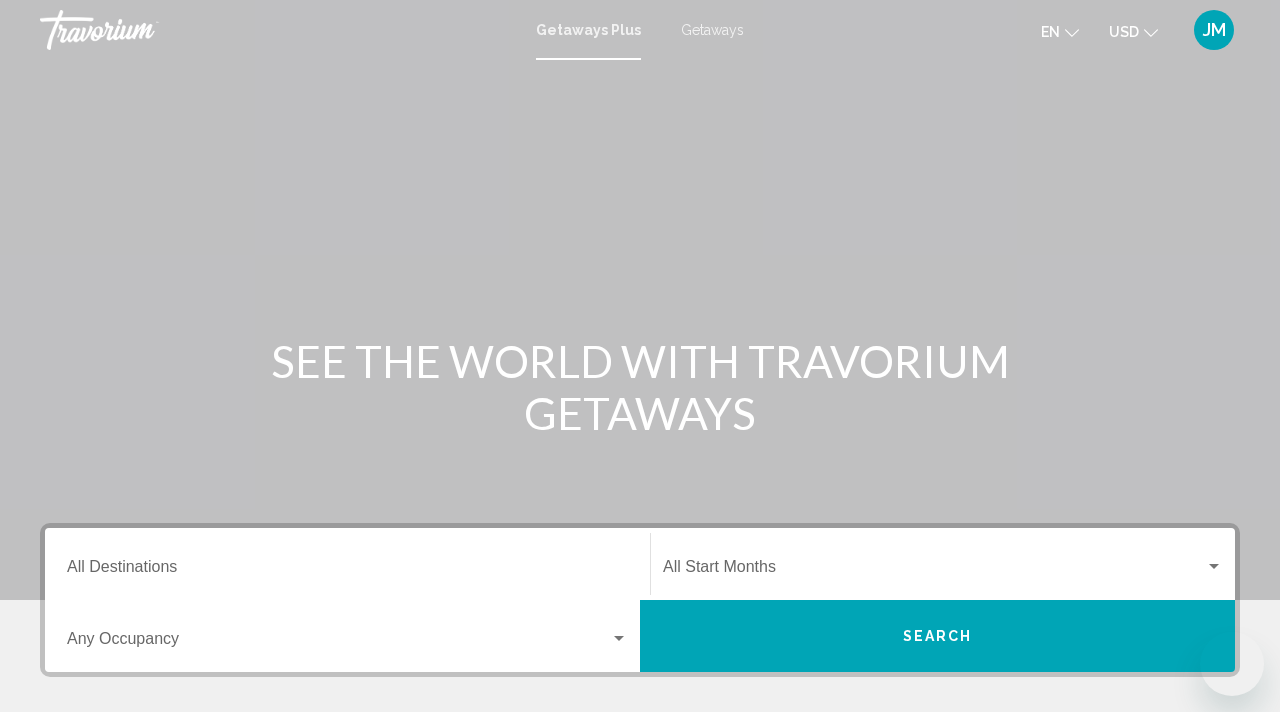 scroll, scrollTop: 0, scrollLeft: 0, axis: both 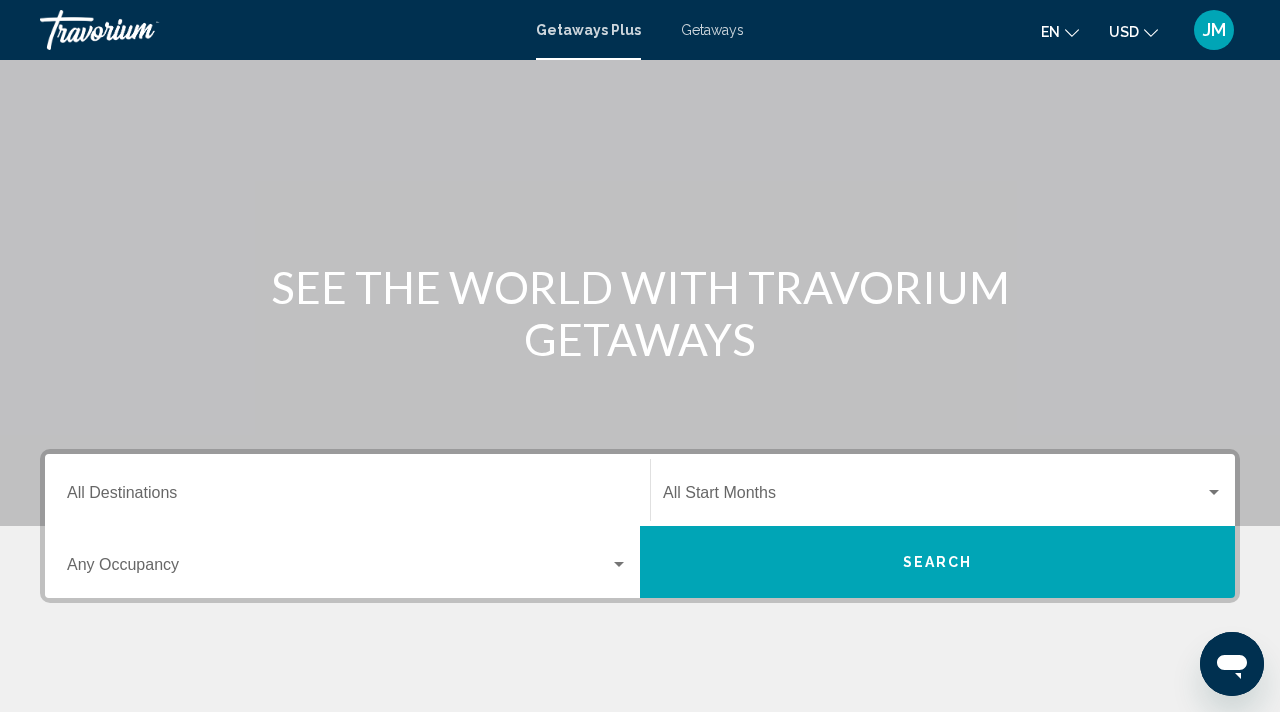 click on "Destination All Destinations" at bounding box center (347, 497) 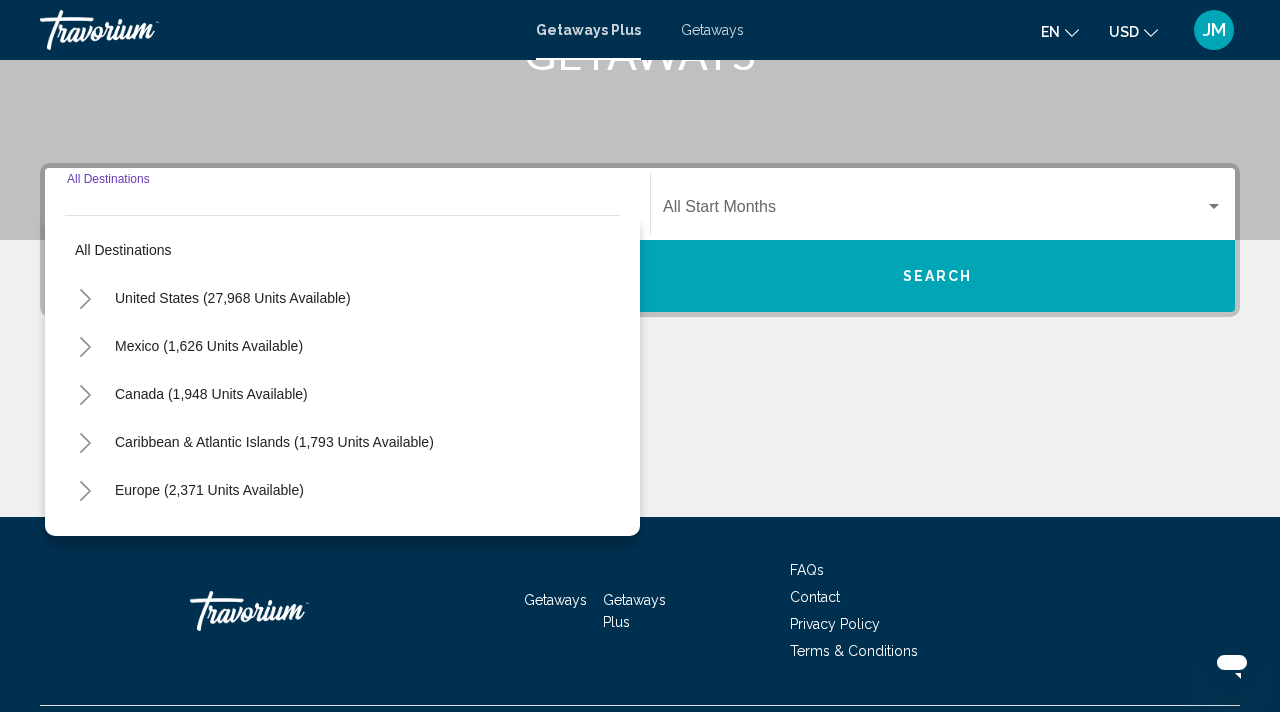 scroll, scrollTop: 410, scrollLeft: 0, axis: vertical 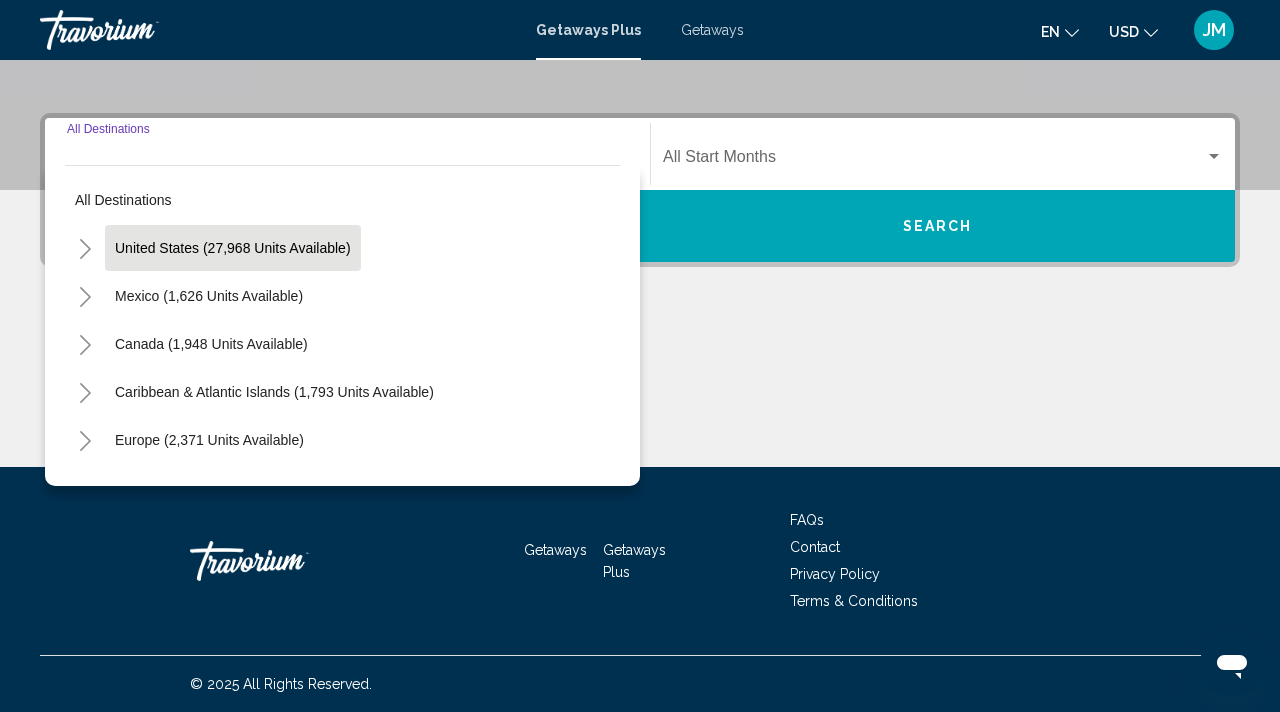 click on "United States (27,968 units available)" at bounding box center [209, 296] 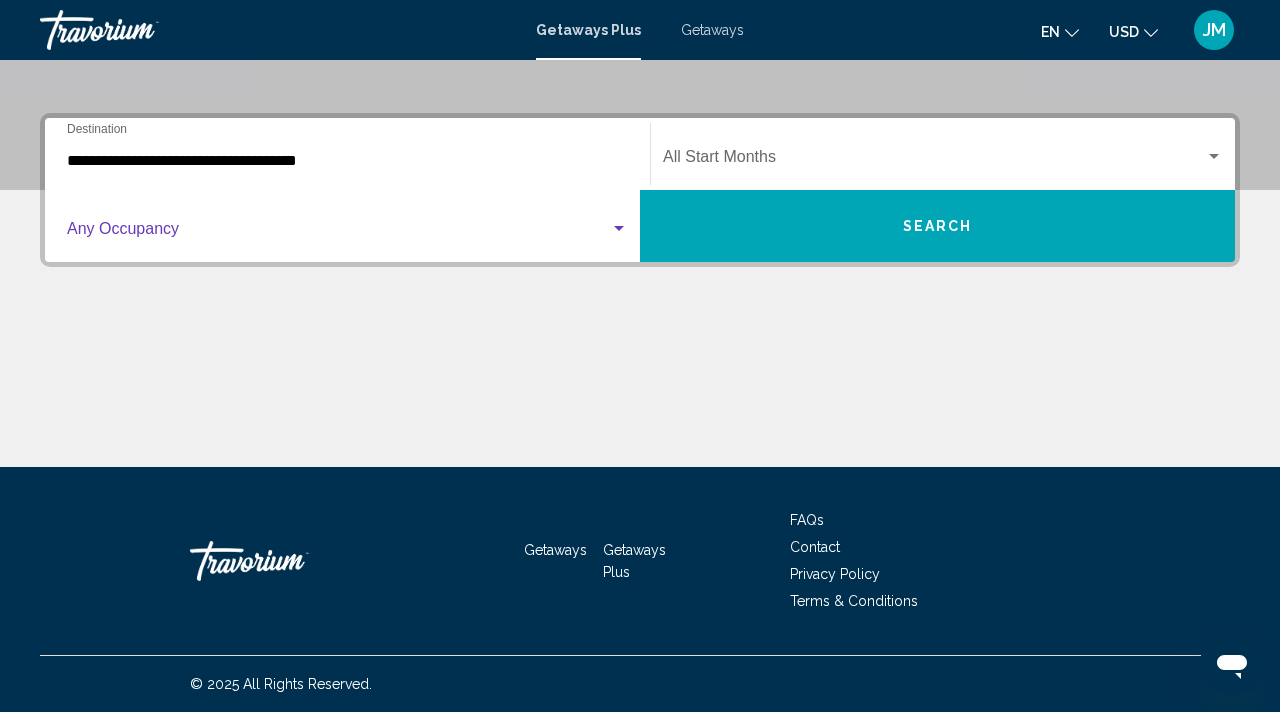click at bounding box center [338, 233] 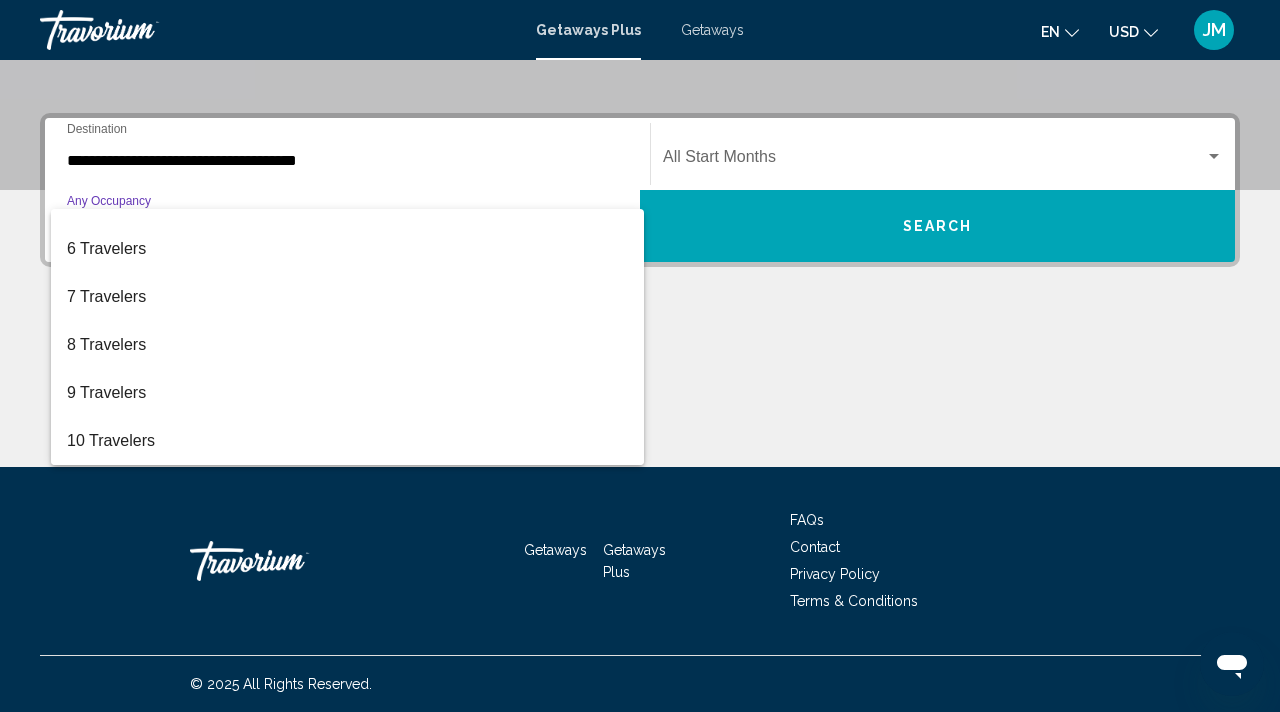 scroll, scrollTop: 0, scrollLeft: 0, axis: both 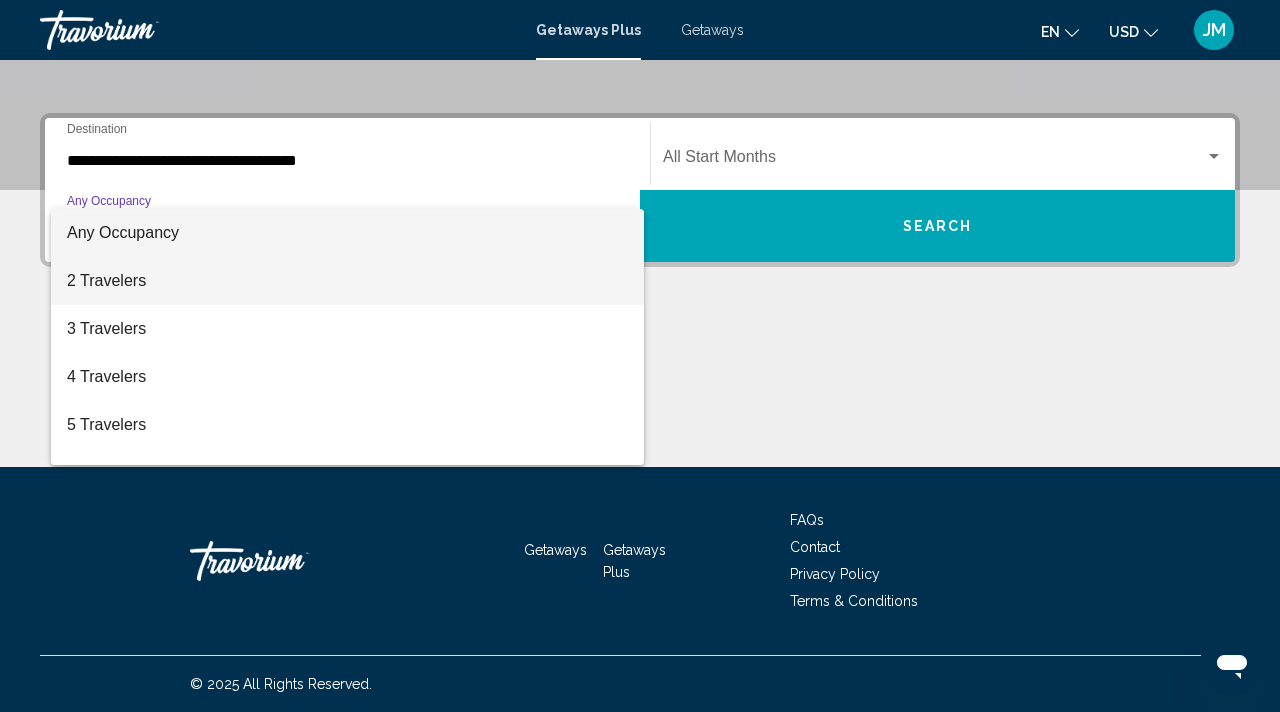 click on "2 Travelers" at bounding box center (347, 281) 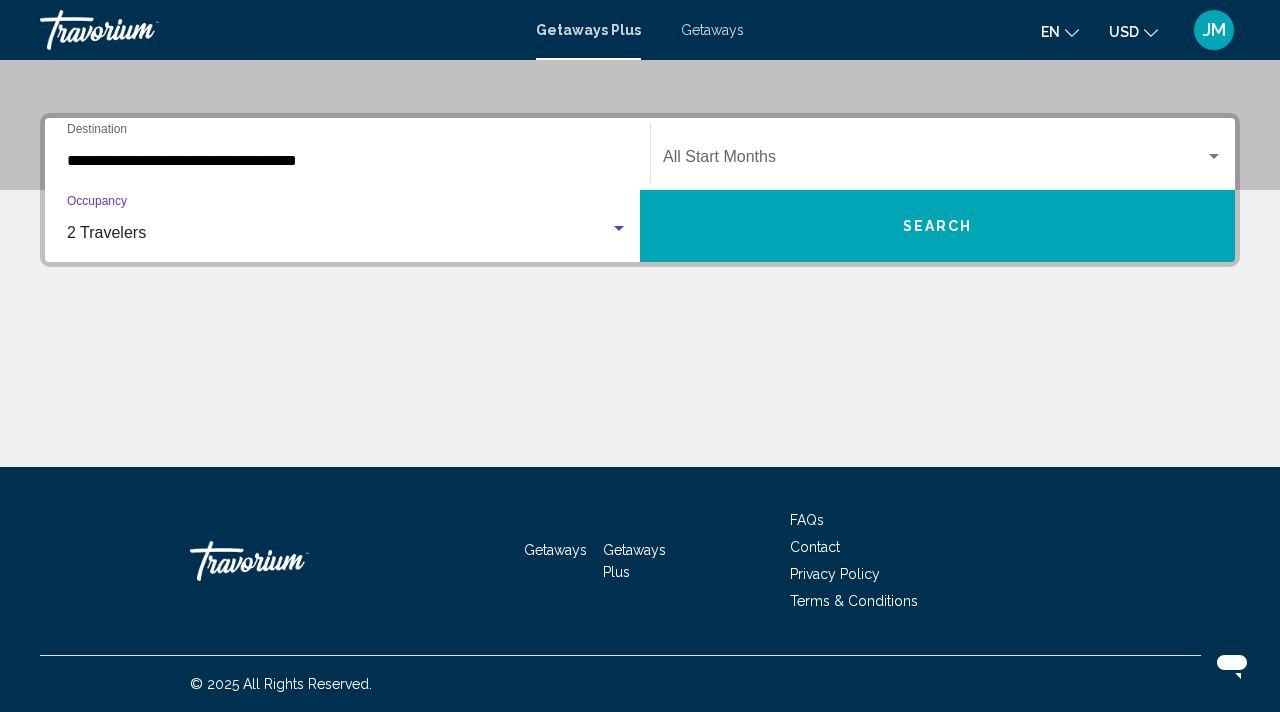click on "Search" at bounding box center [937, 226] 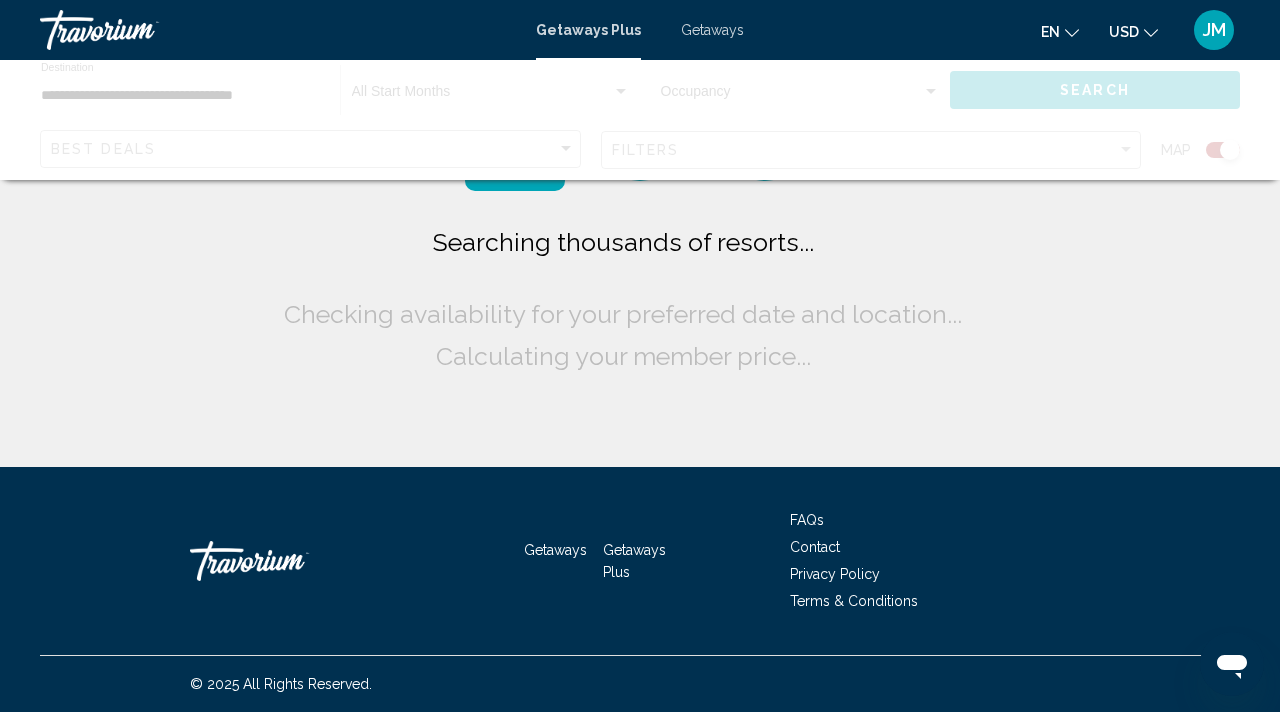scroll, scrollTop: 0, scrollLeft: 0, axis: both 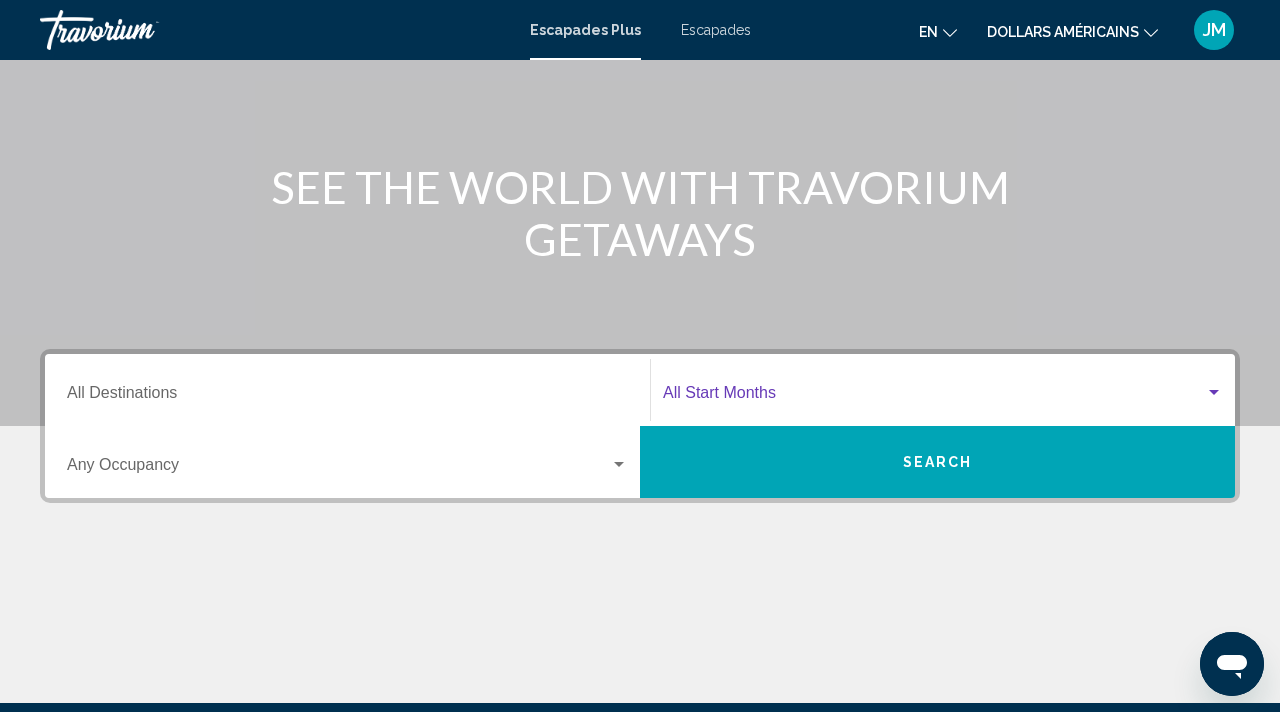 click at bounding box center (934, 397) 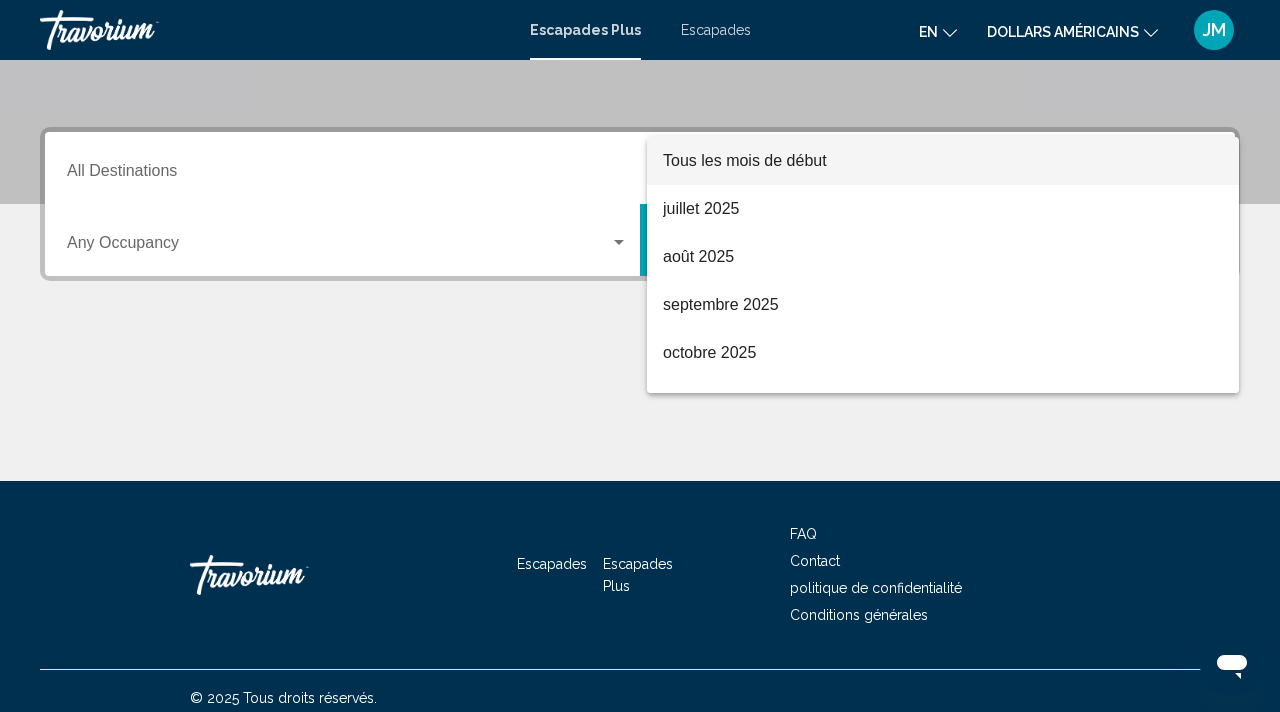 scroll, scrollTop: 410, scrollLeft: 0, axis: vertical 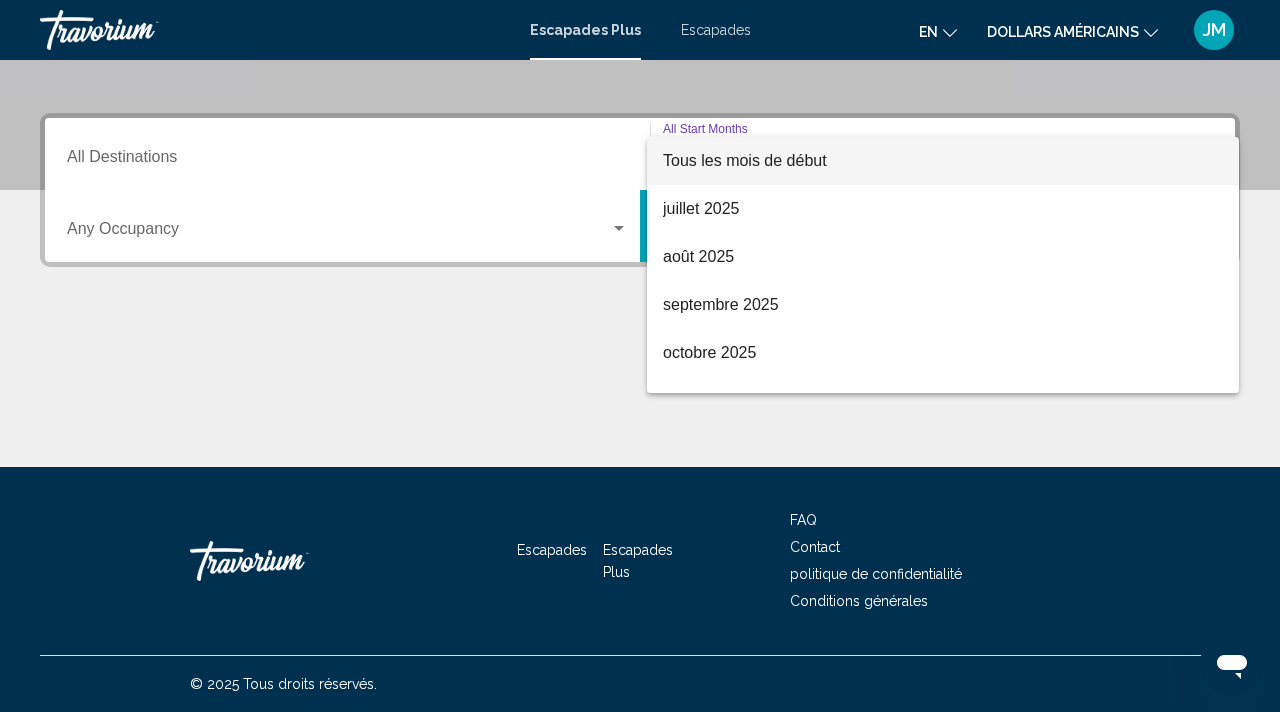 click at bounding box center (640, 356) 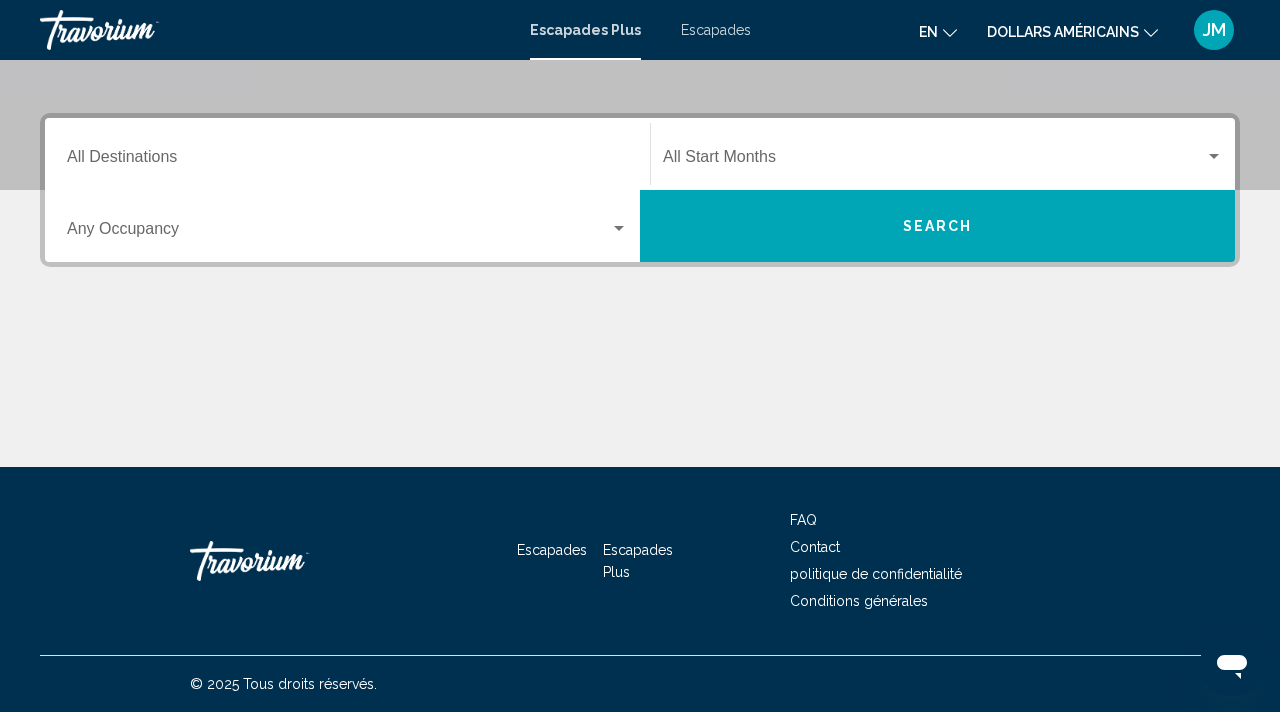 click on "Escapades" at bounding box center (716, 30) 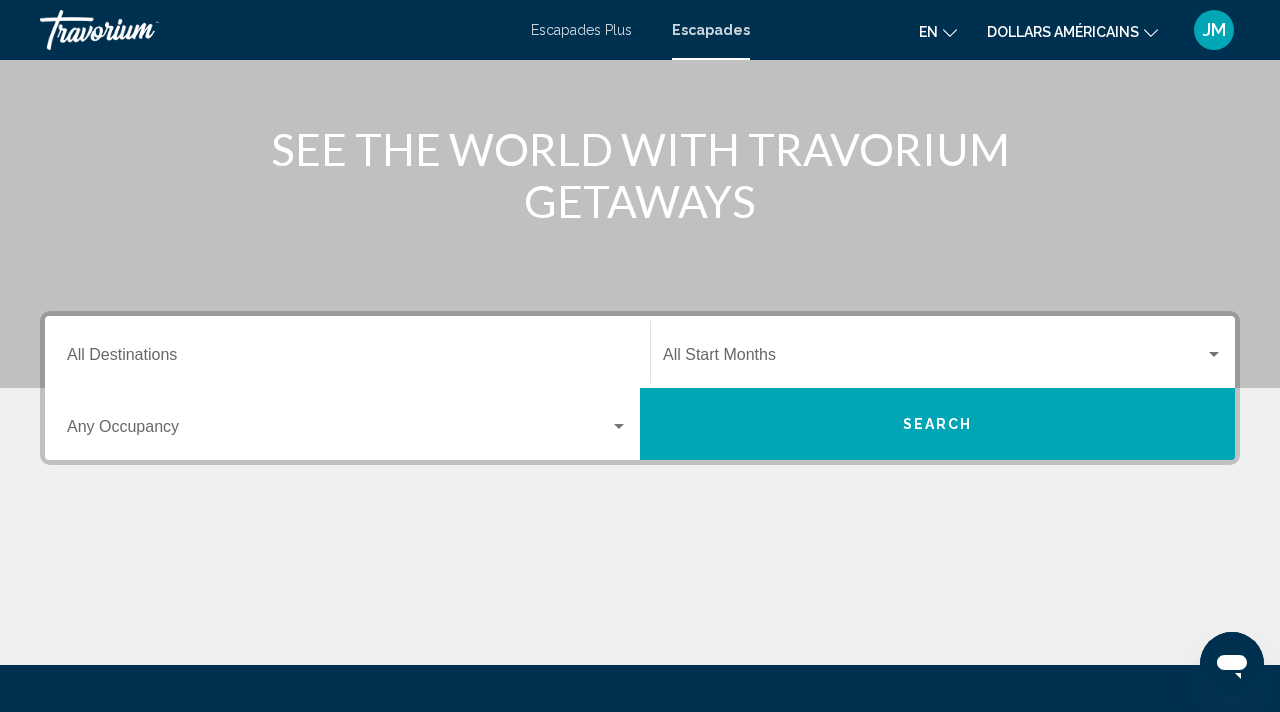 scroll, scrollTop: 0, scrollLeft: 0, axis: both 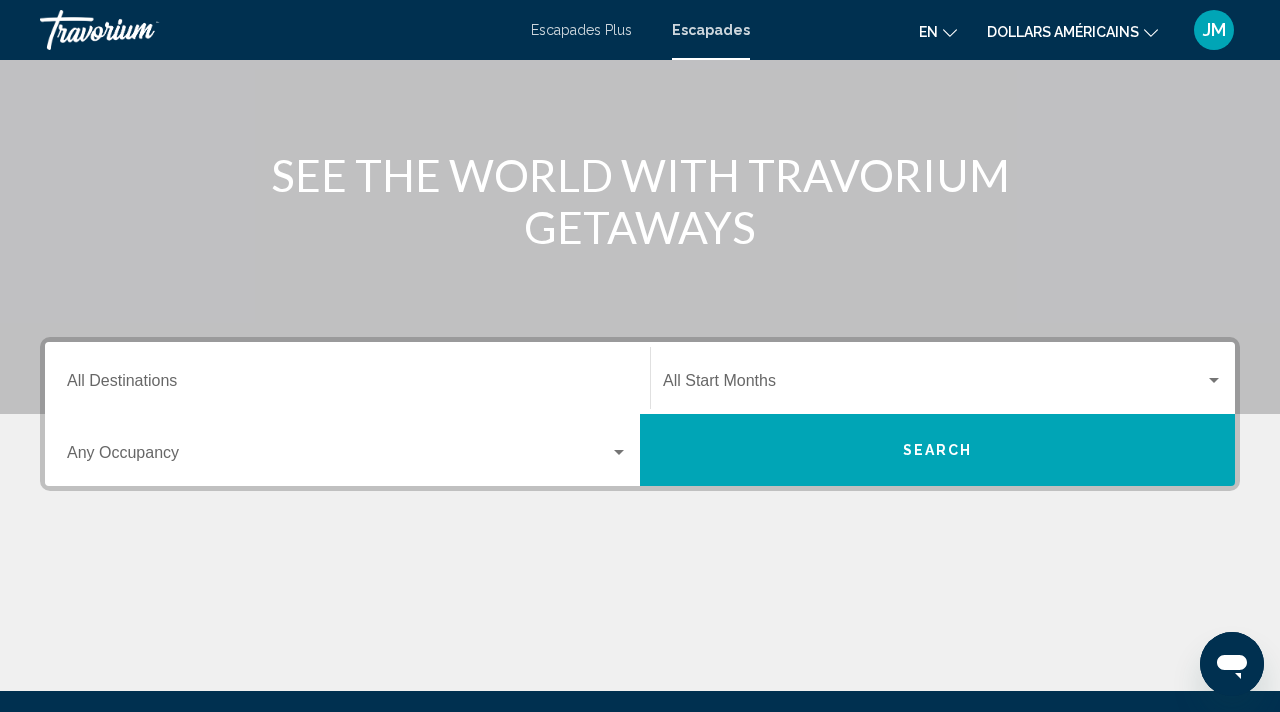 click at bounding box center [934, 385] 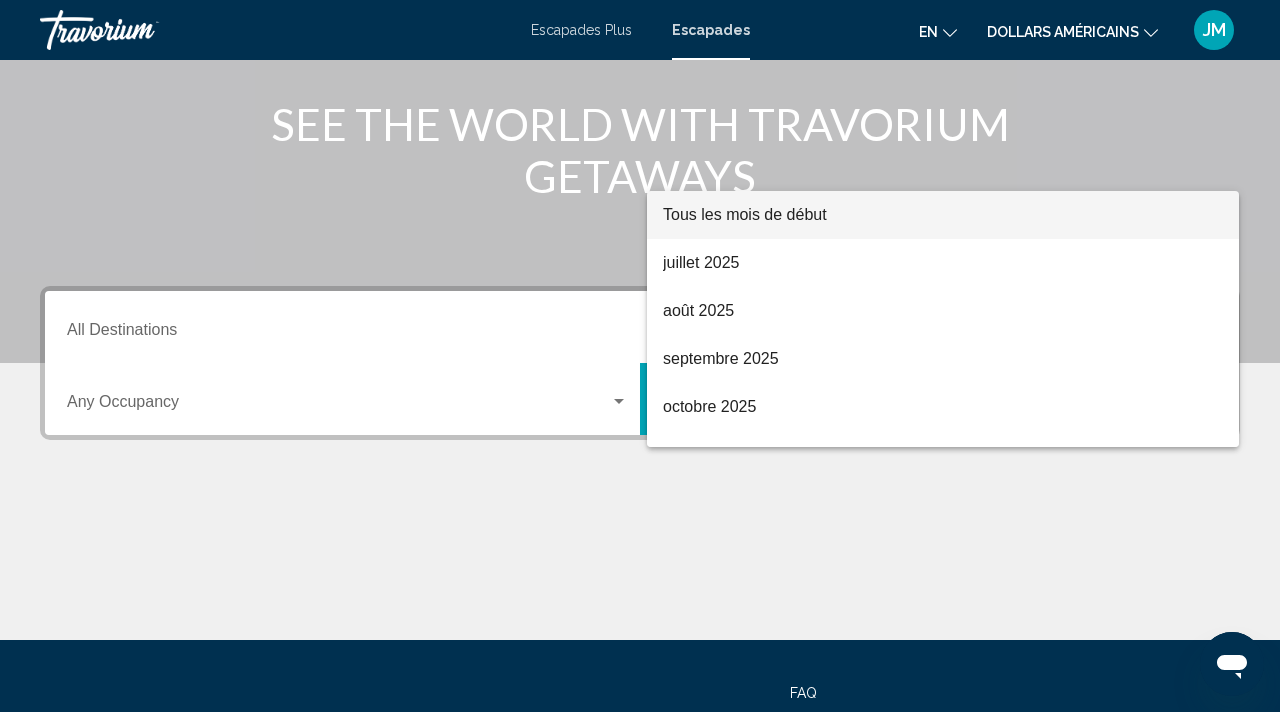 scroll, scrollTop: 410, scrollLeft: 0, axis: vertical 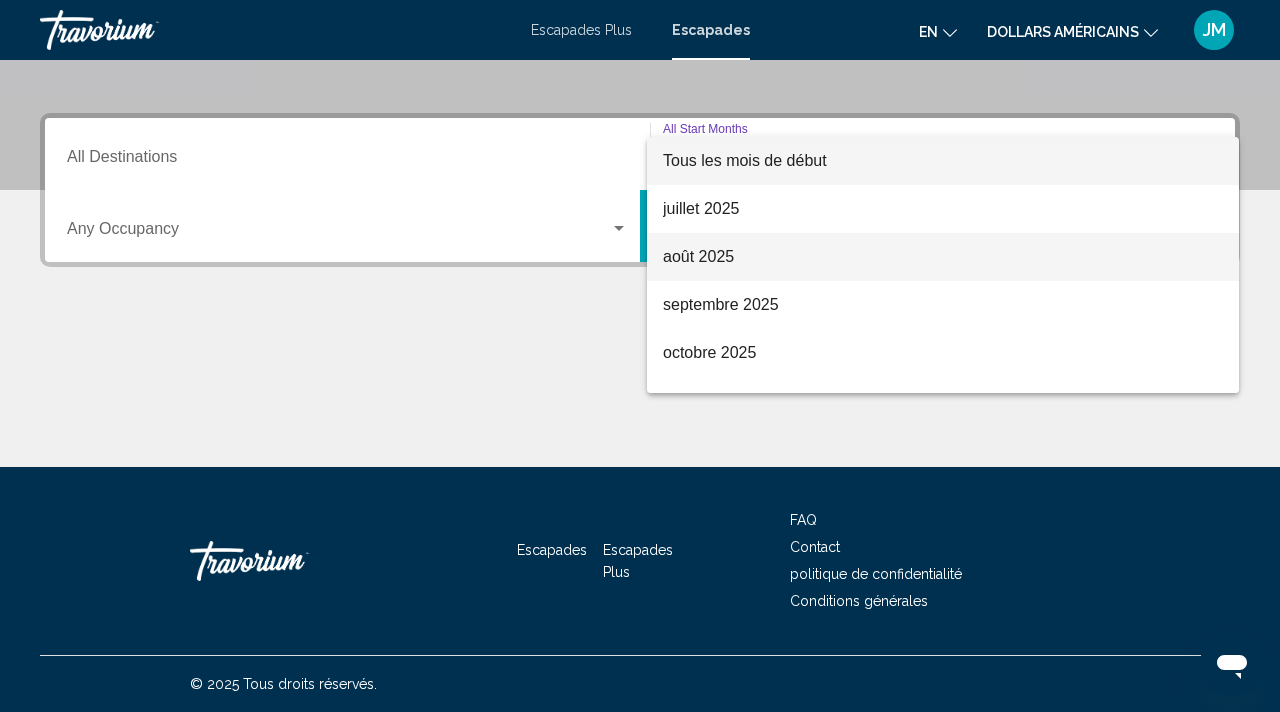 click on "août 2025" at bounding box center (943, 257) 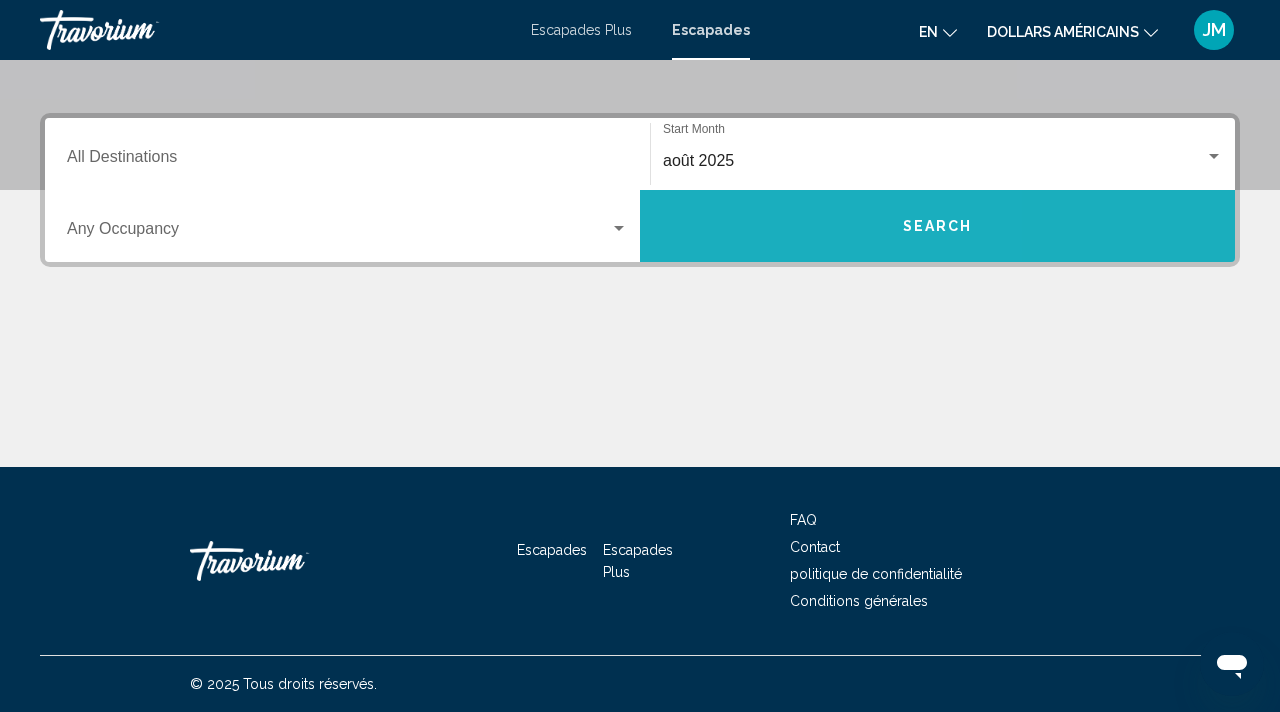 click on "Search" at bounding box center [937, 226] 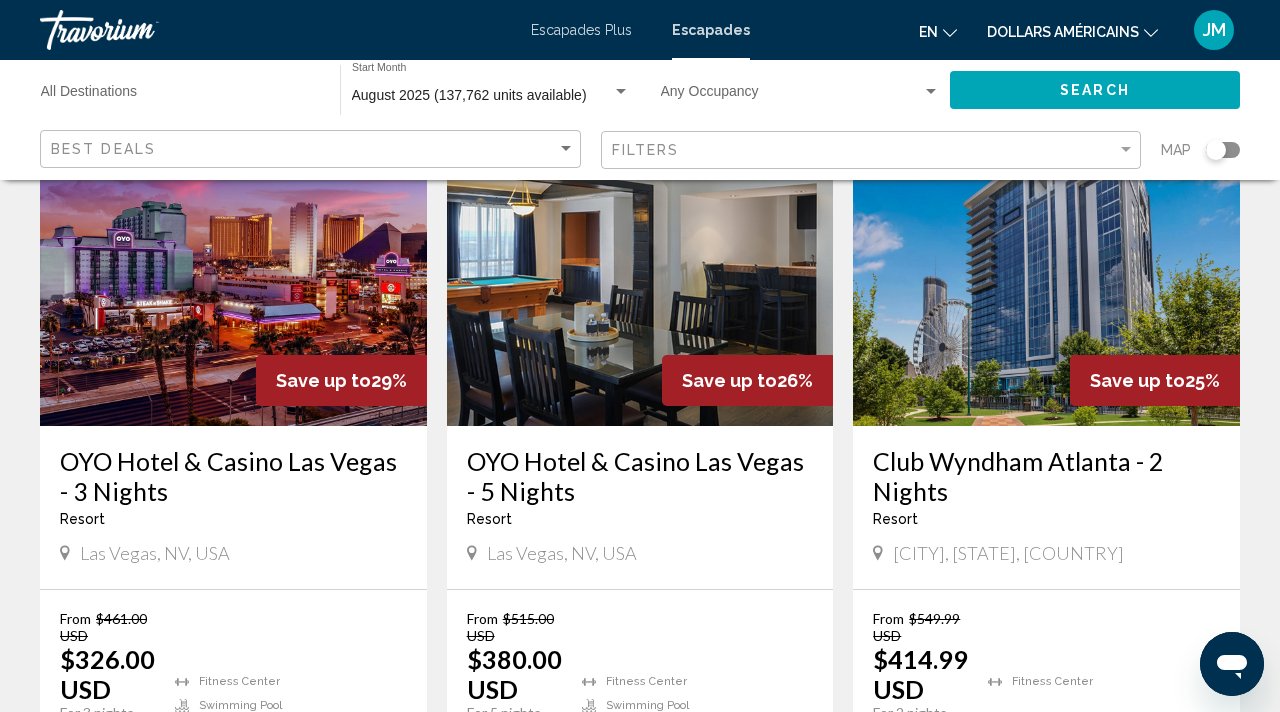 scroll, scrollTop: 39, scrollLeft: 0, axis: vertical 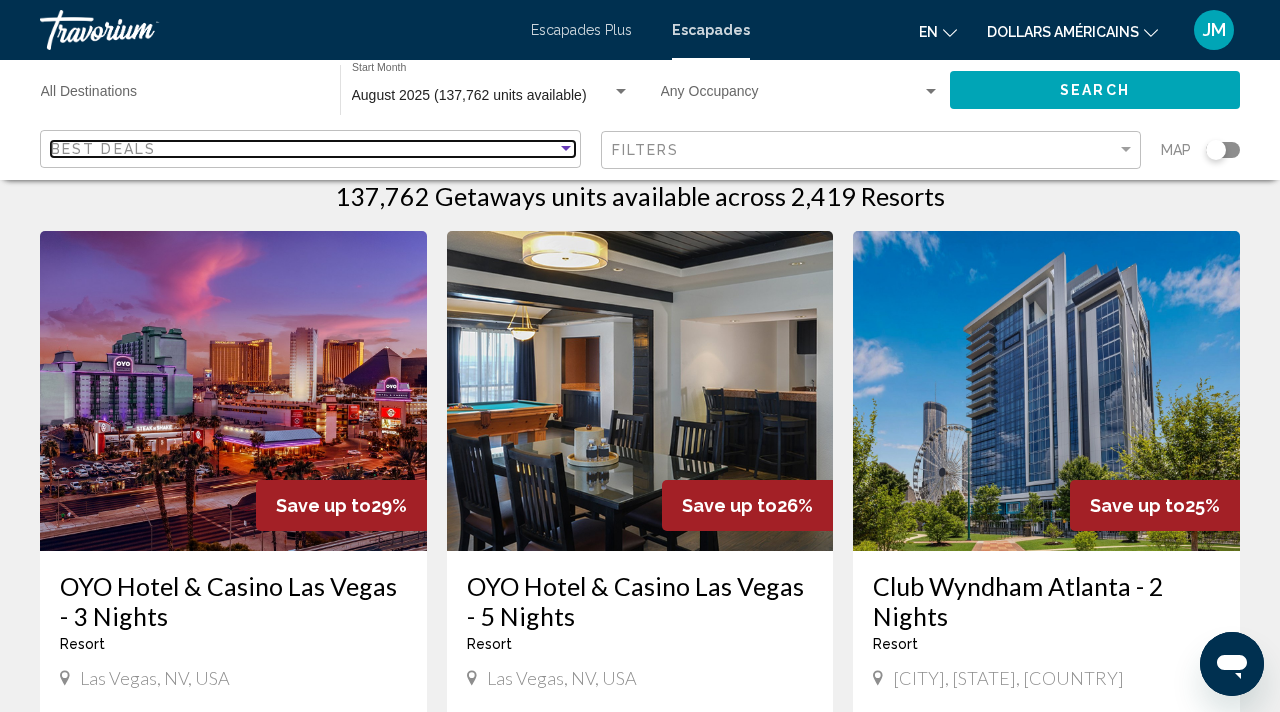 click on "Best Deals" at bounding box center (304, 149) 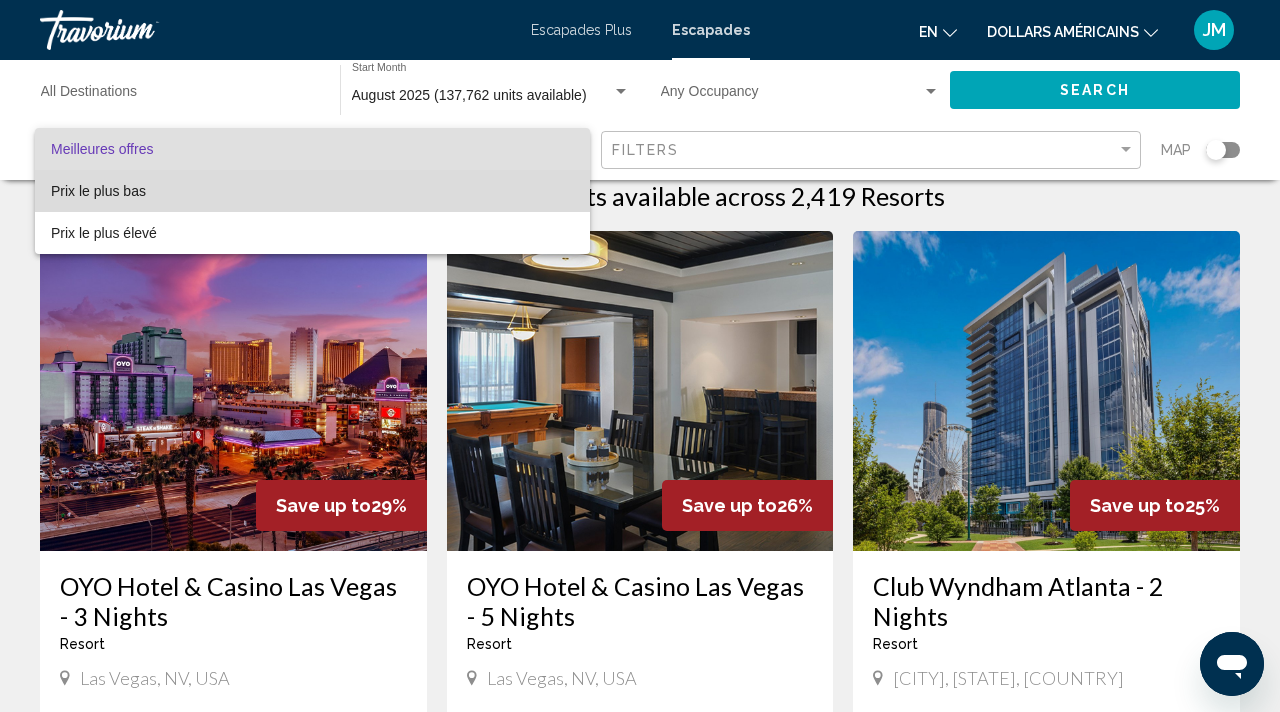 click on "Prix ​​le plus bas" at bounding box center [312, 191] 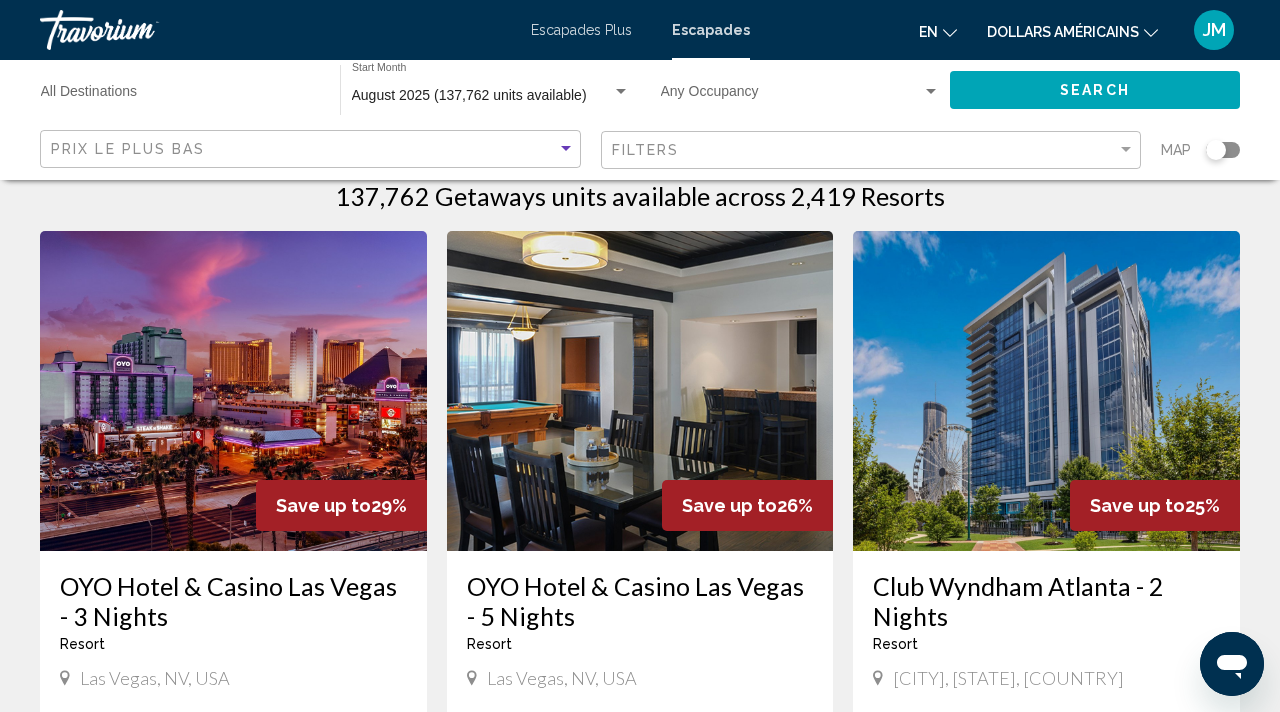 click on "Filters" 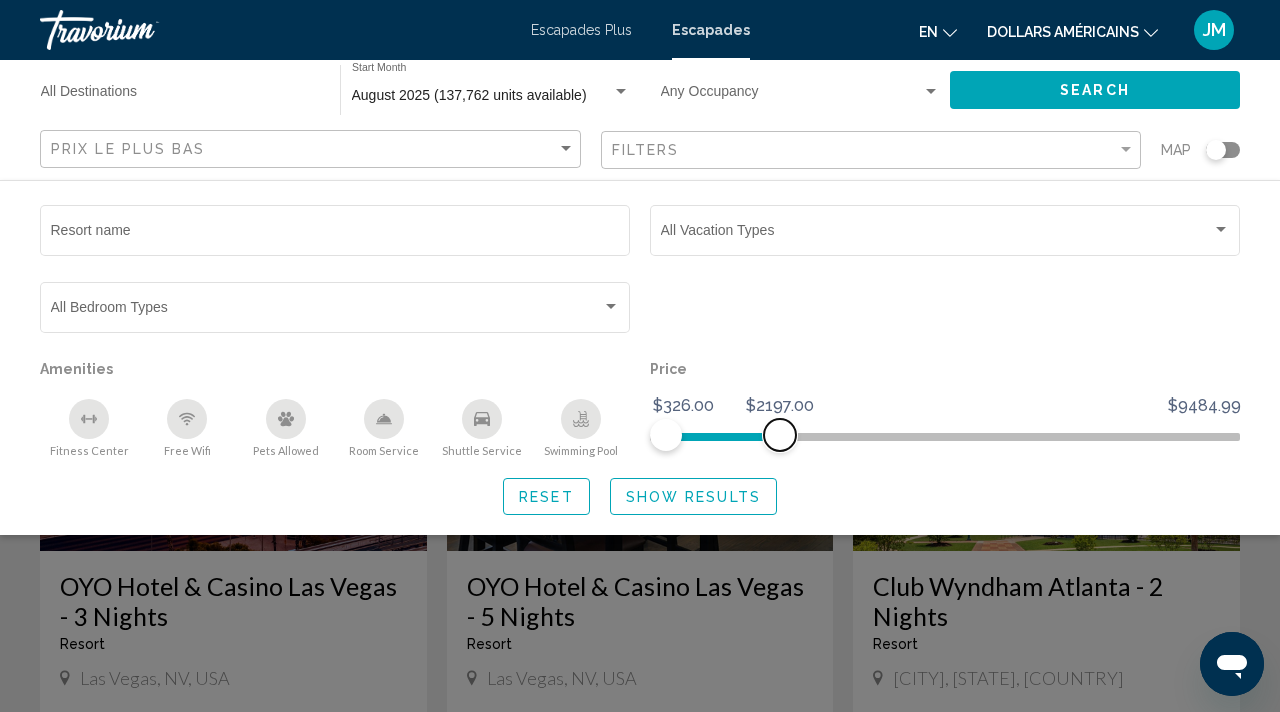 drag, startPoint x: 1220, startPoint y: 430, endPoint x: 780, endPoint y: 426, distance: 440.0182 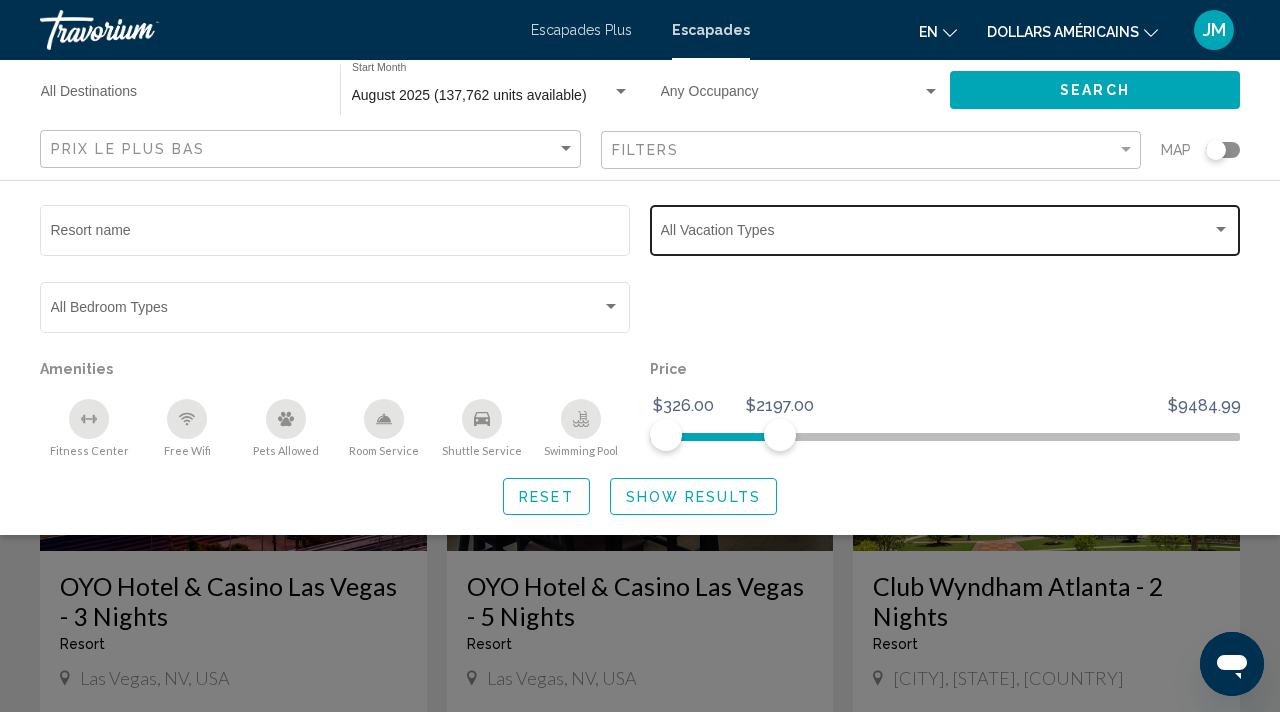 click at bounding box center [936, 234] 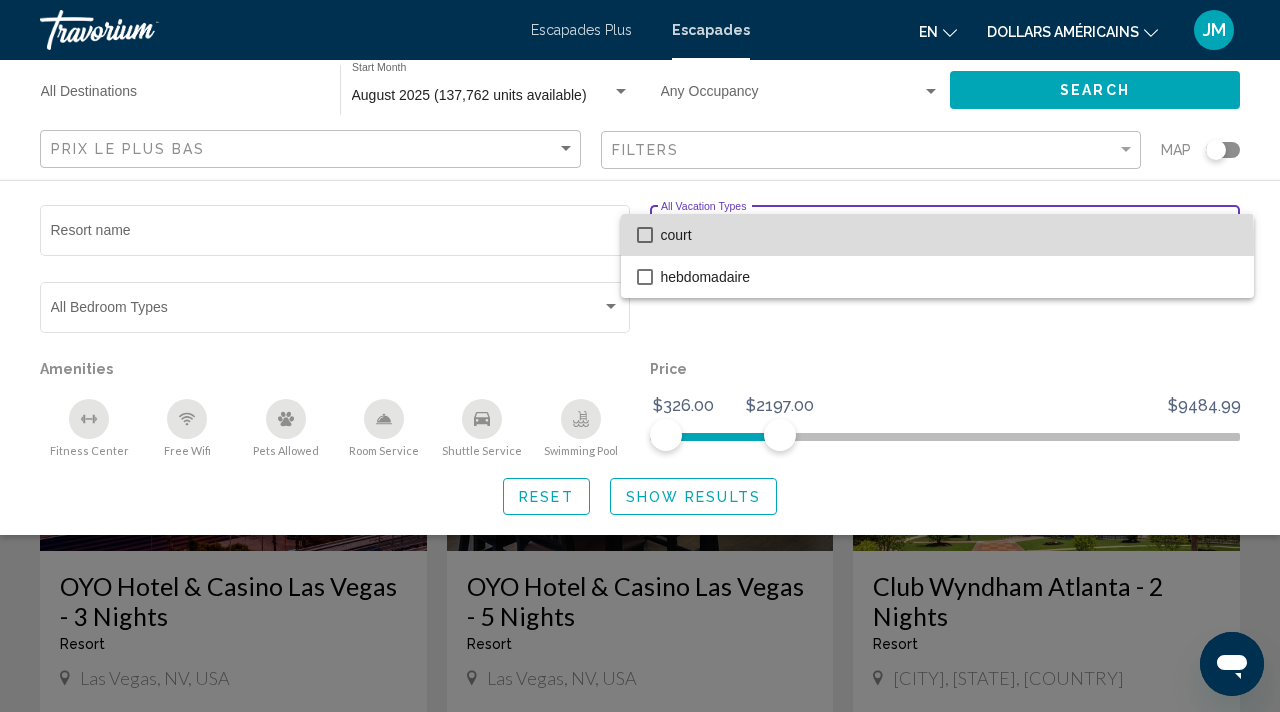 click on "court" at bounding box center [949, 235] 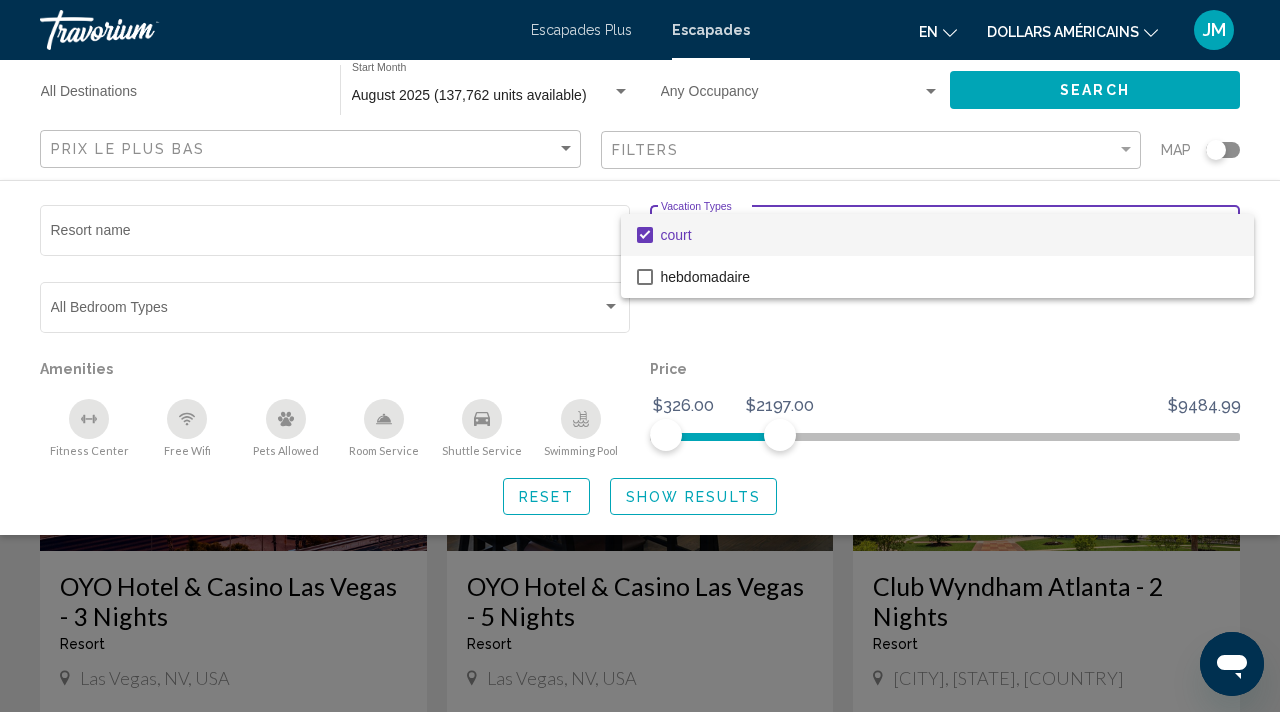 click at bounding box center (640, 356) 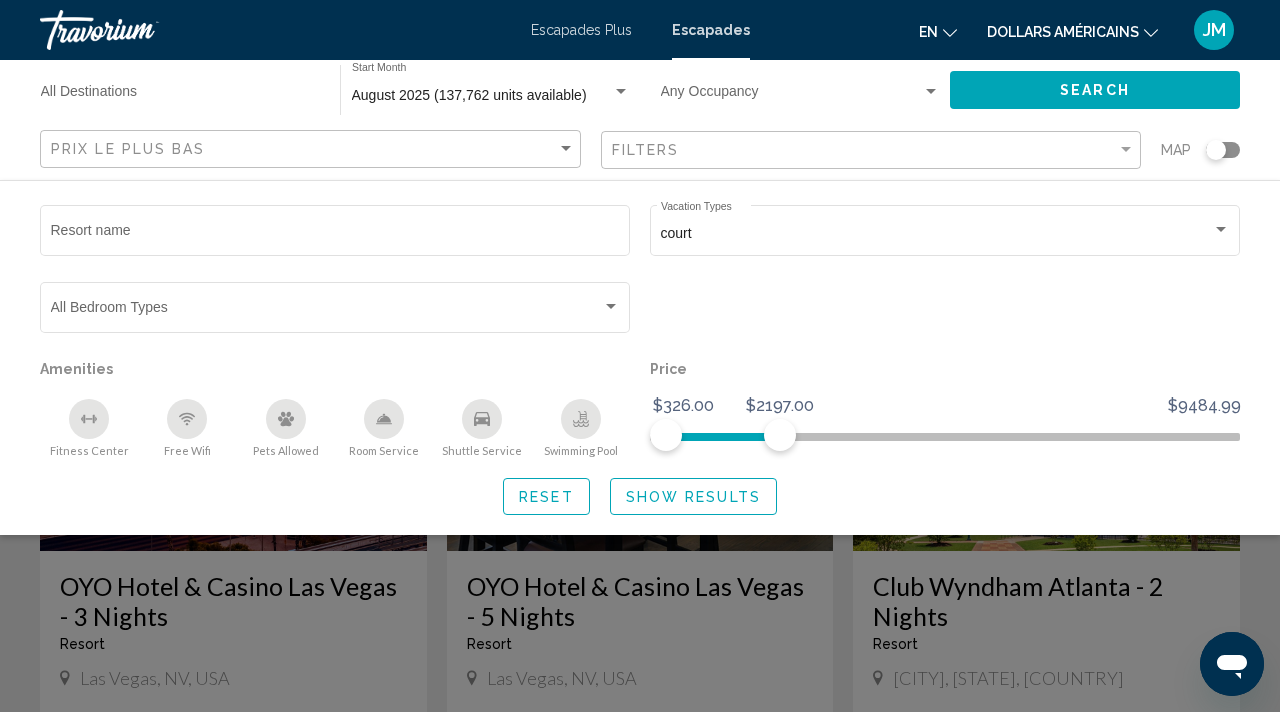 click on "Resort name" 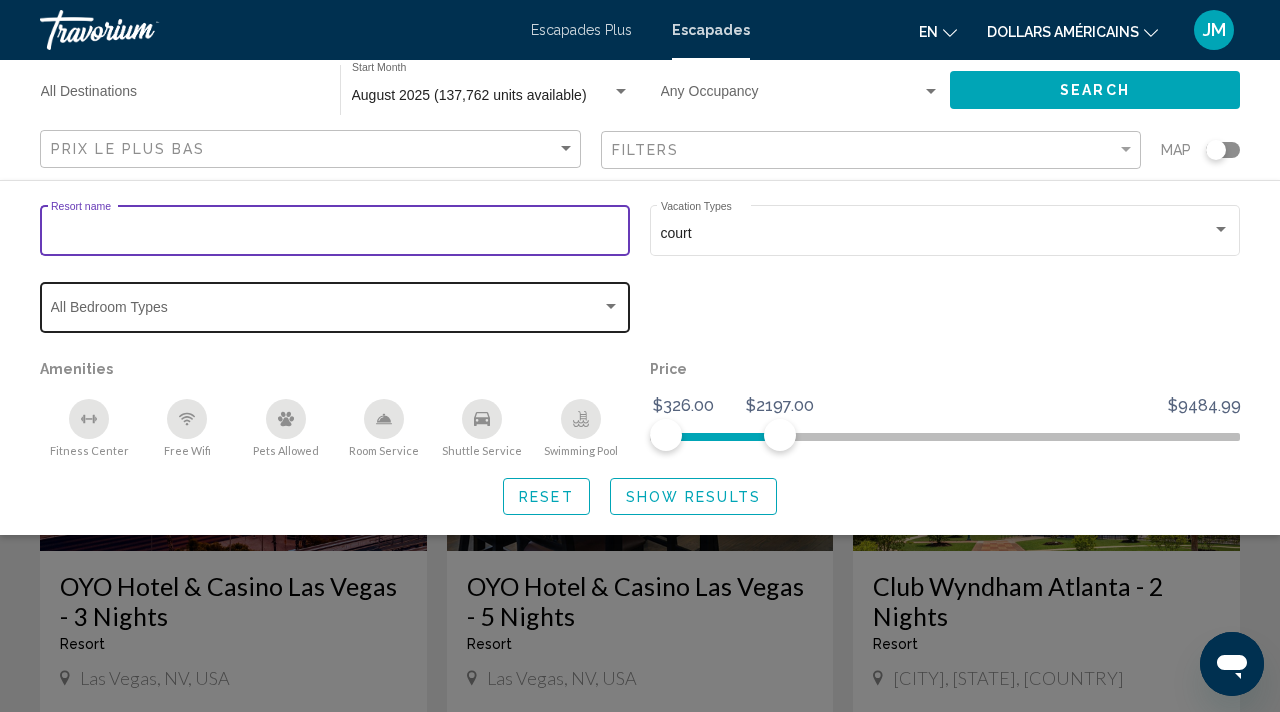 click at bounding box center [326, 311] 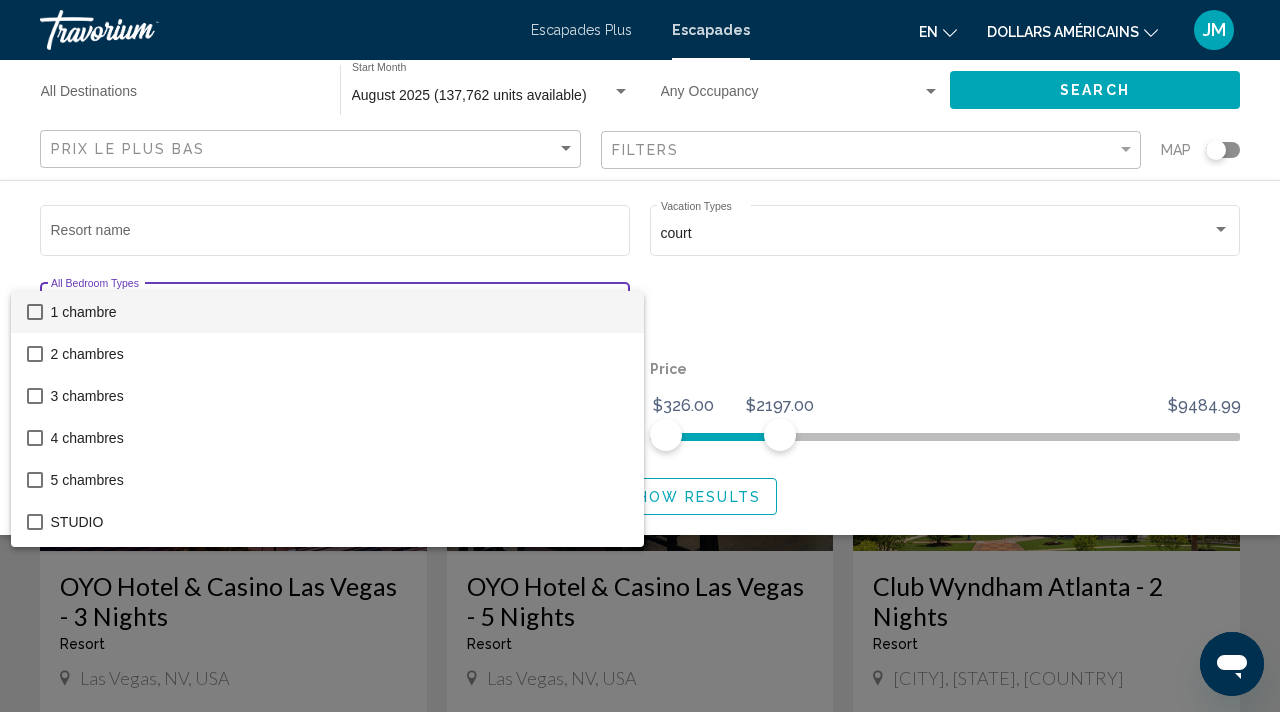 click on "1 chambre" at bounding box center [339, 312] 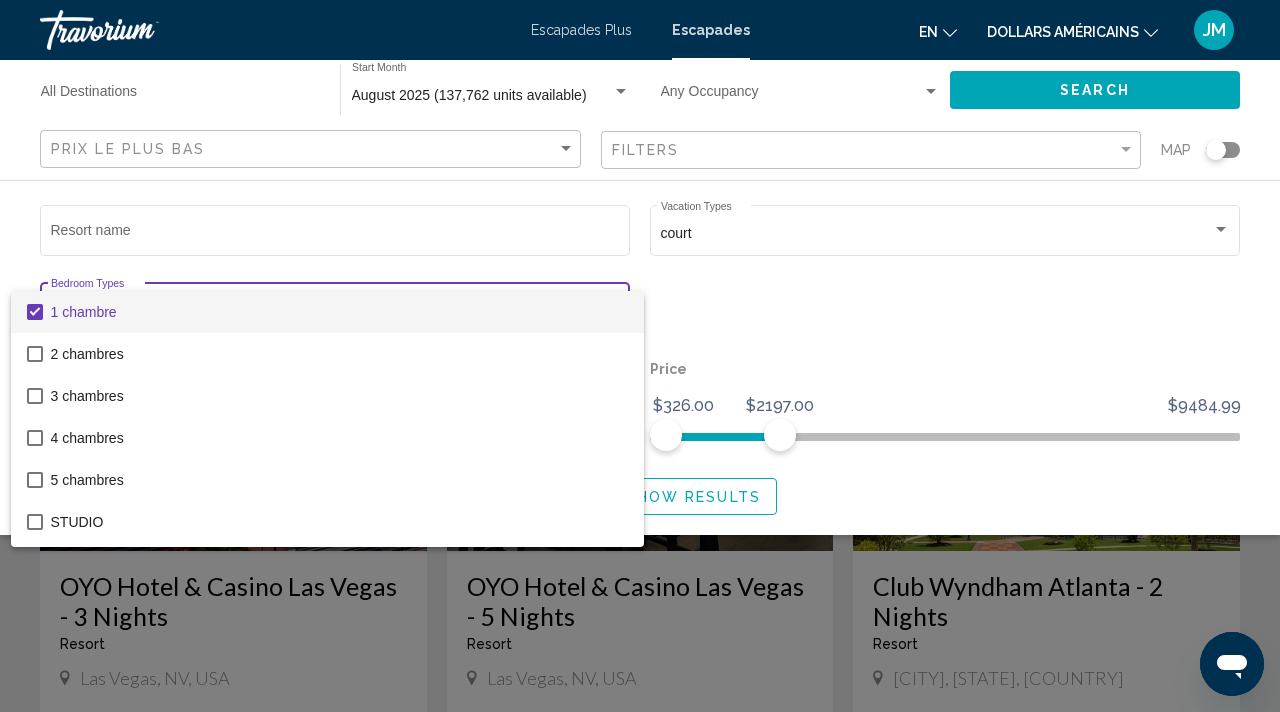 click at bounding box center (640, 356) 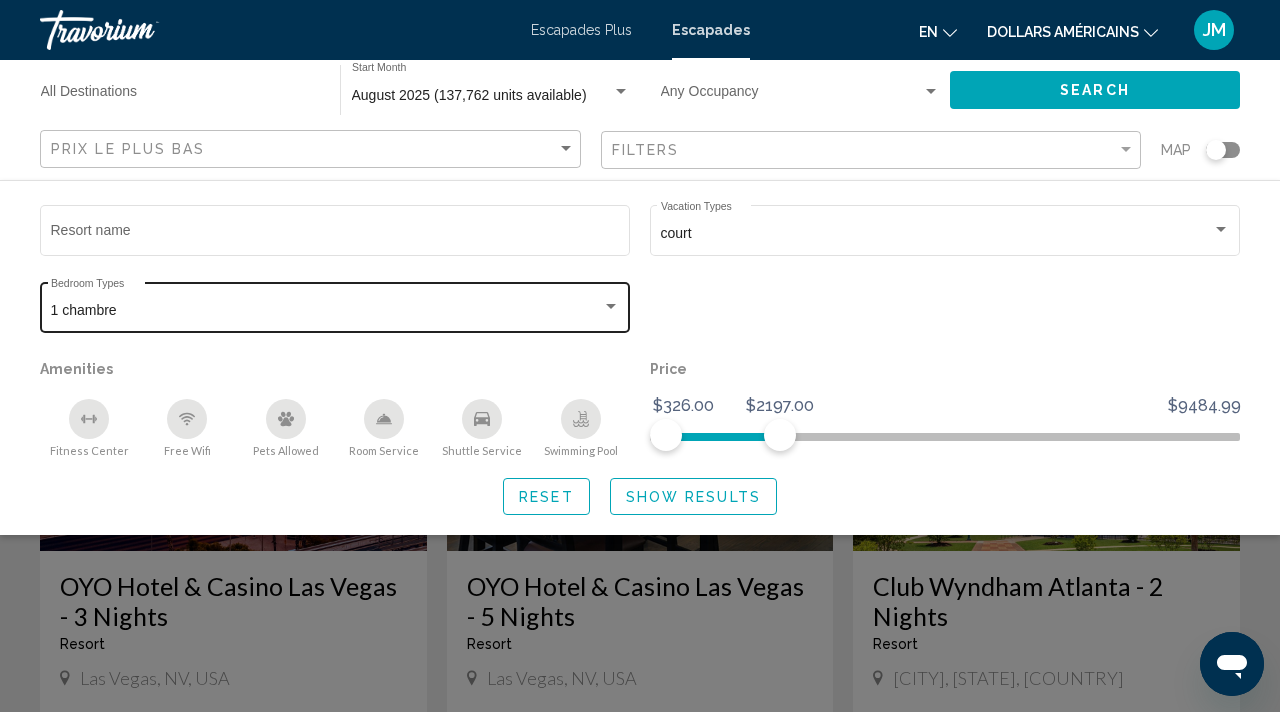 click on "Destination All Destinations" at bounding box center (180, 96) 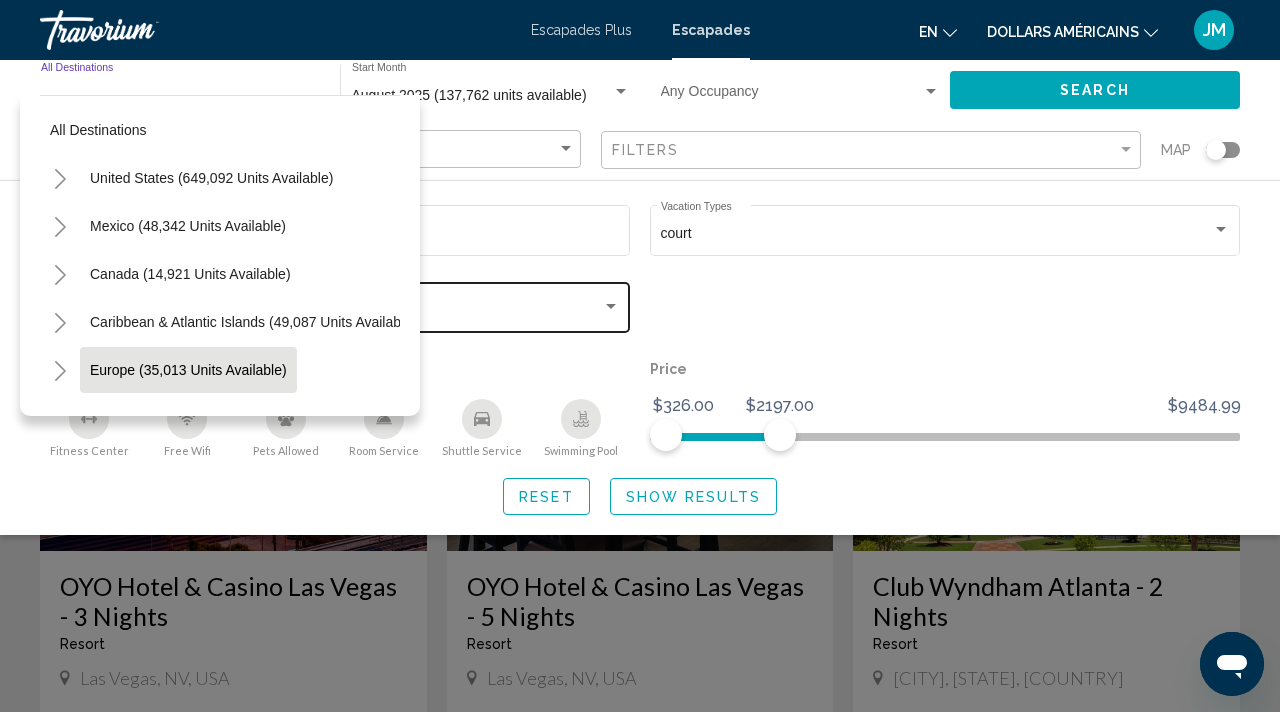 click on "Europe (35,013 units available)" at bounding box center [189, 418] 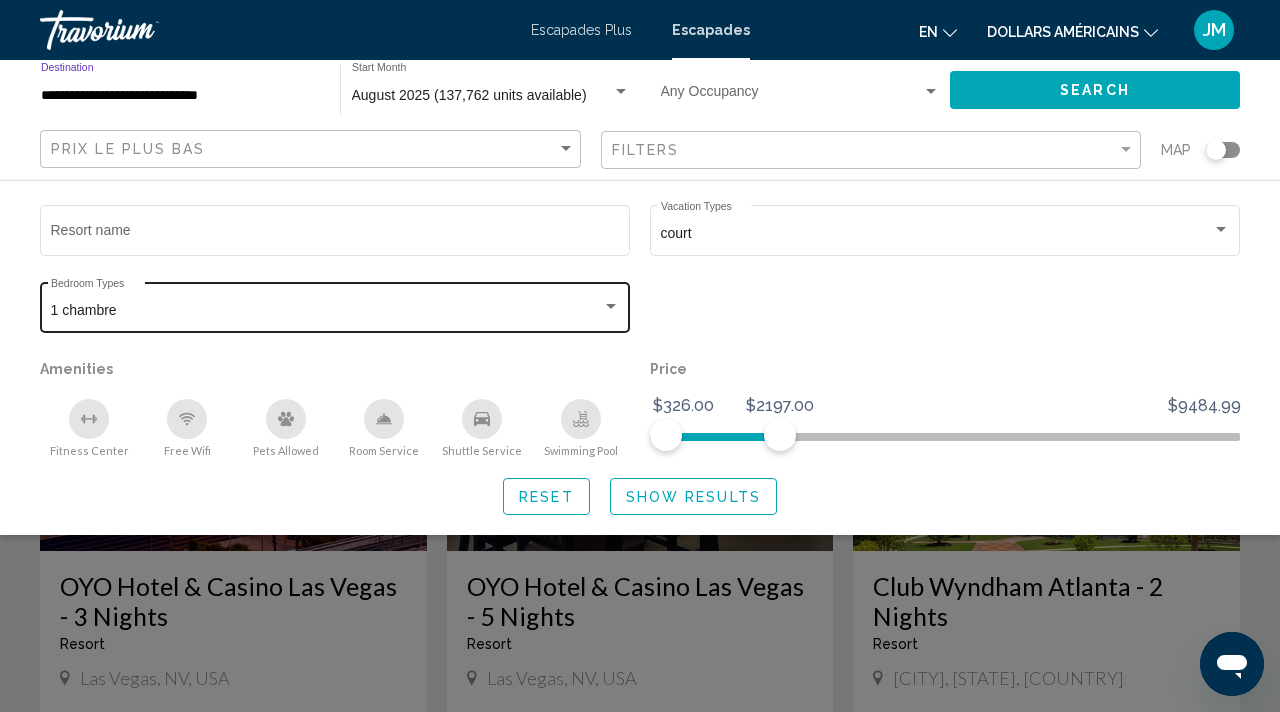 click on "**********" at bounding box center [180, 96] 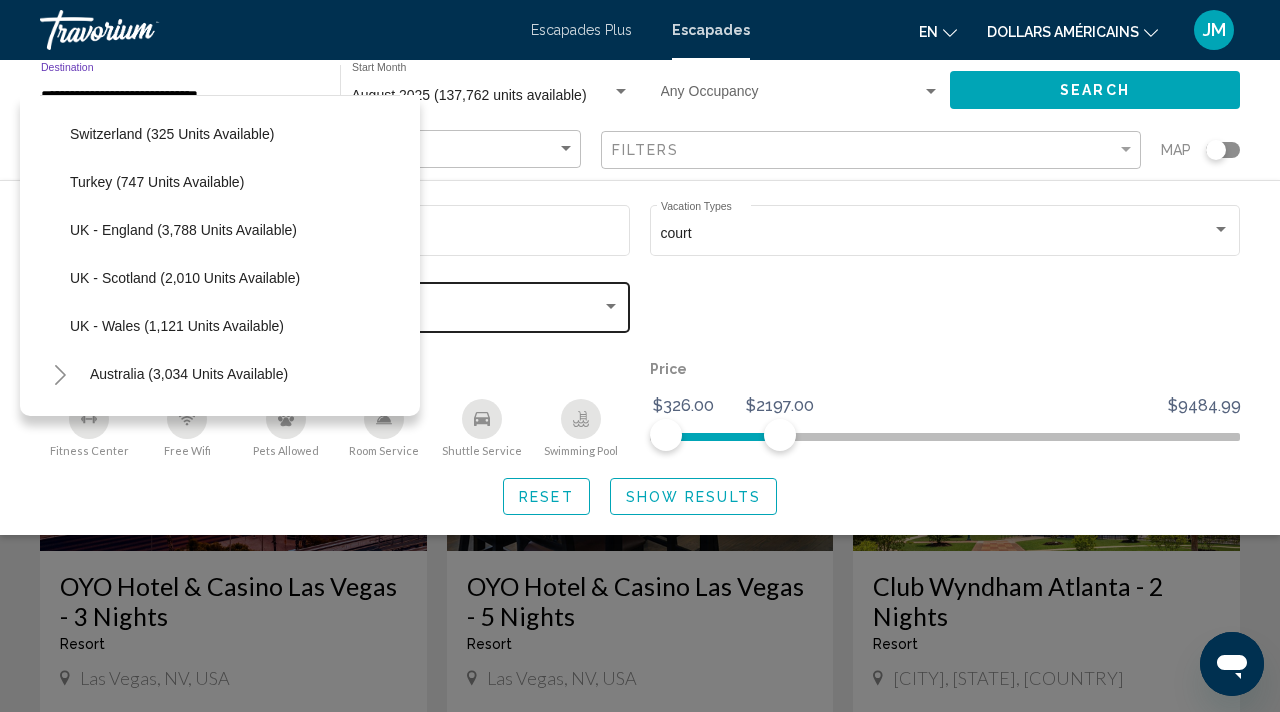 scroll, scrollTop: 1188, scrollLeft: 0, axis: vertical 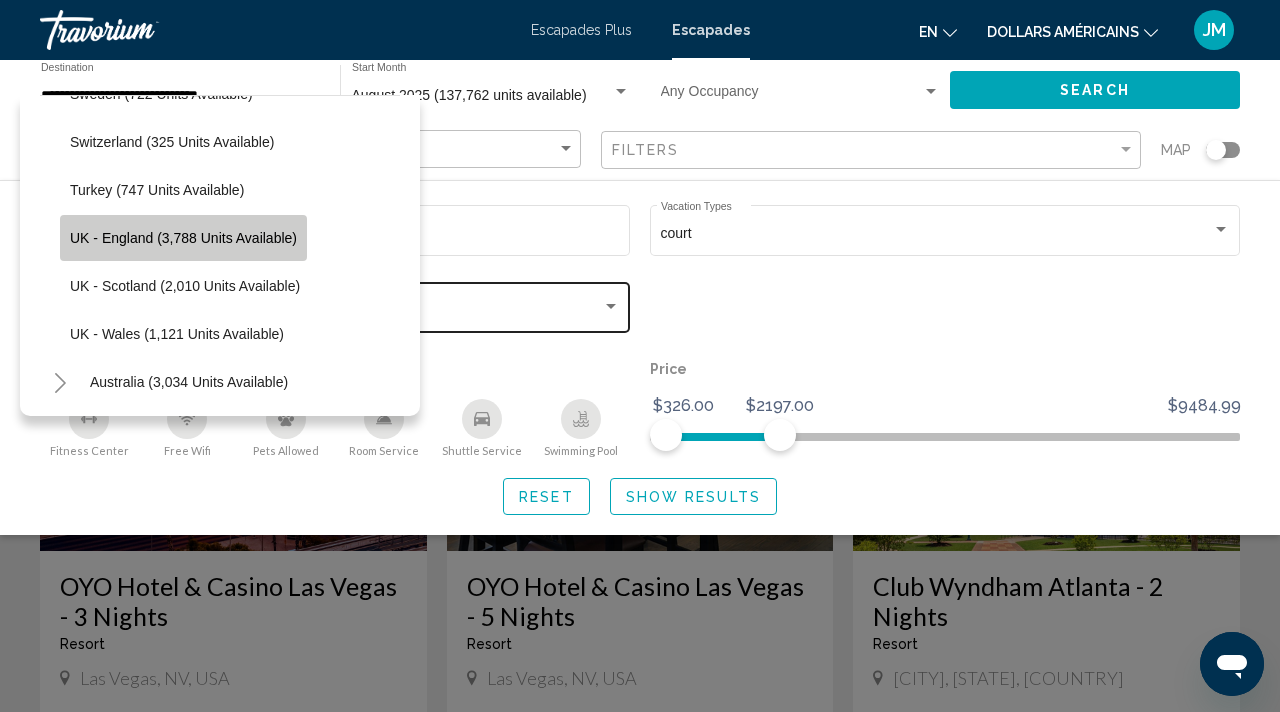 click on "UK - England (3,788 units available)" 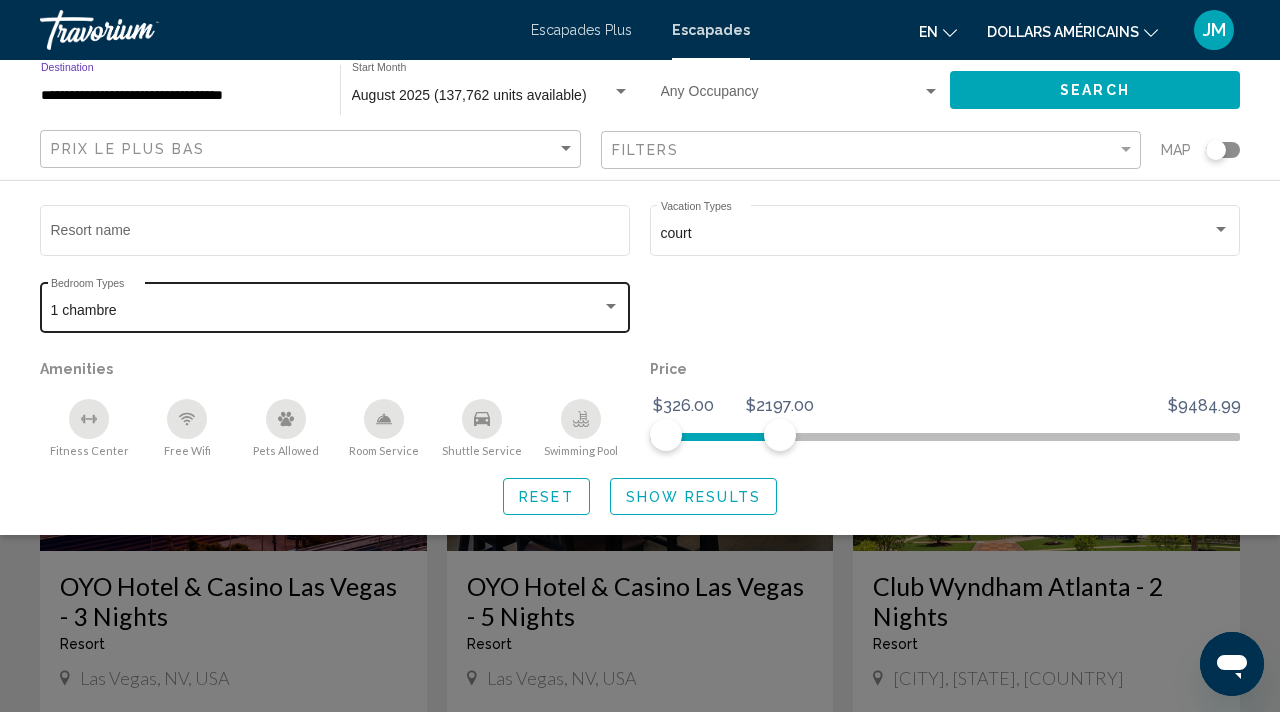 click on "Search" 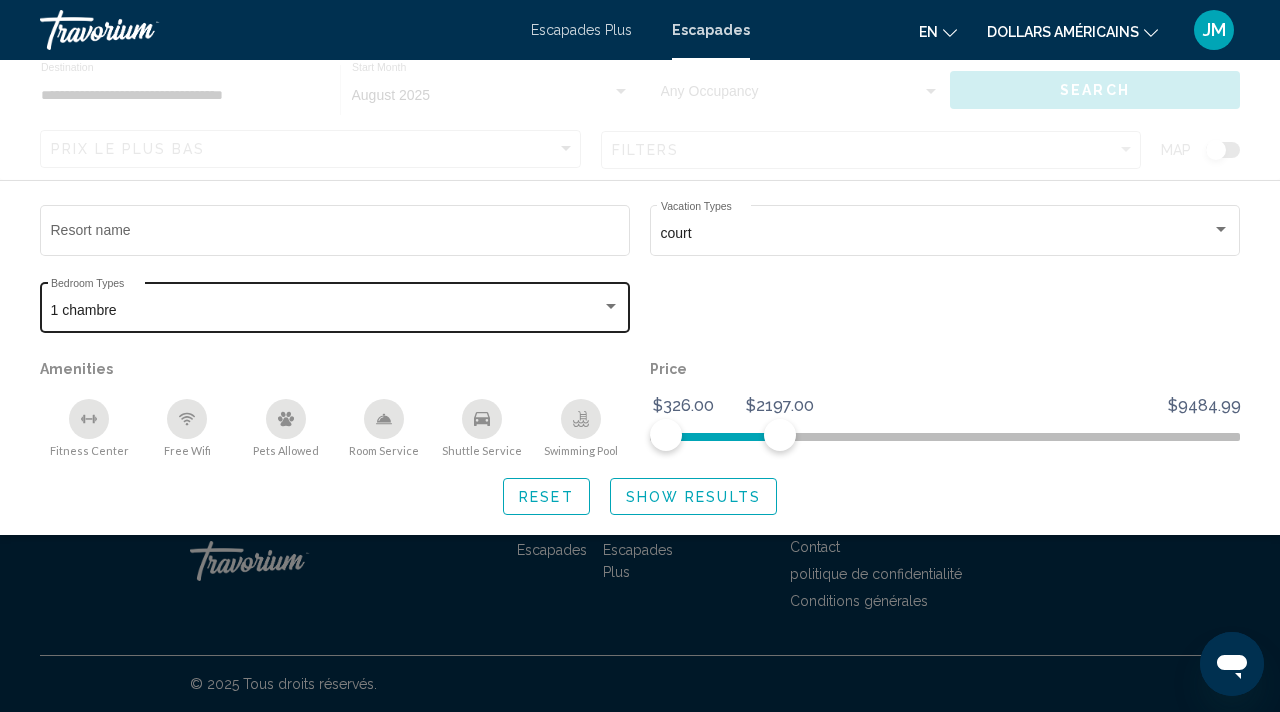scroll, scrollTop: 0, scrollLeft: 0, axis: both 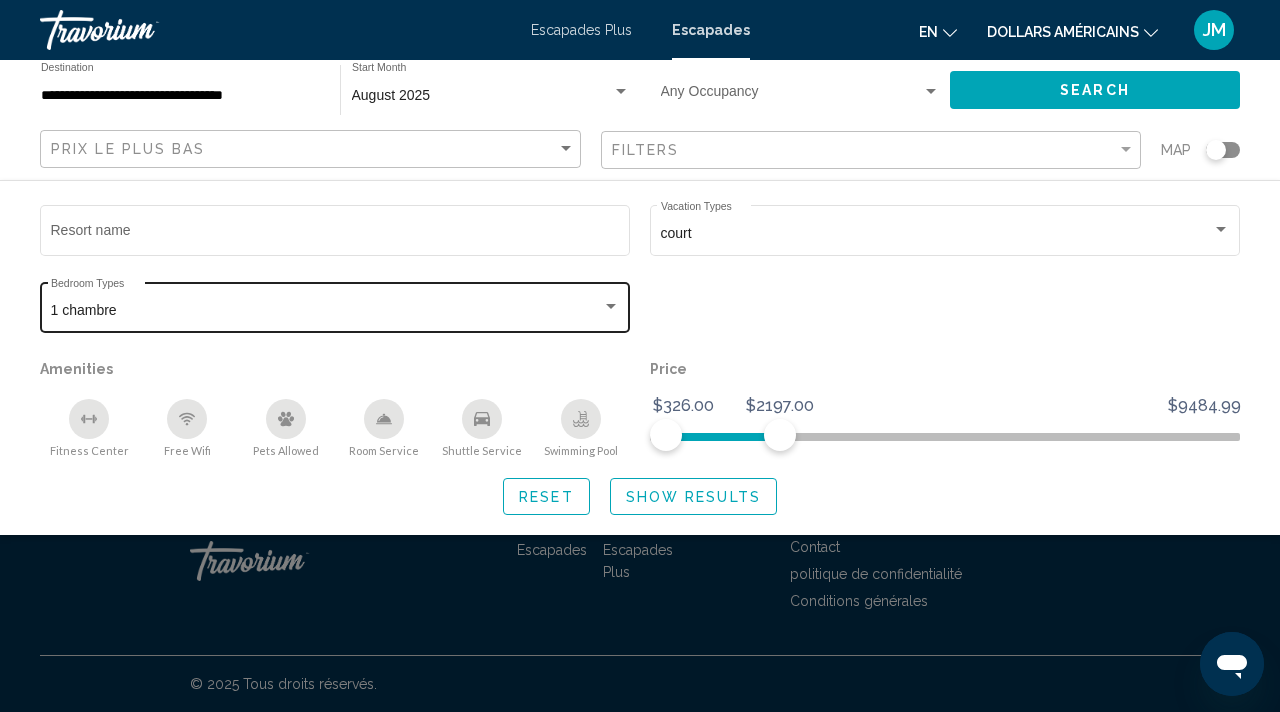 click on "August 2025" at bounding box center [482, 96] 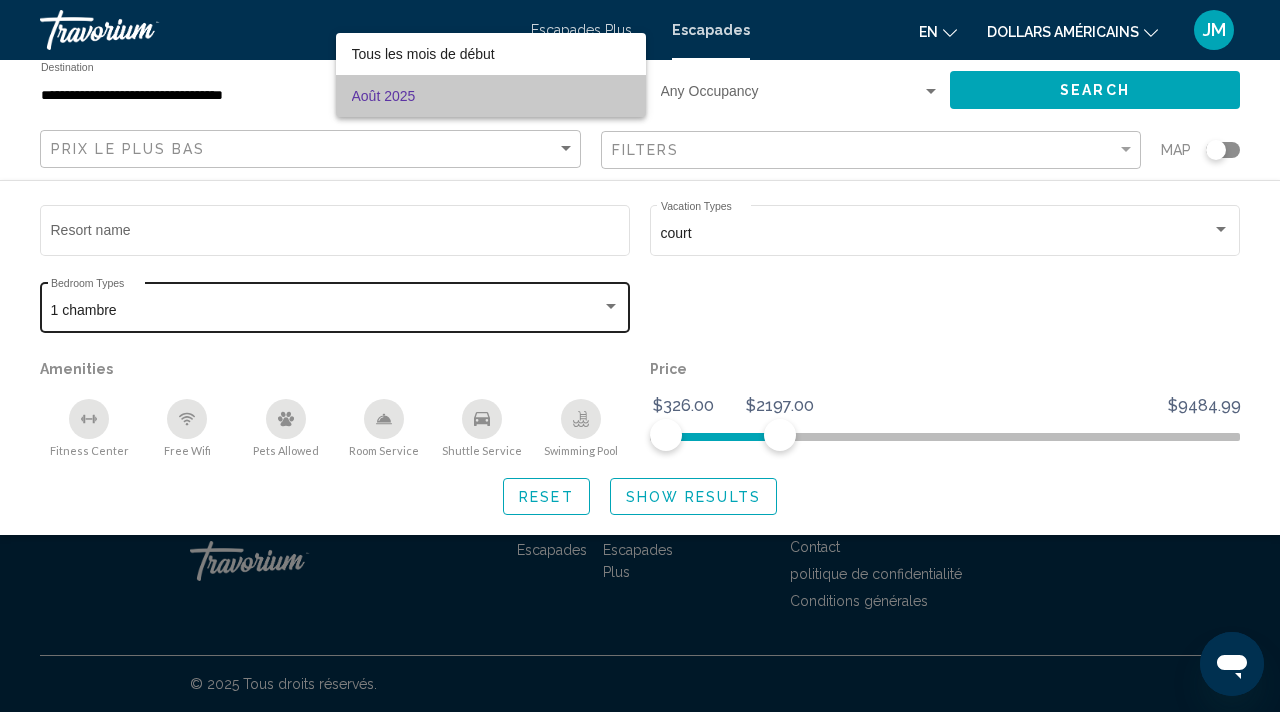 click on "Août 2025" at bounding box center [384, 96] 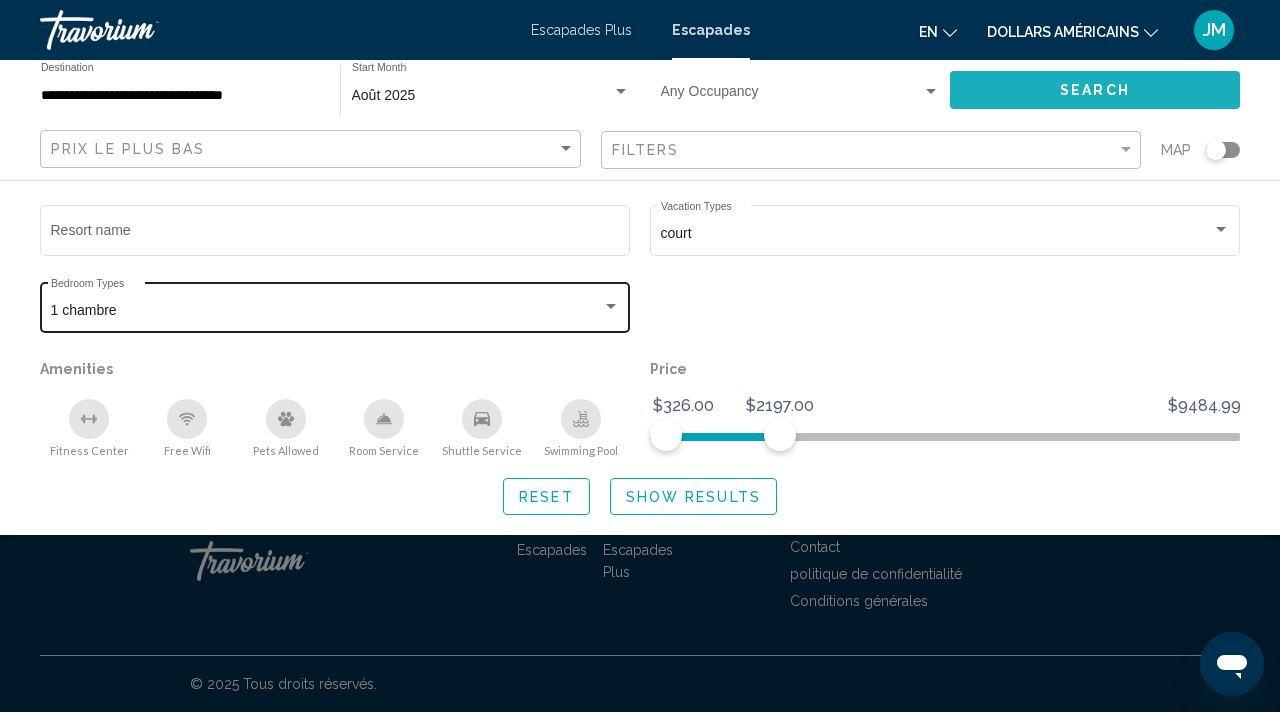 click on "Search" 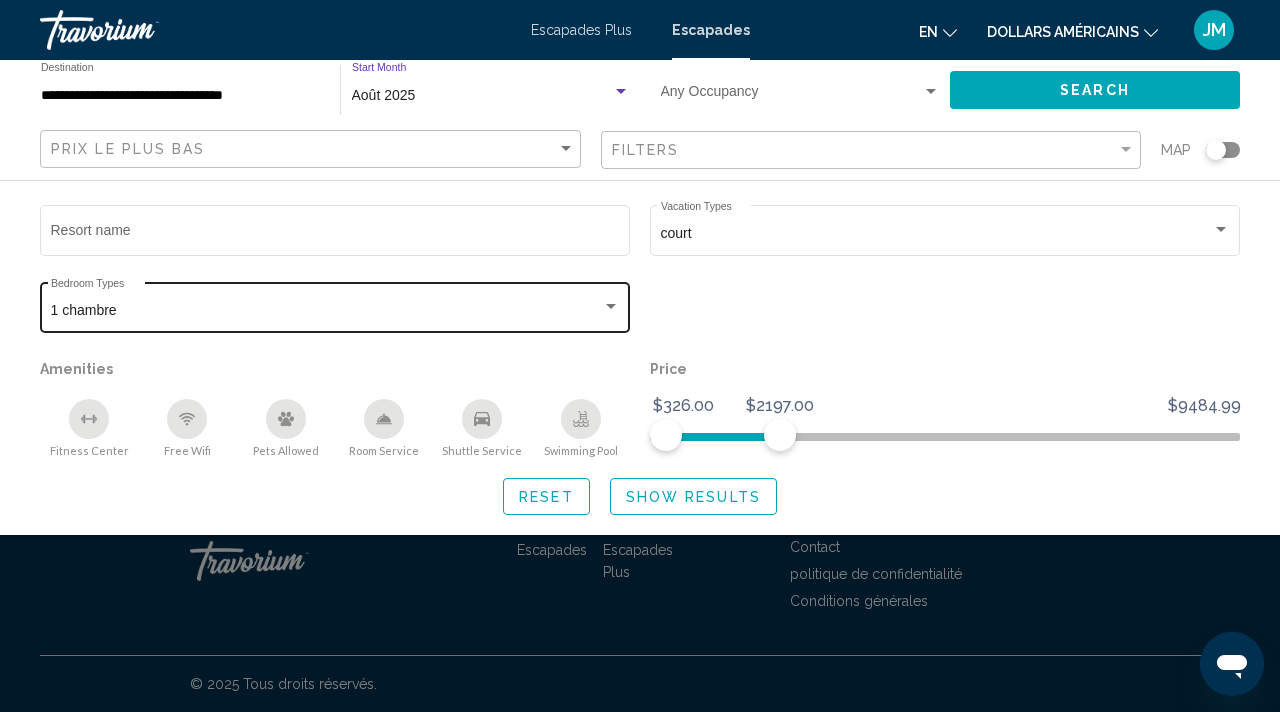 click on "Août 2025" at bounding box center [482, 96] 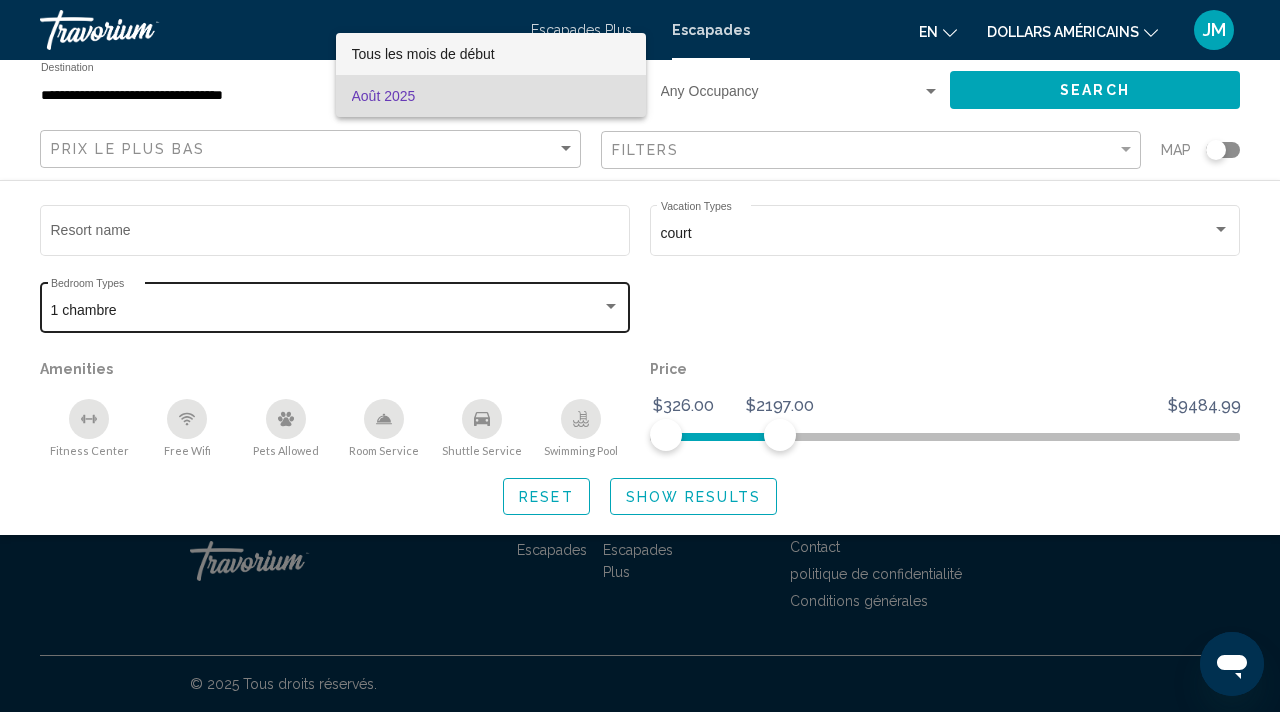 click on "Tous les mois de début" at bounding box center [423, 54] 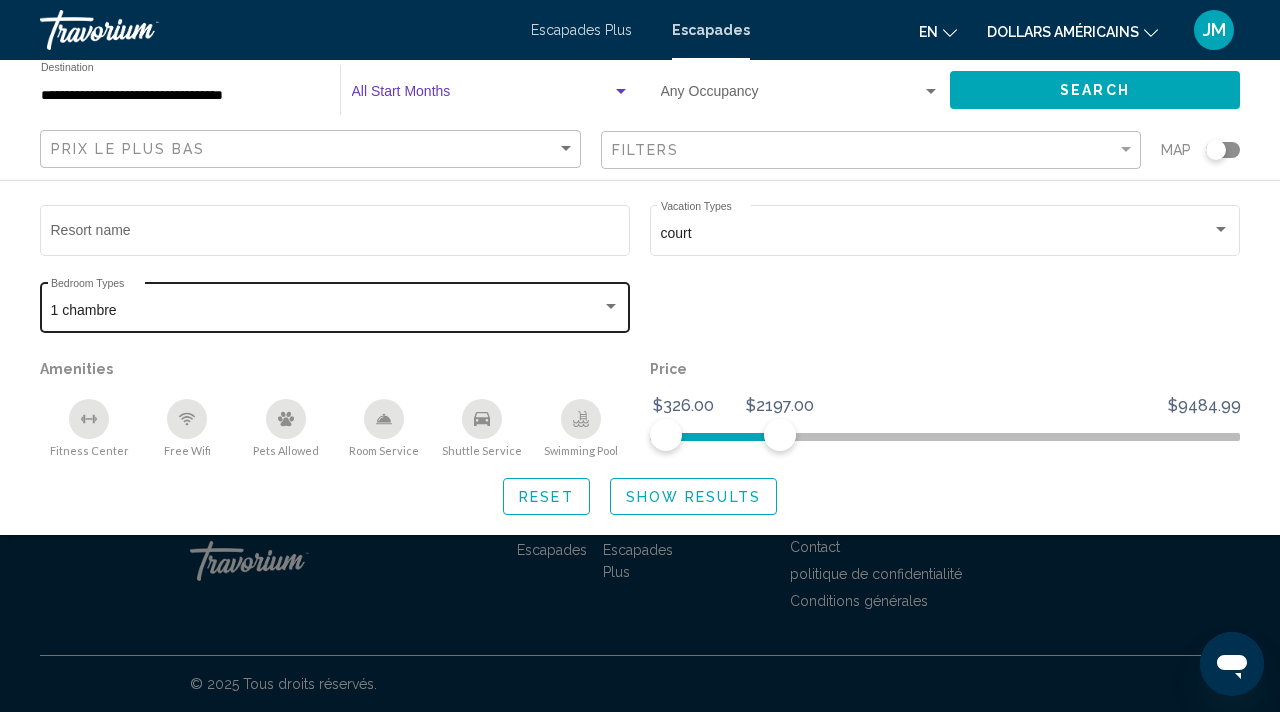 click on "Search" 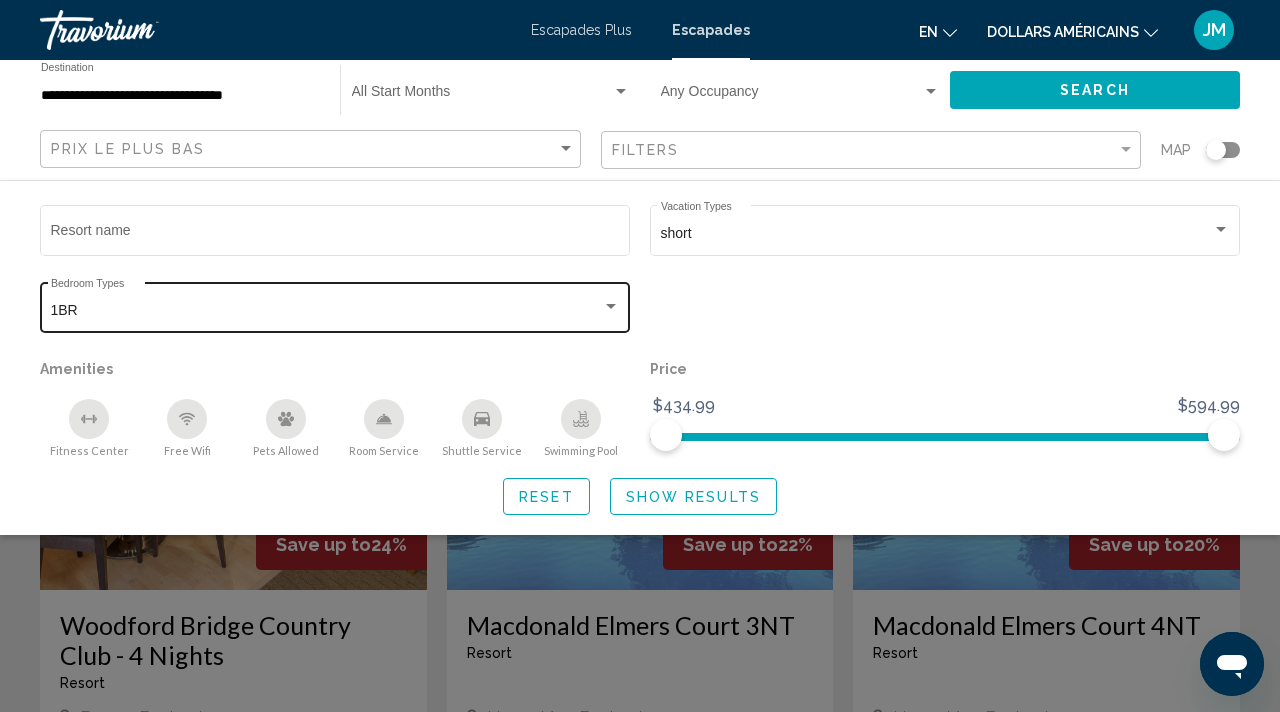 click 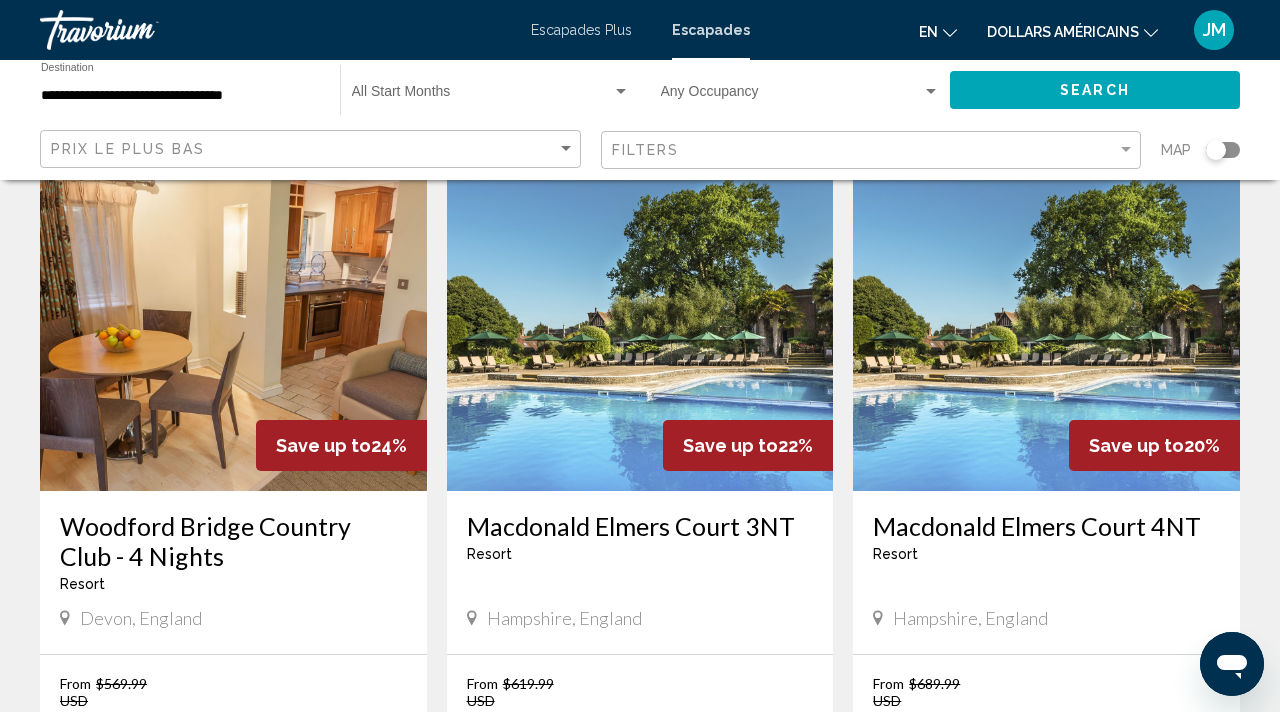 scroll, scrollTop: 0, scrollLeft: 0, axis: both 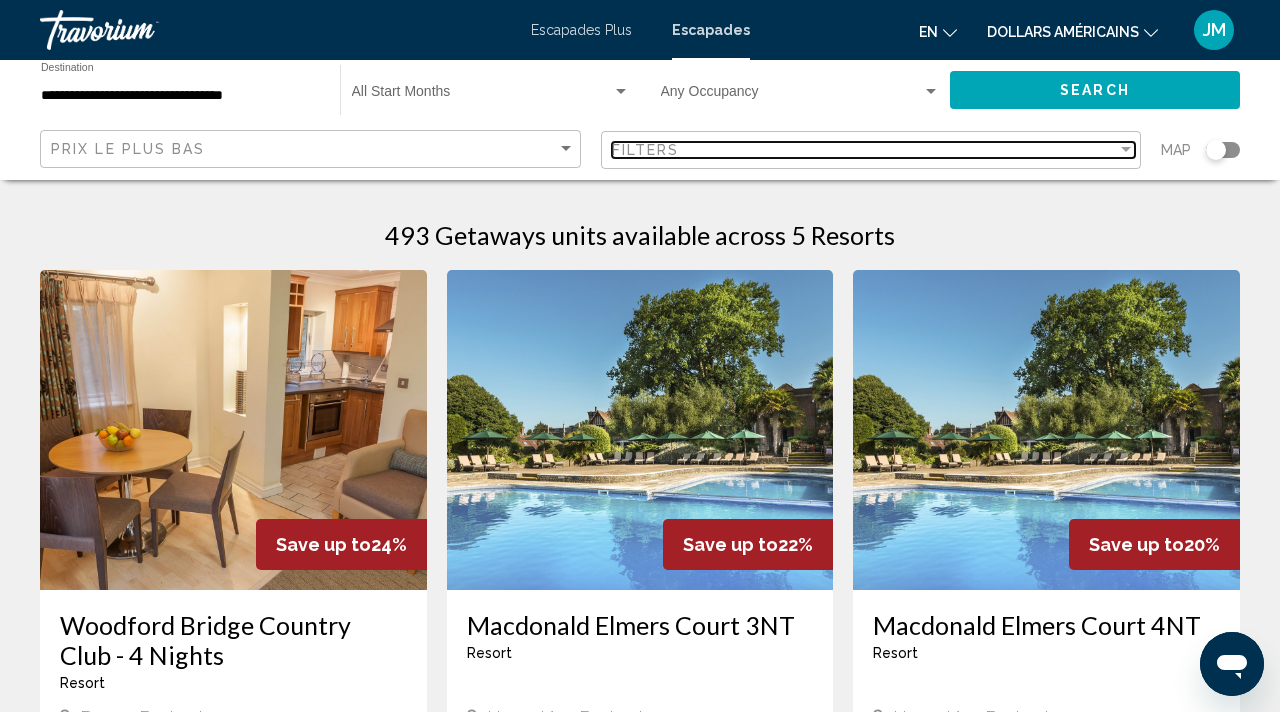 click on "Filters" at bounding box center (646, 150) 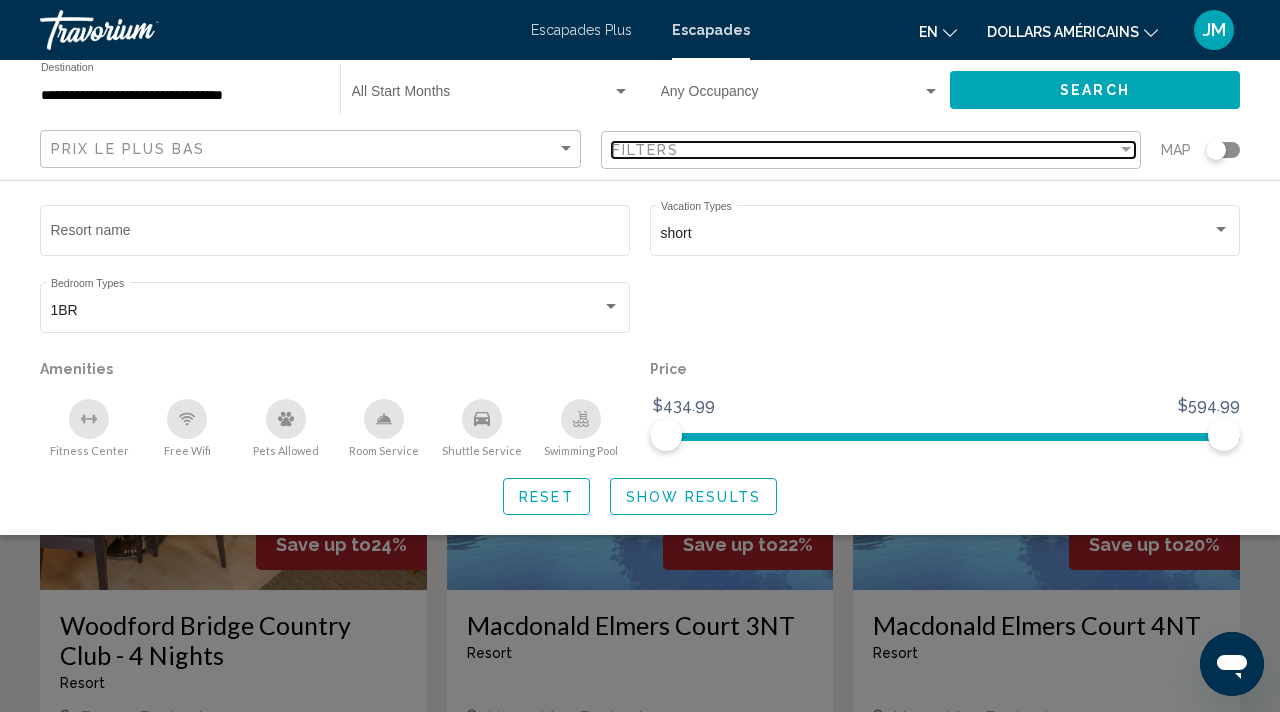 click on "Filters" at bounding box center [646, 150] 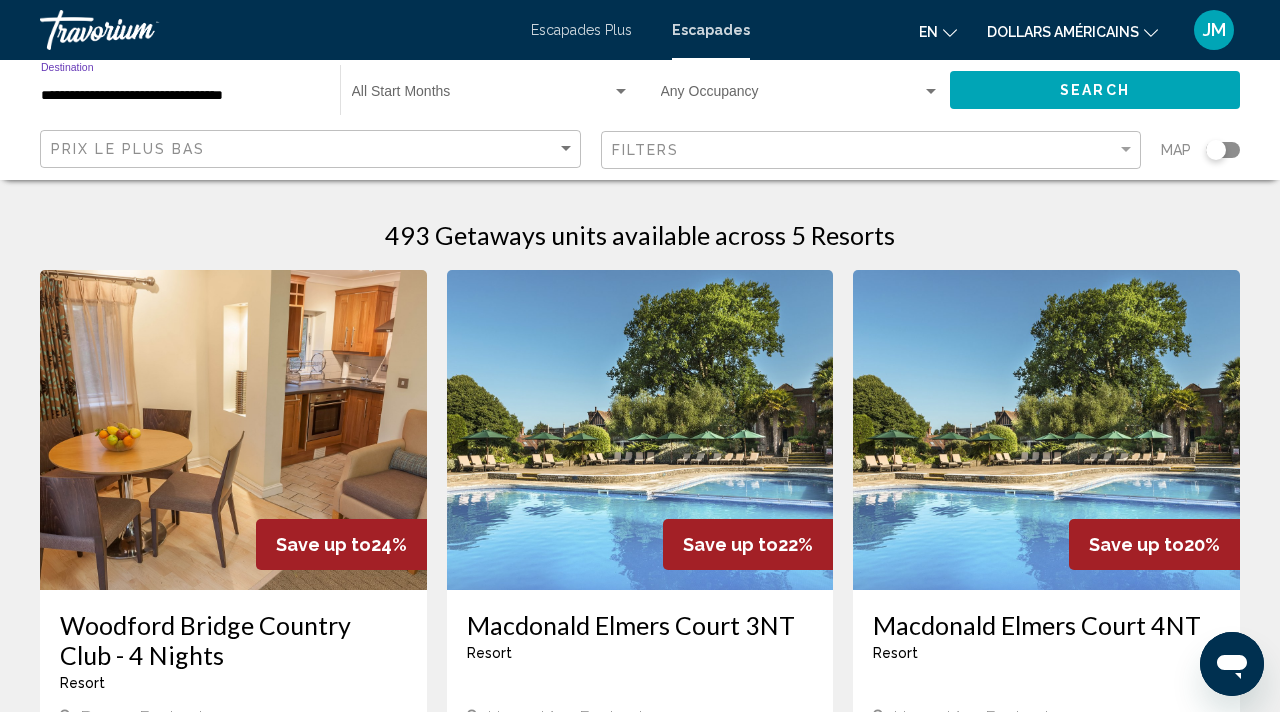 click on "**********" at bounding box center [180, 96] 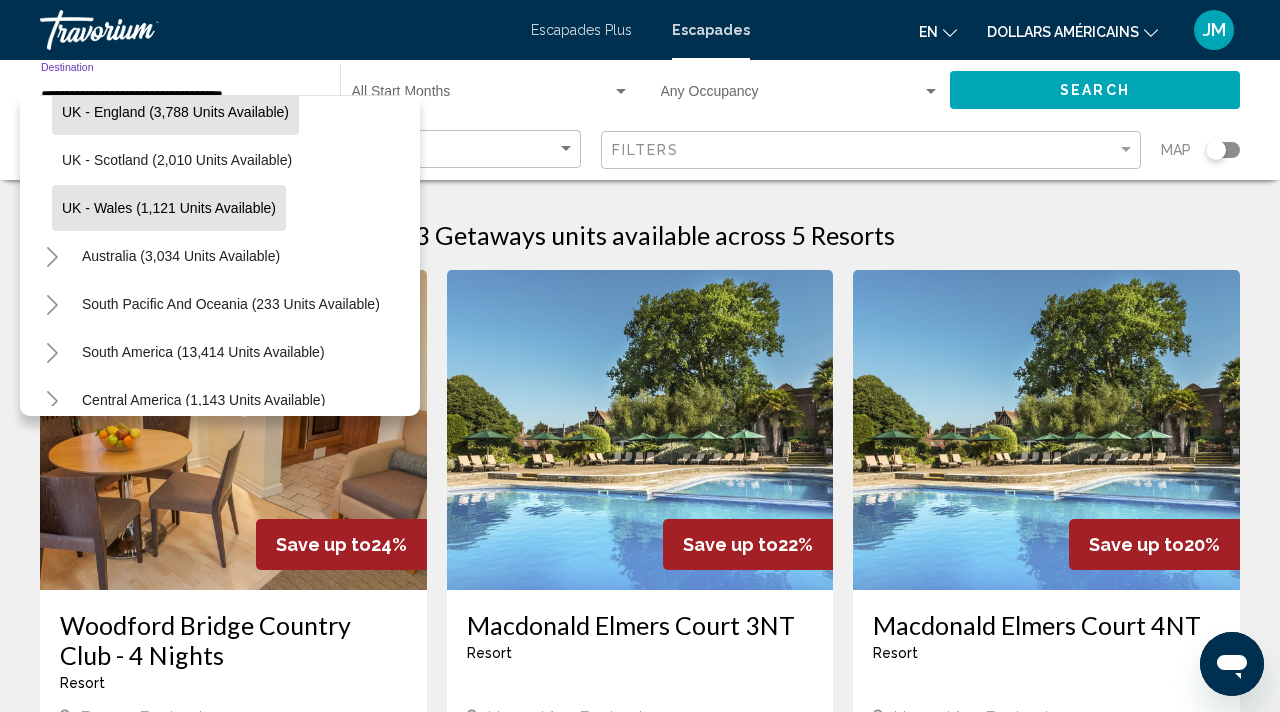scroll, scrollTop: 1288, scrollLeft: 8, axis: both 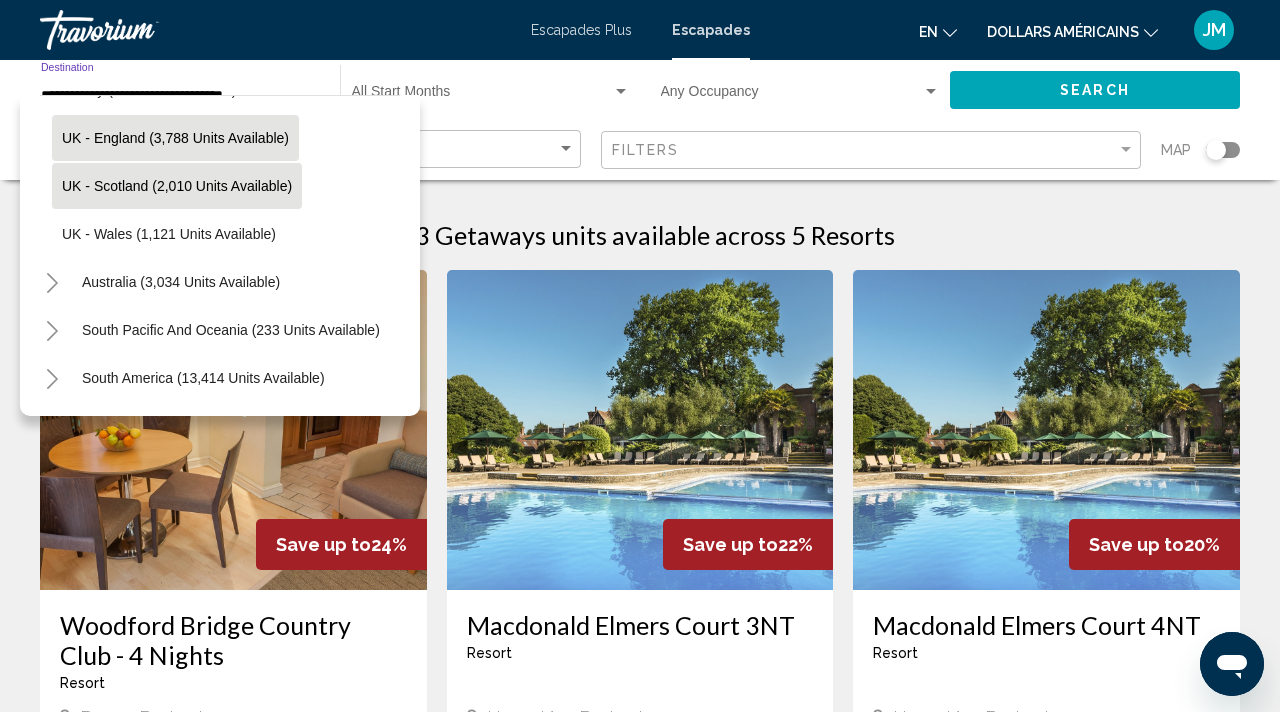 click on "UK - Scotland (2,010 units available)" 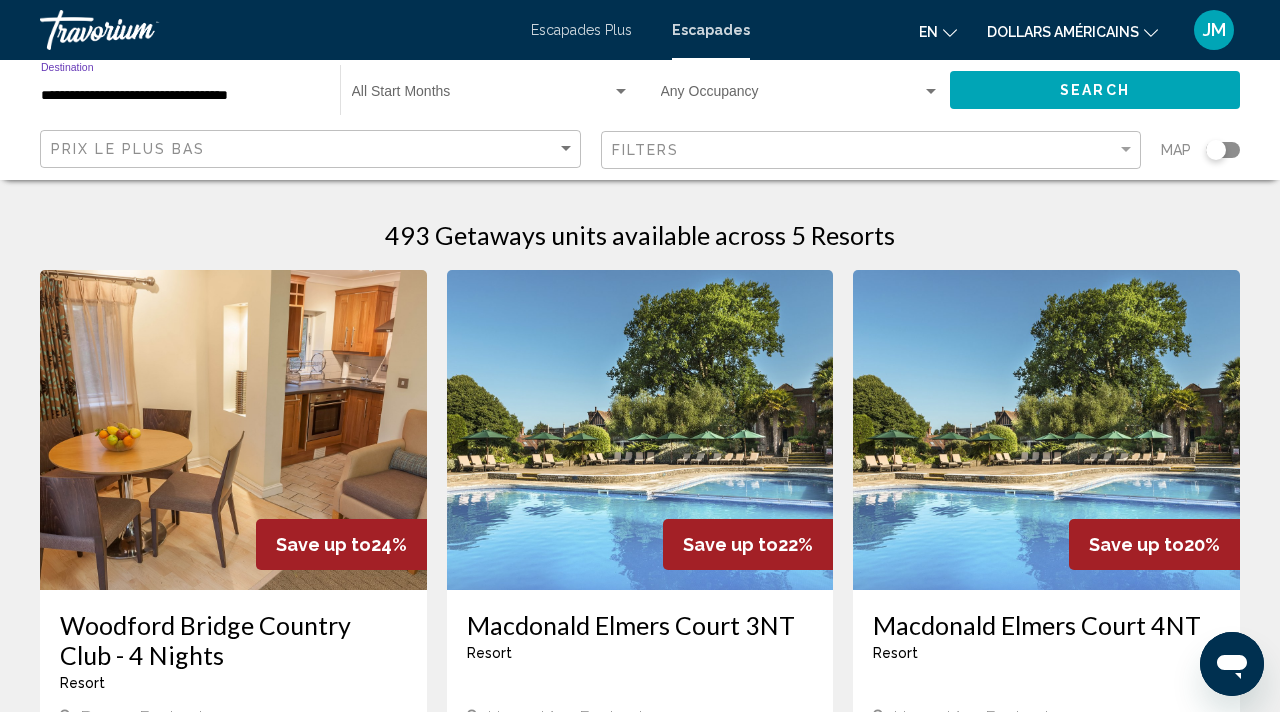 click on "Search" 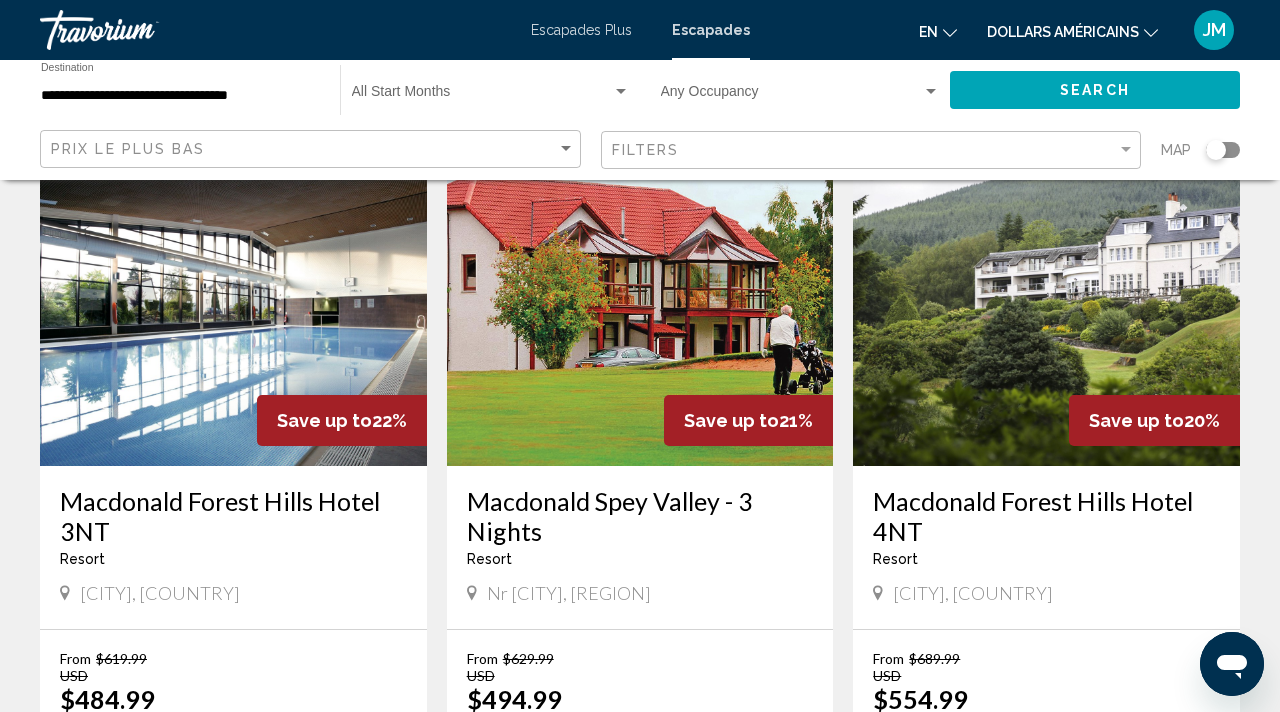 scroll, scrollTop: 0, scrollLeft: 0, axis: both 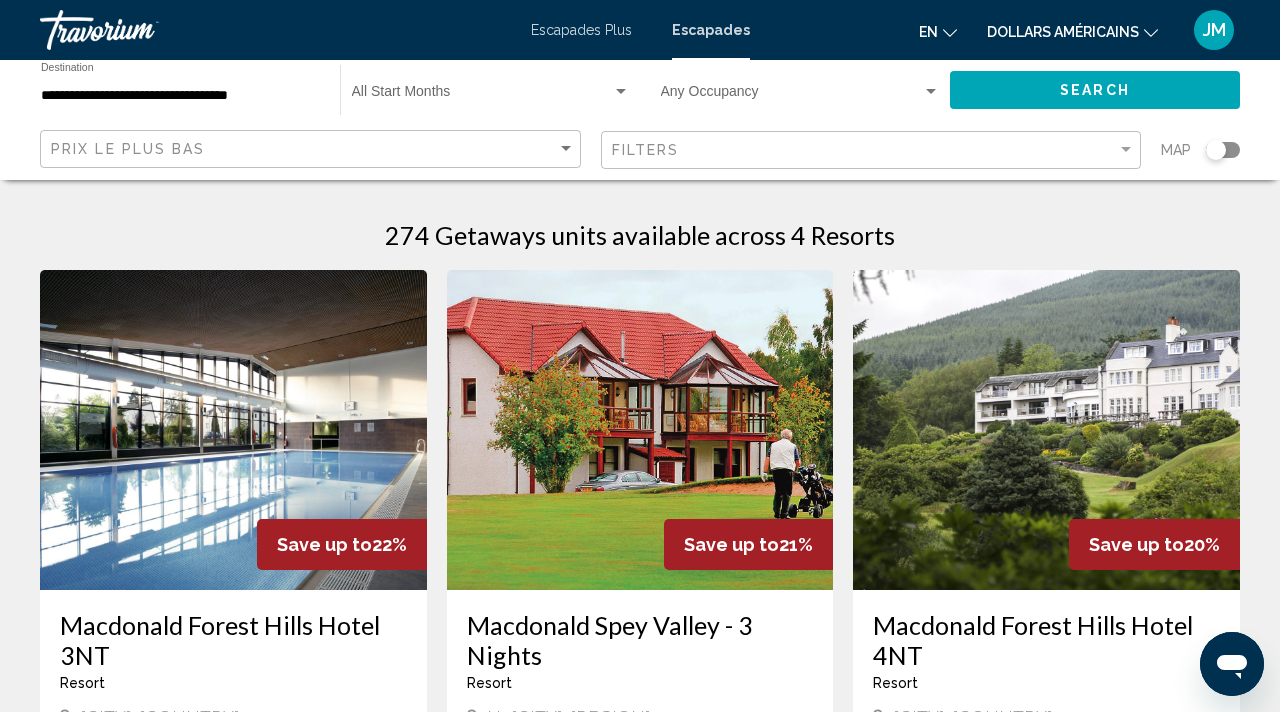 click on "Prix ​​le plus bas" 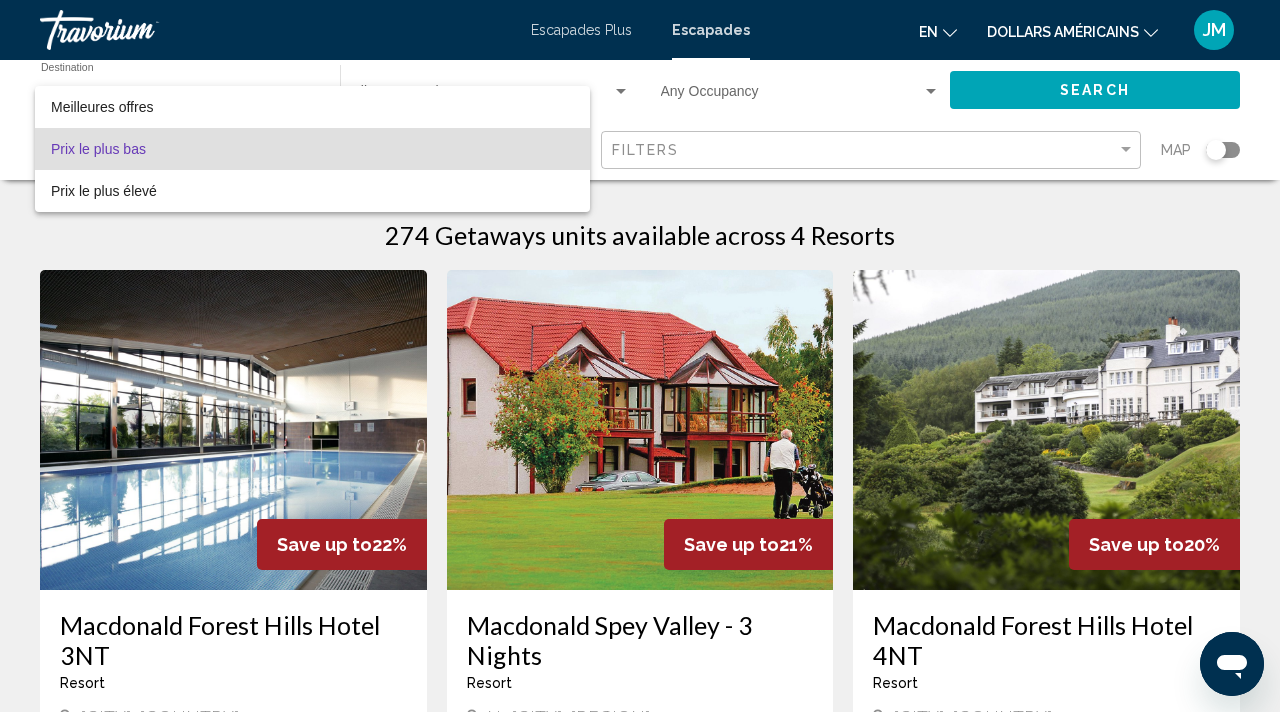 click on "Prix ​​le plus bas" at bounding box center (312, 149) 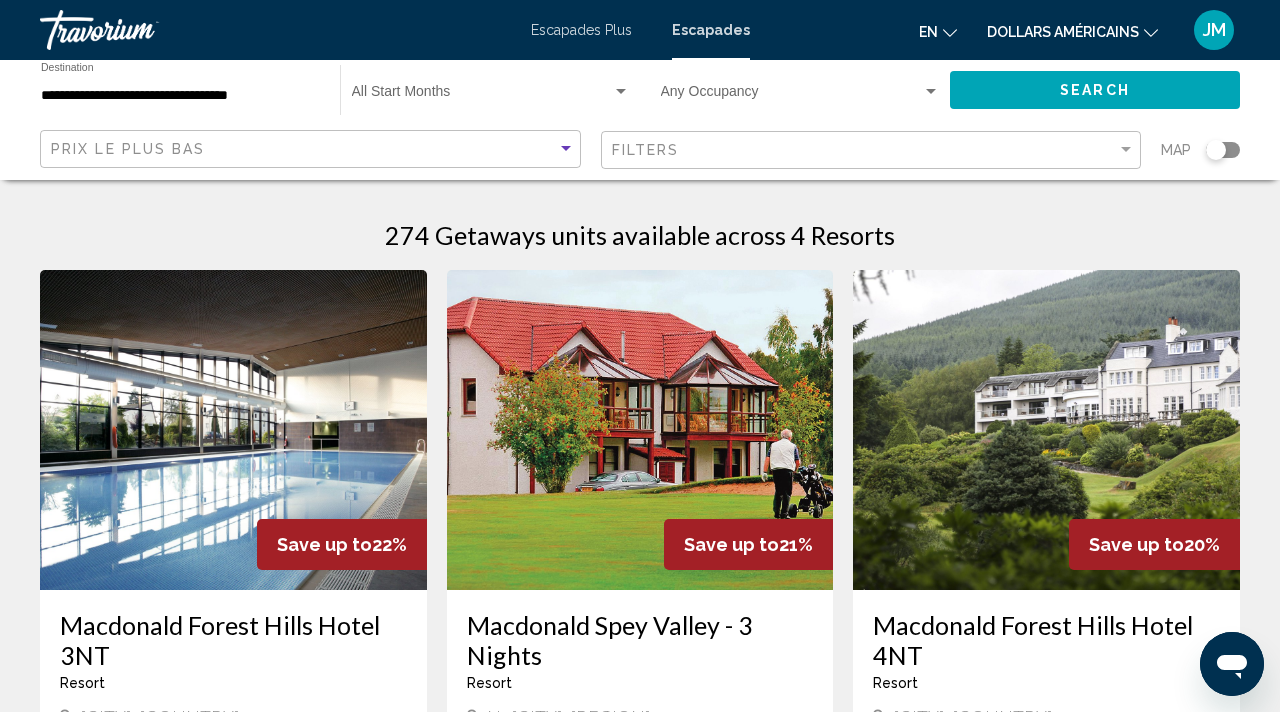 click at bounding box center [482, 96] 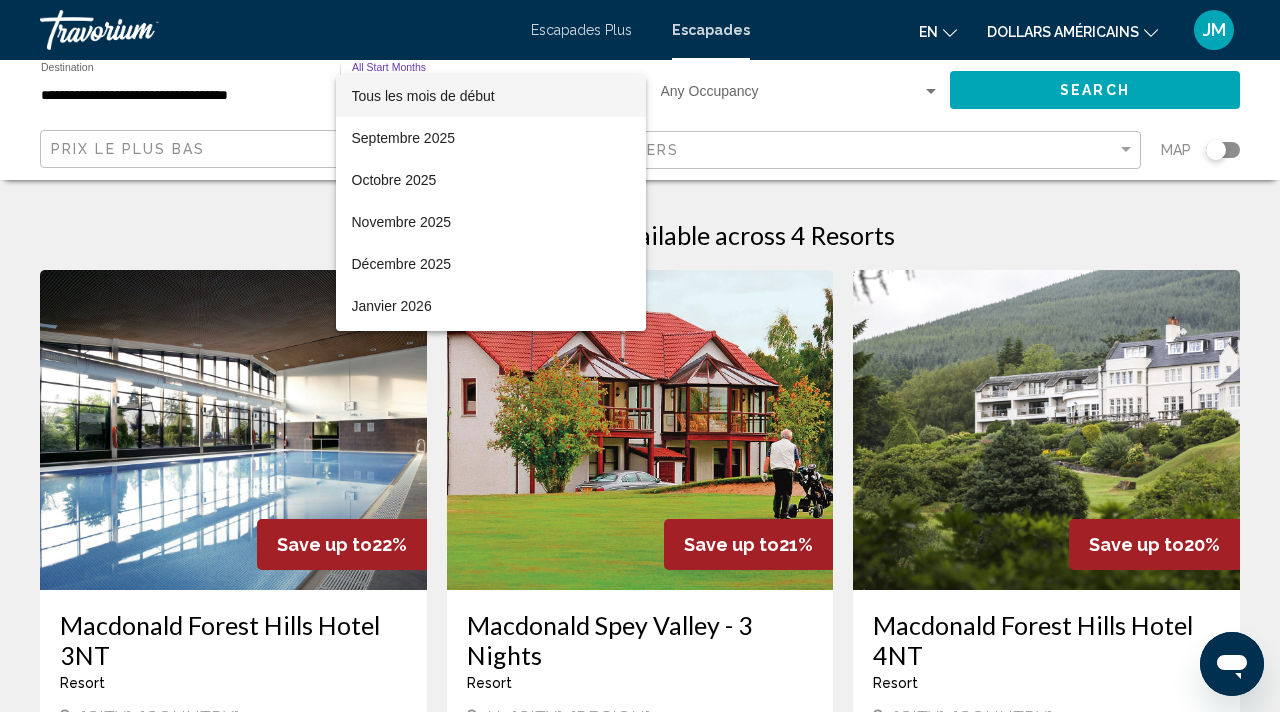 click at bounding box center [640, 356] 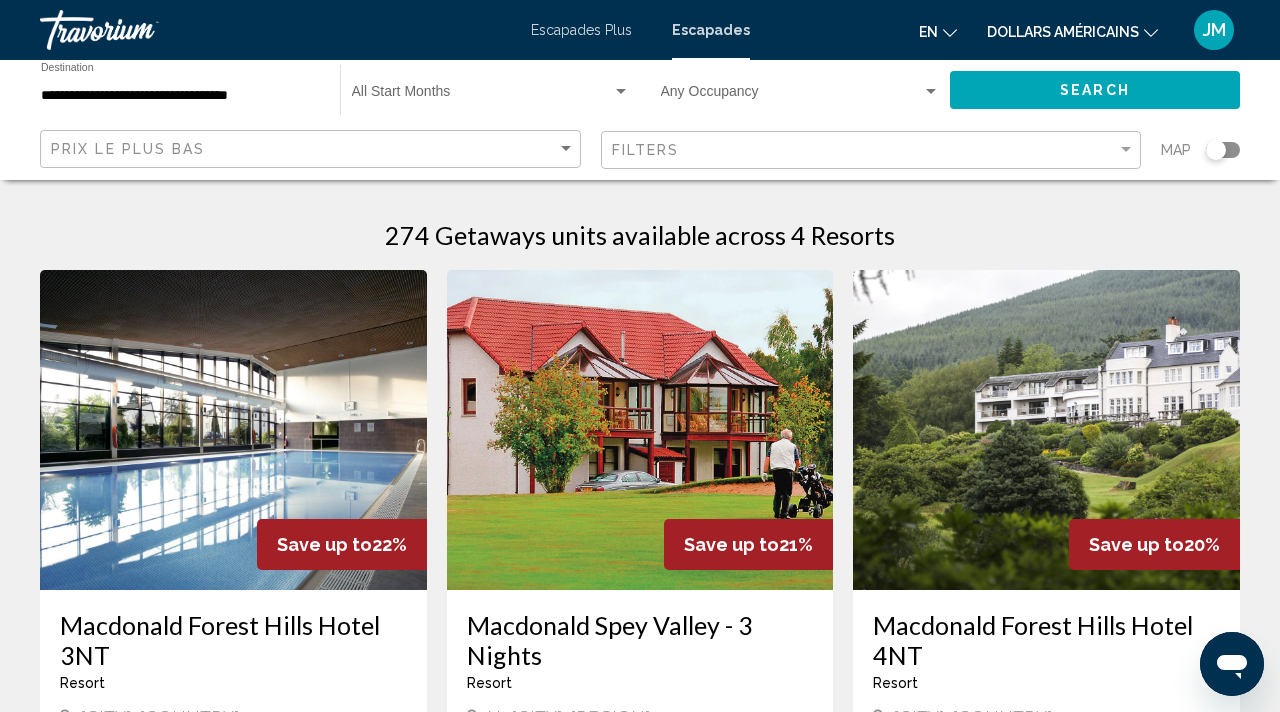click on "Escapades Plus" at bounding box center [581, 30] 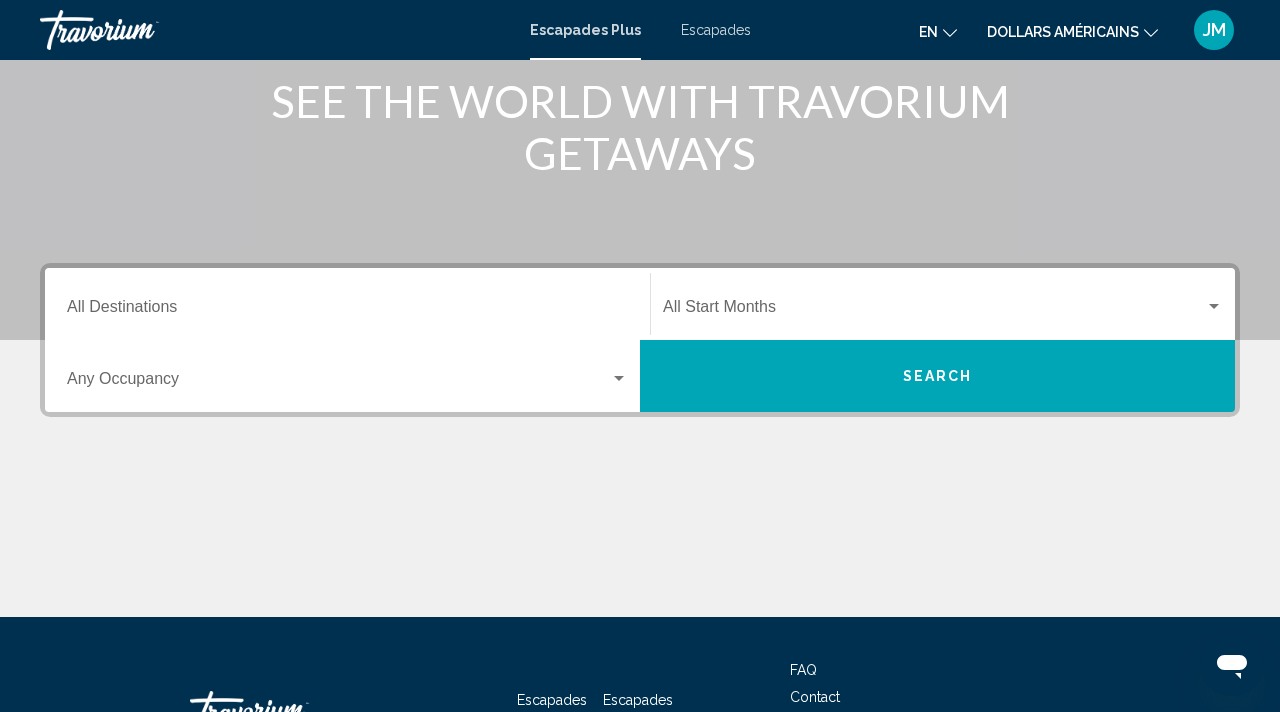click on "Destination All Destinations" at bounding box center [347, 304] 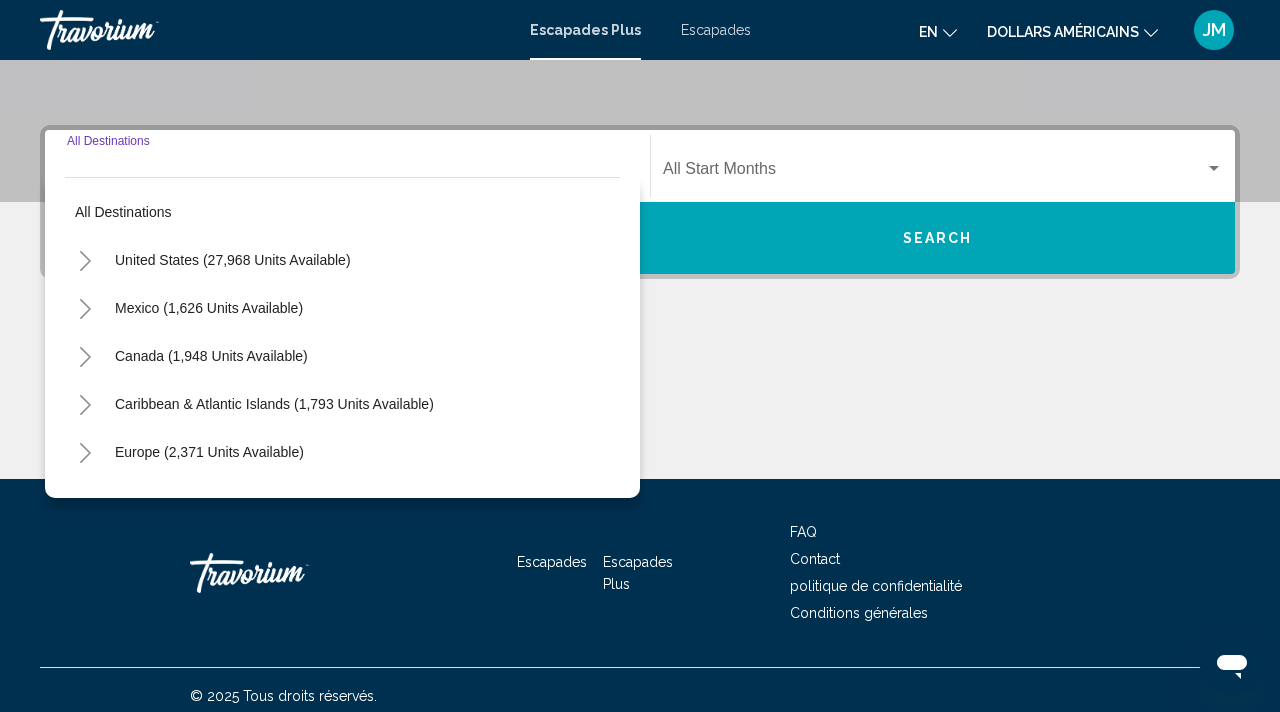 scroll, scrollTop: 410, scrollLeft: 0, axis: vertical 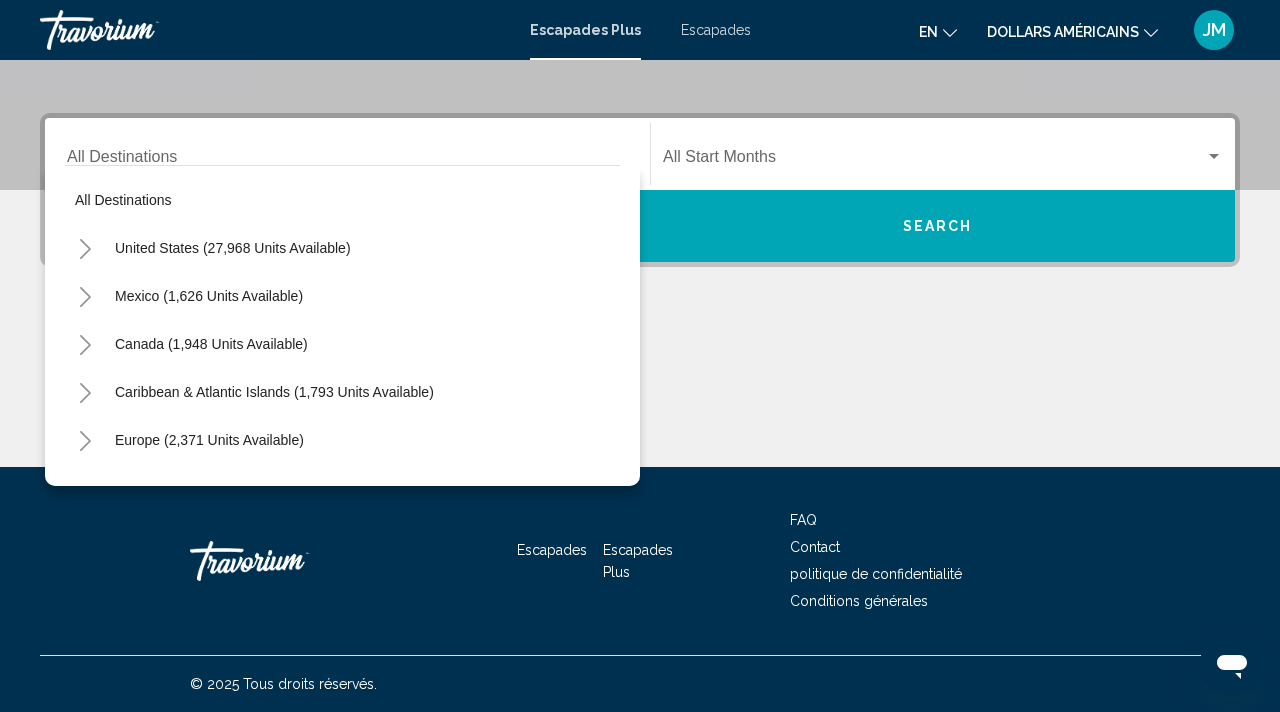 click on "Destination All Destinations" at bounding box center (347, 154) 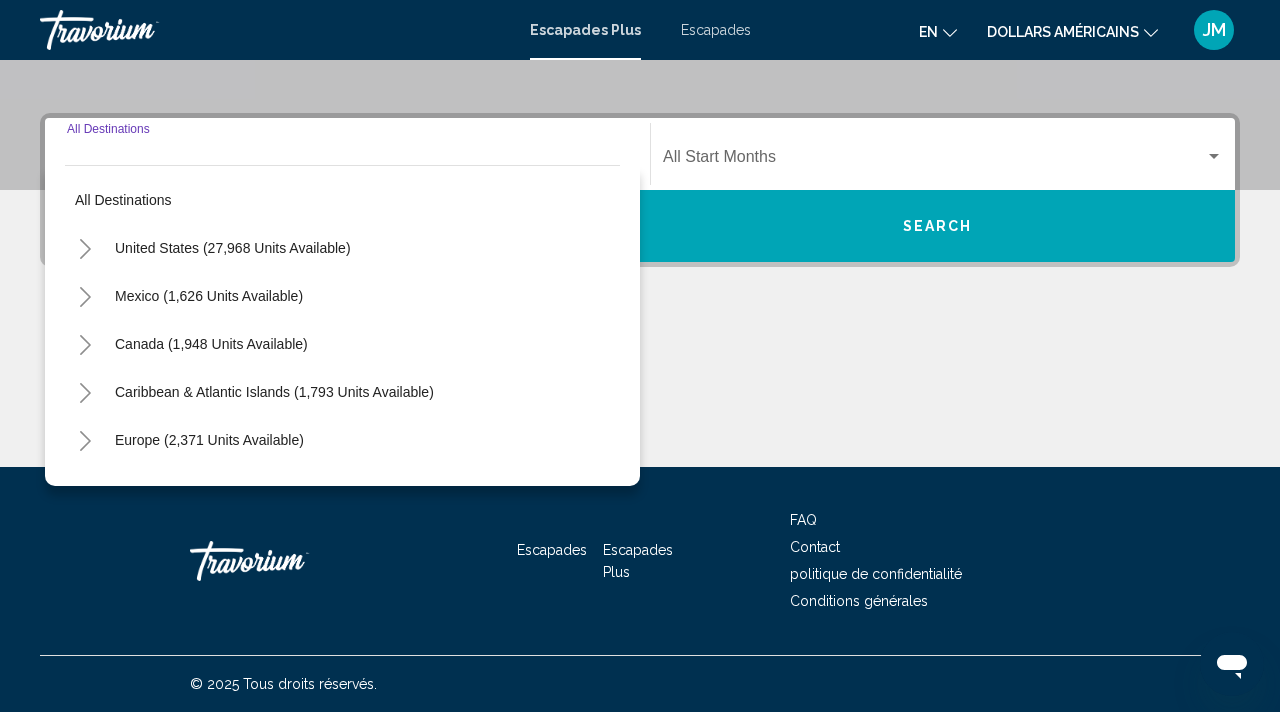 click on "Destination All Destinations" at bounding box center (347, 154) 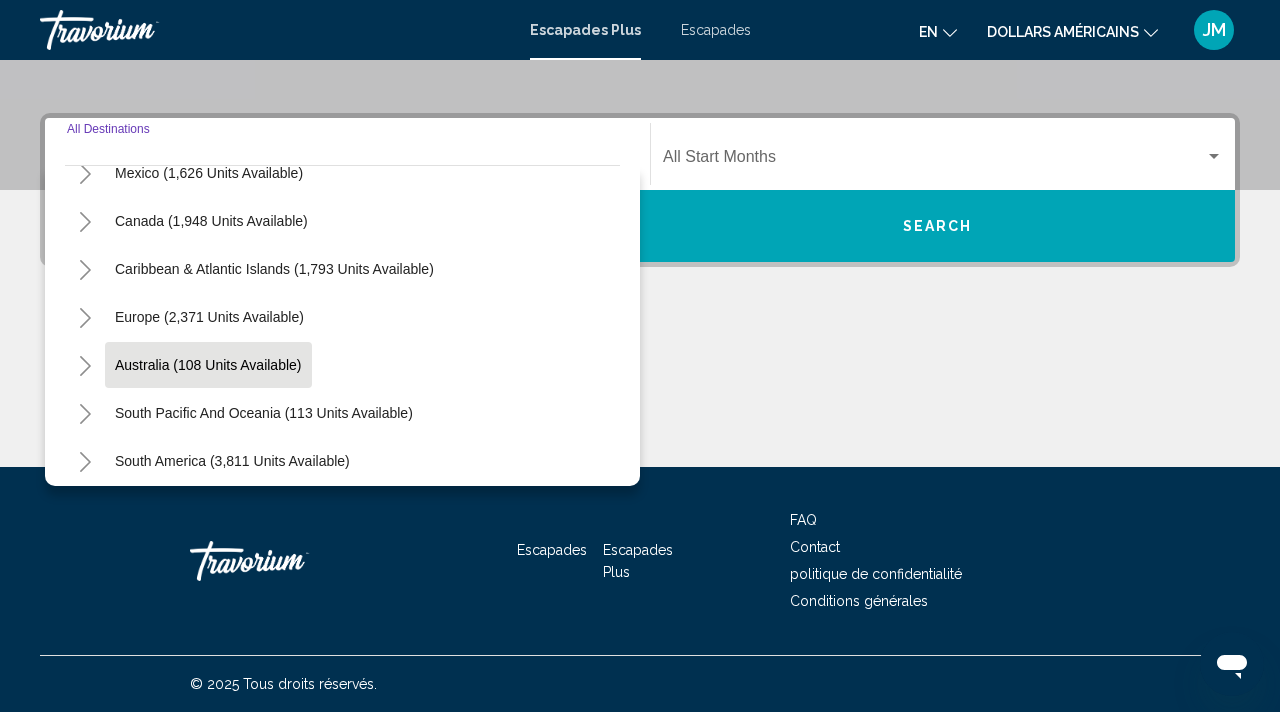 scroll, scrollTop: 113, scrollLeft: 0, axis: vertical 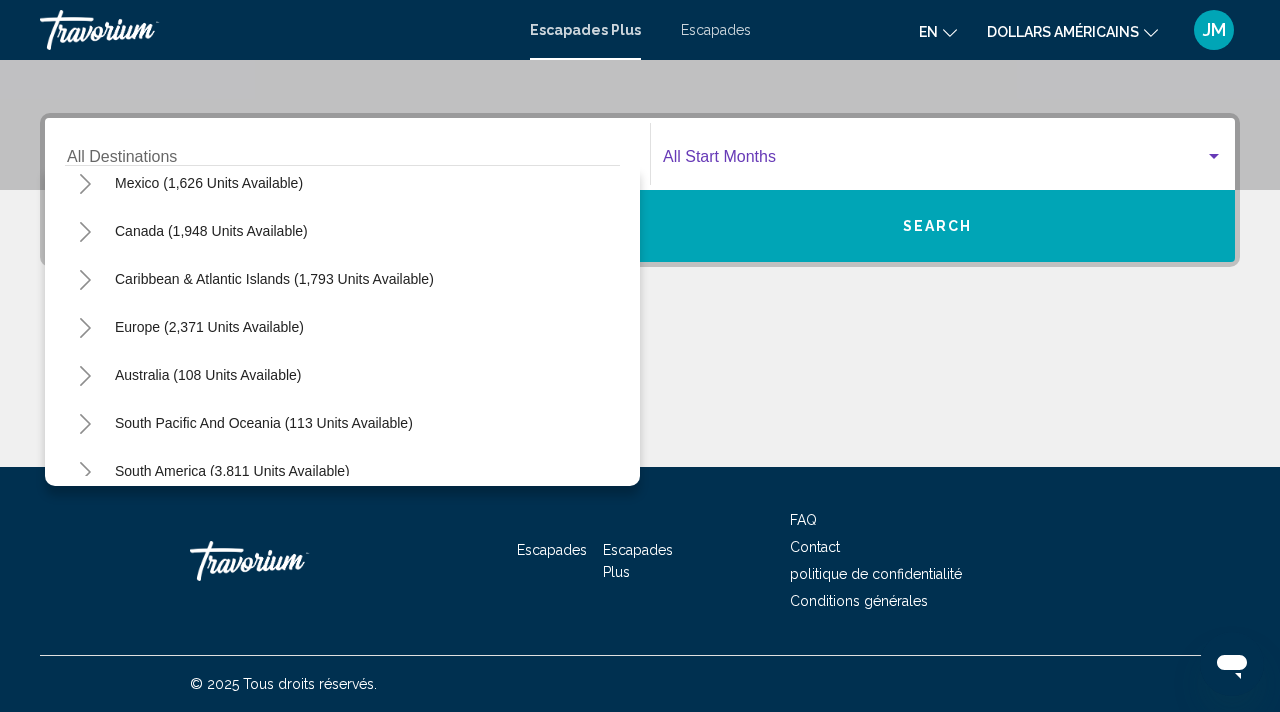 click at bounding box center [934, 161] 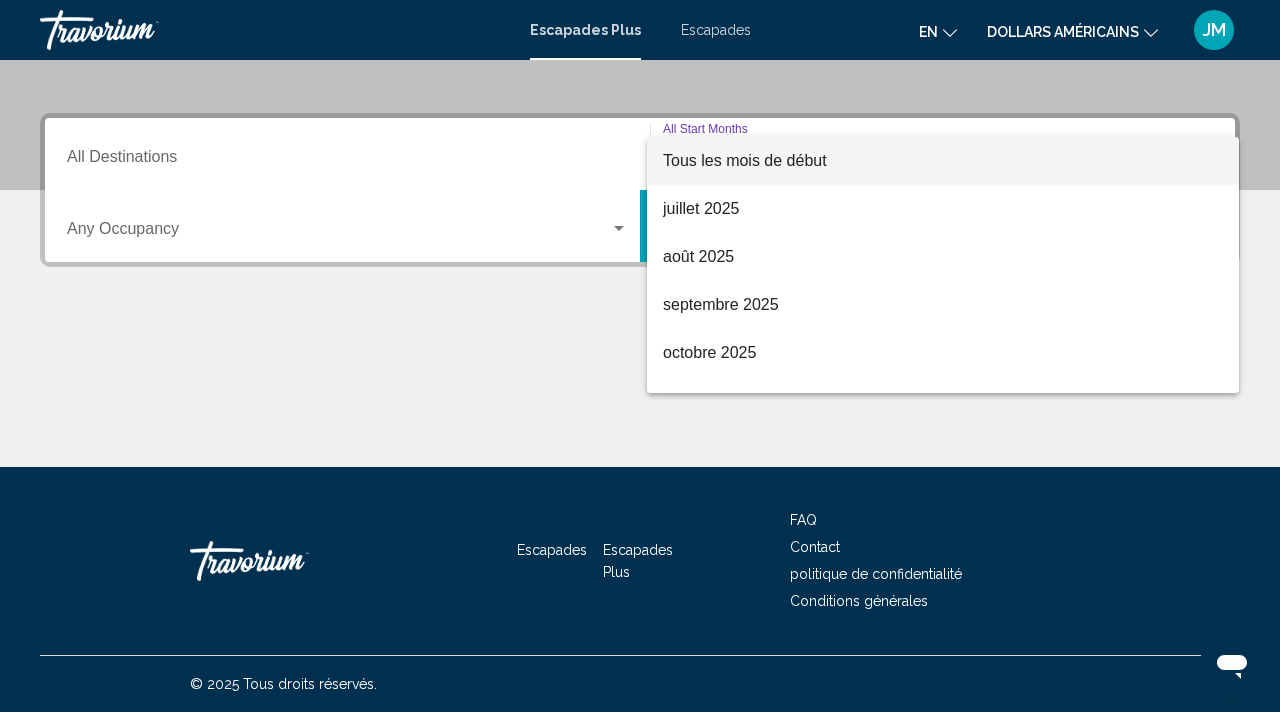 click at bounding box center [640, 356] 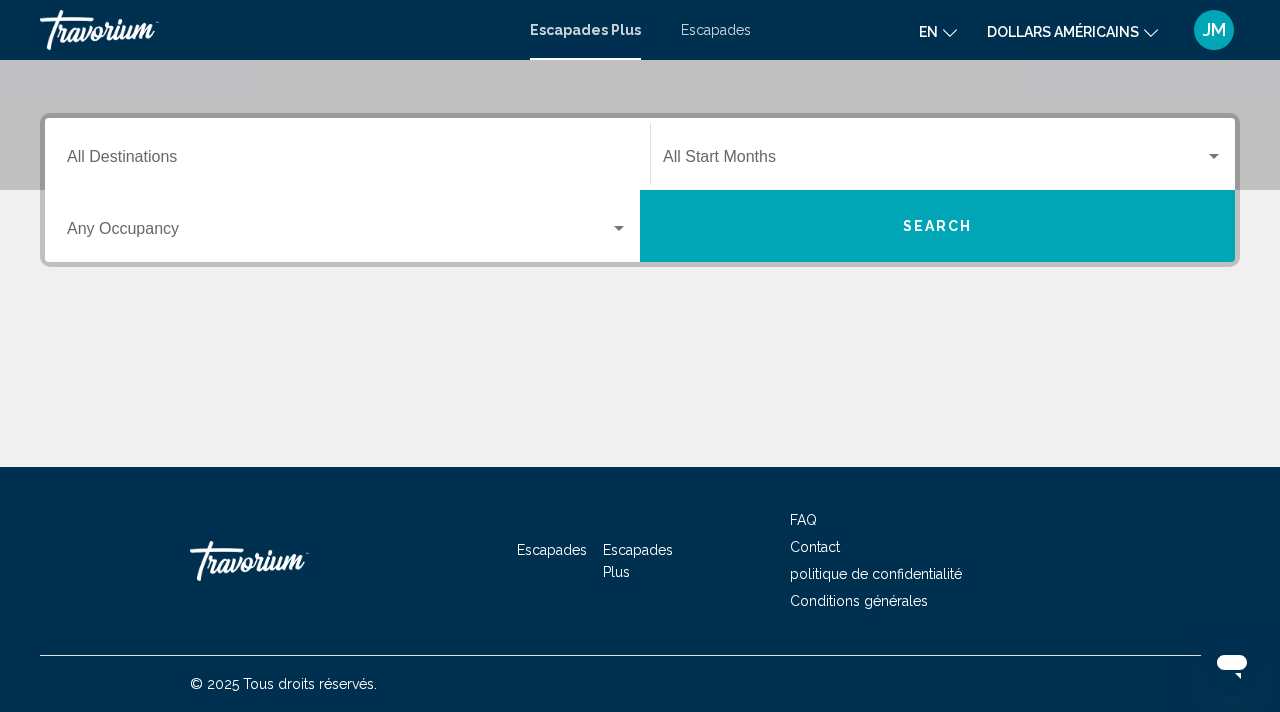 click on "Destination All Destinations Start Month All Start Months Occupancy Any Occupancy Search" at bounding box center [640, 290] 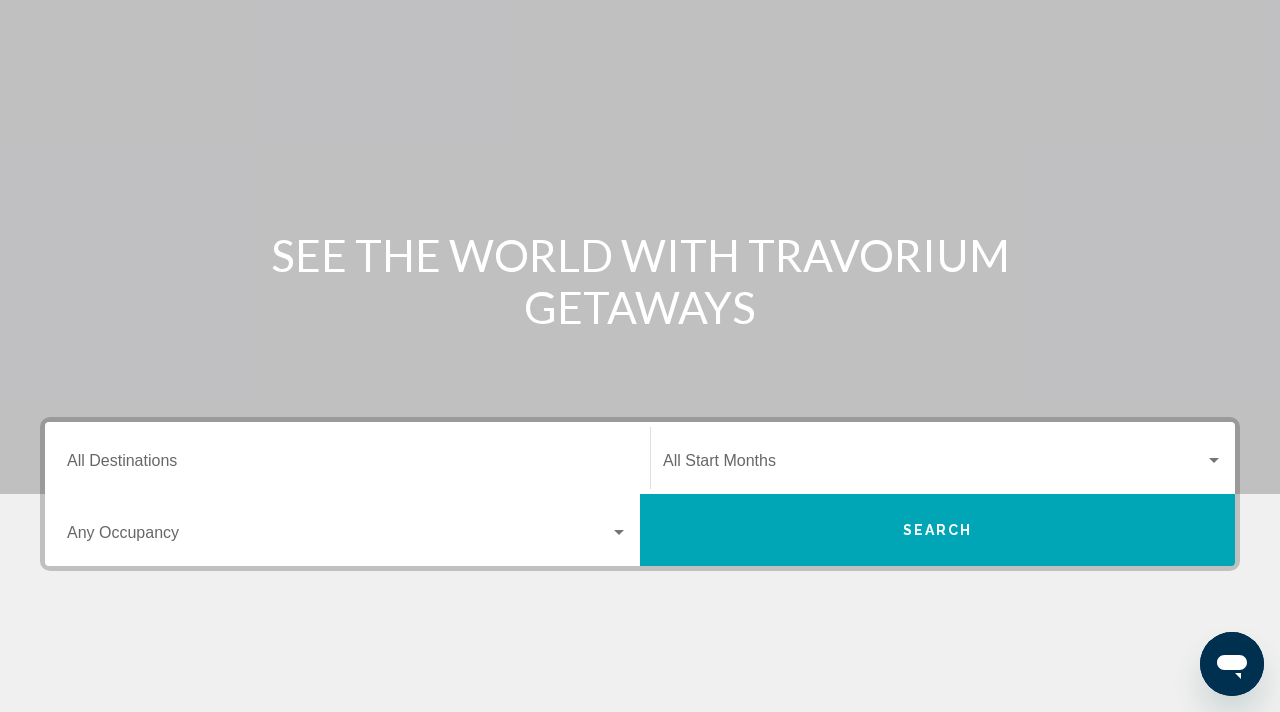 scroll, scrollTop: 0, scrollLeft: 0, axis: both 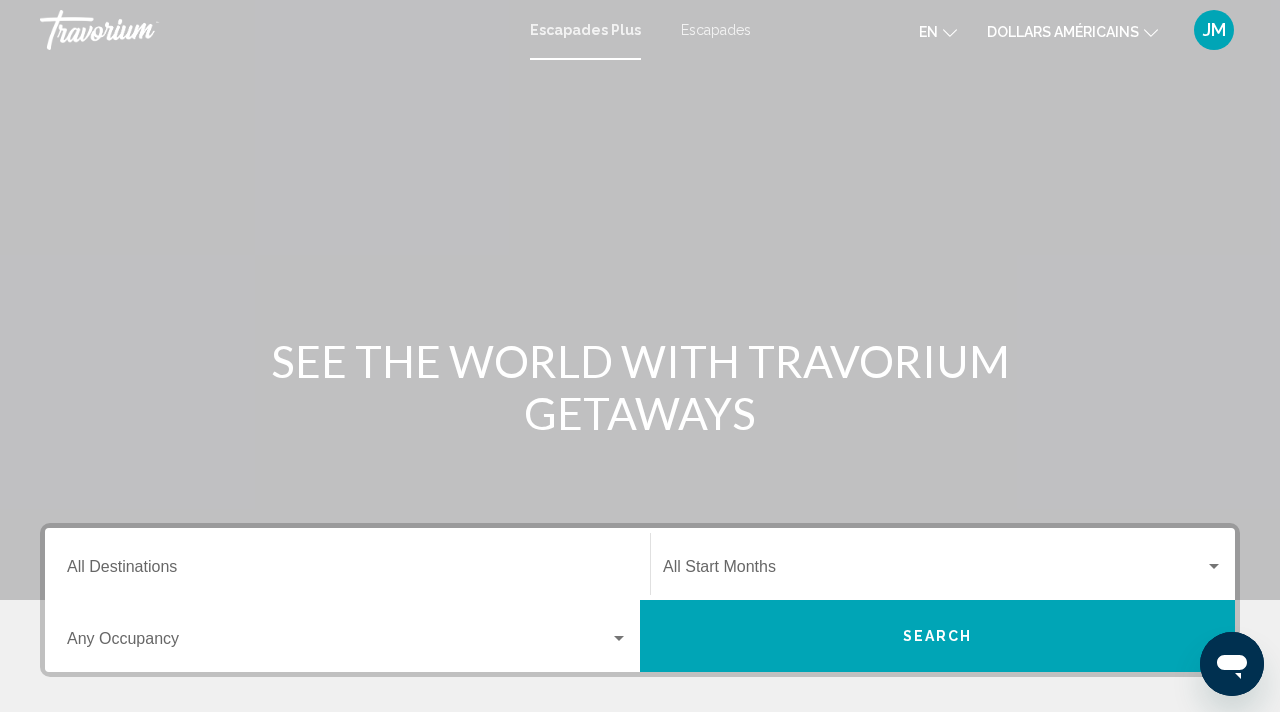 click on "Escapades" at bounding box center [716, 30] 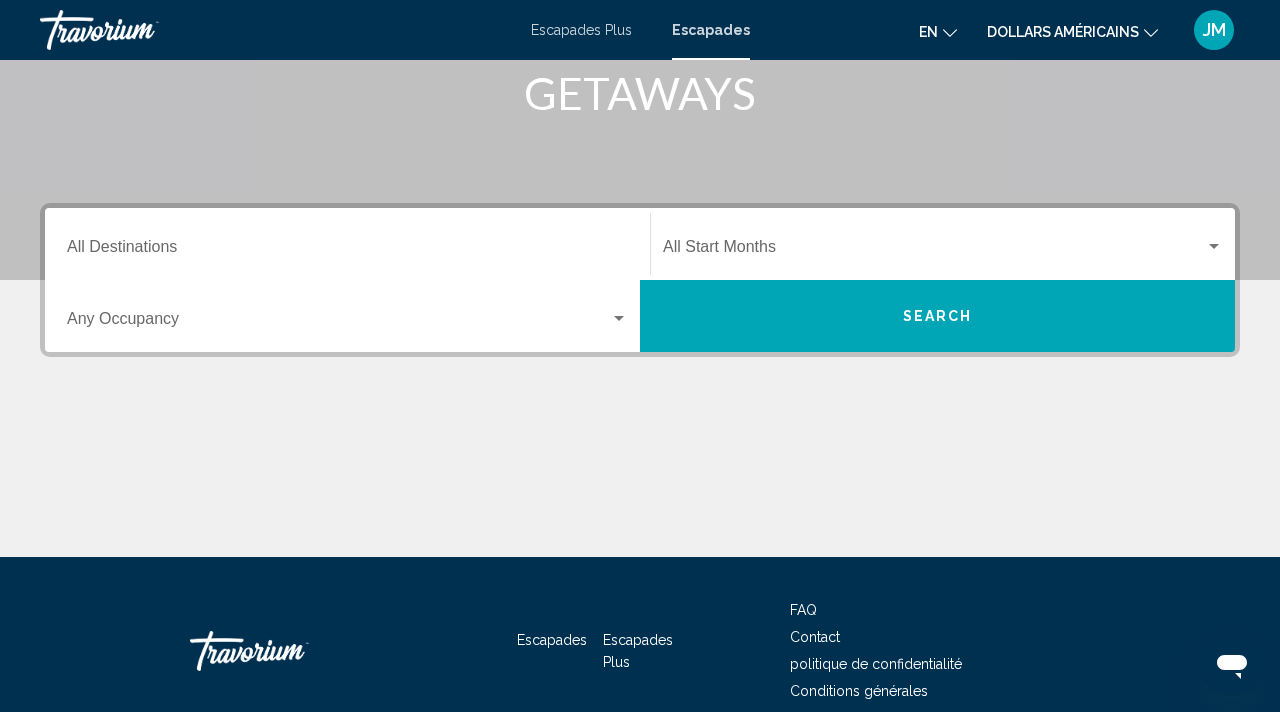 scroll, scrollTop: 410, scrollLeft: 0, axis: vertical 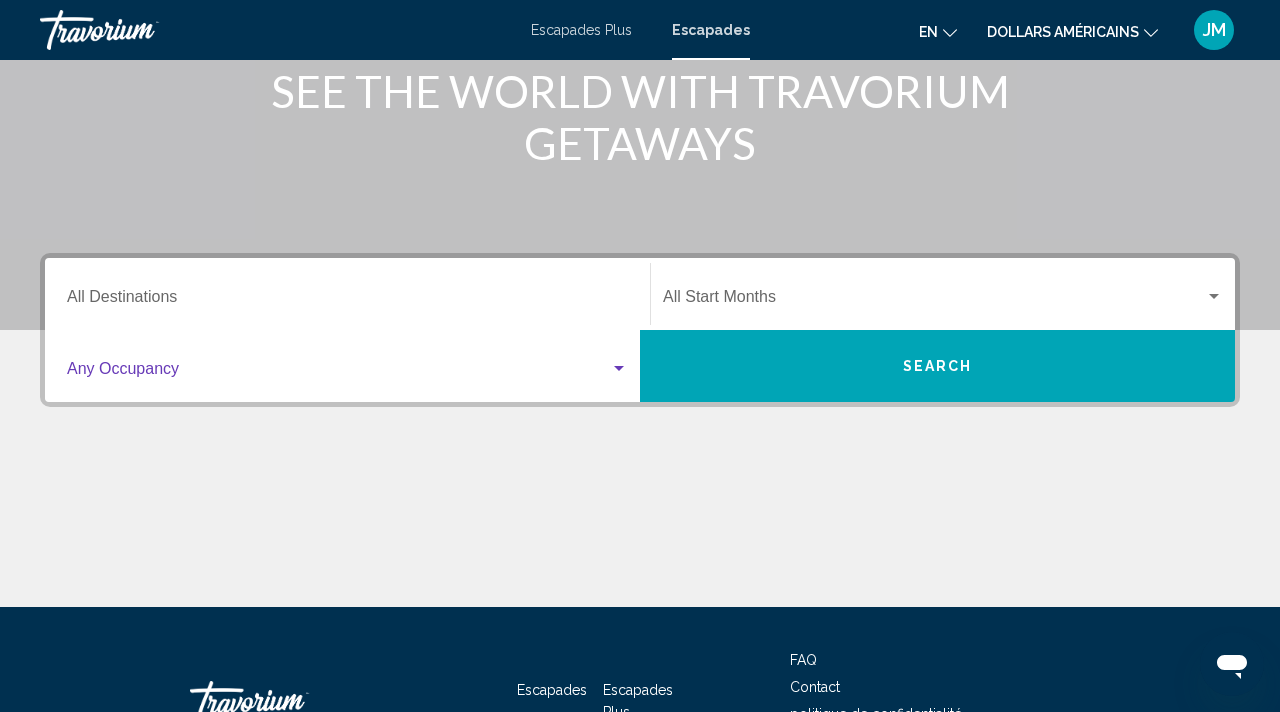 click at bounding box center (619, 368) 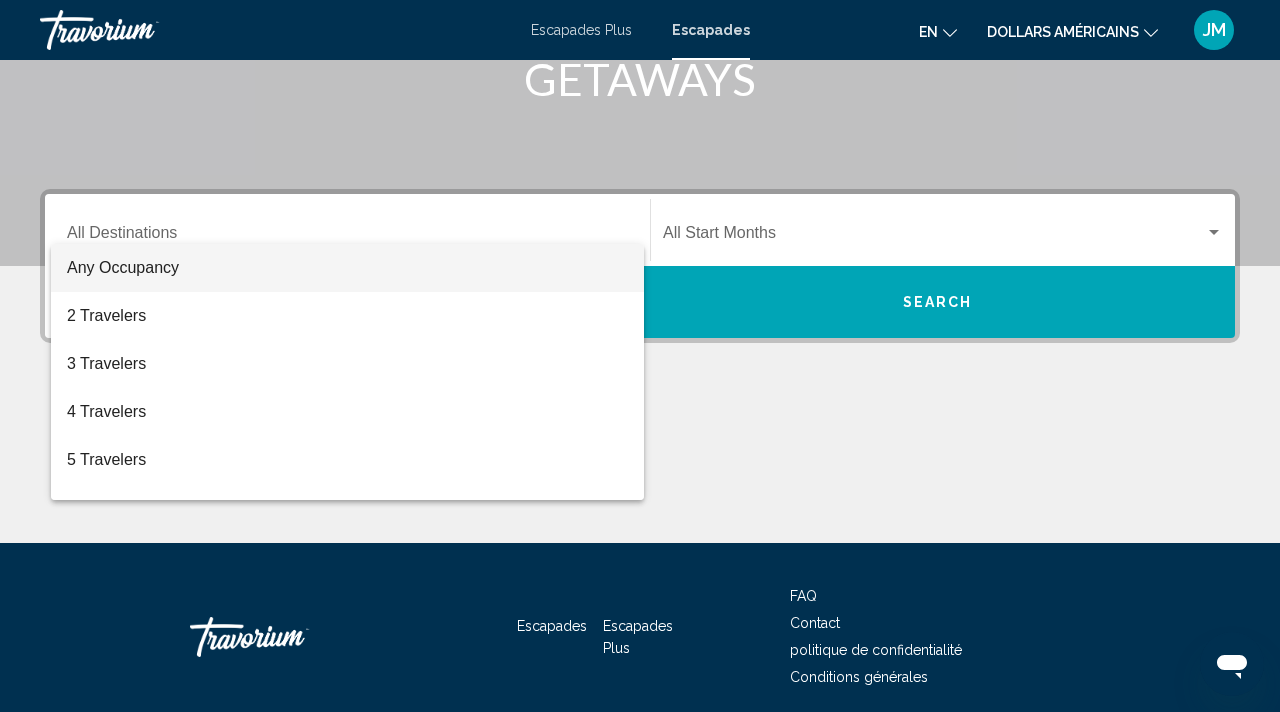 scroll, scrollTop: 410, scrollLeft: 0, axis: vertical 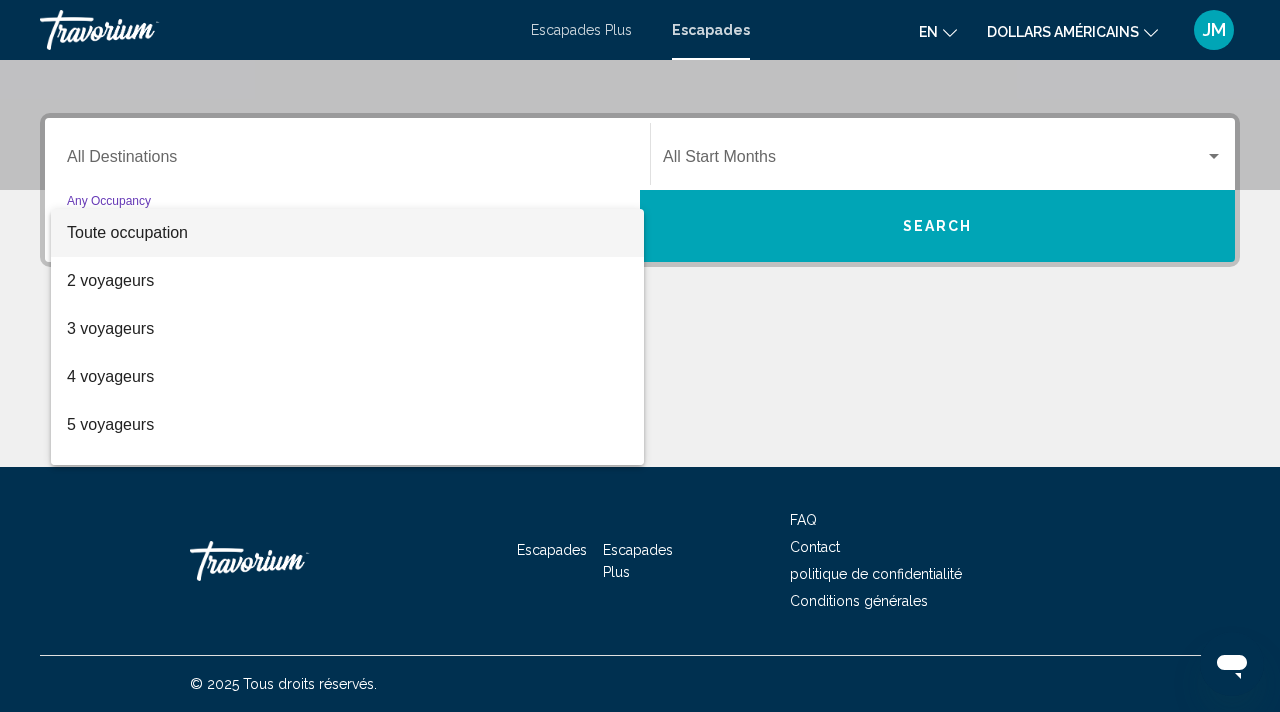 click at bounding box center (640, 356) 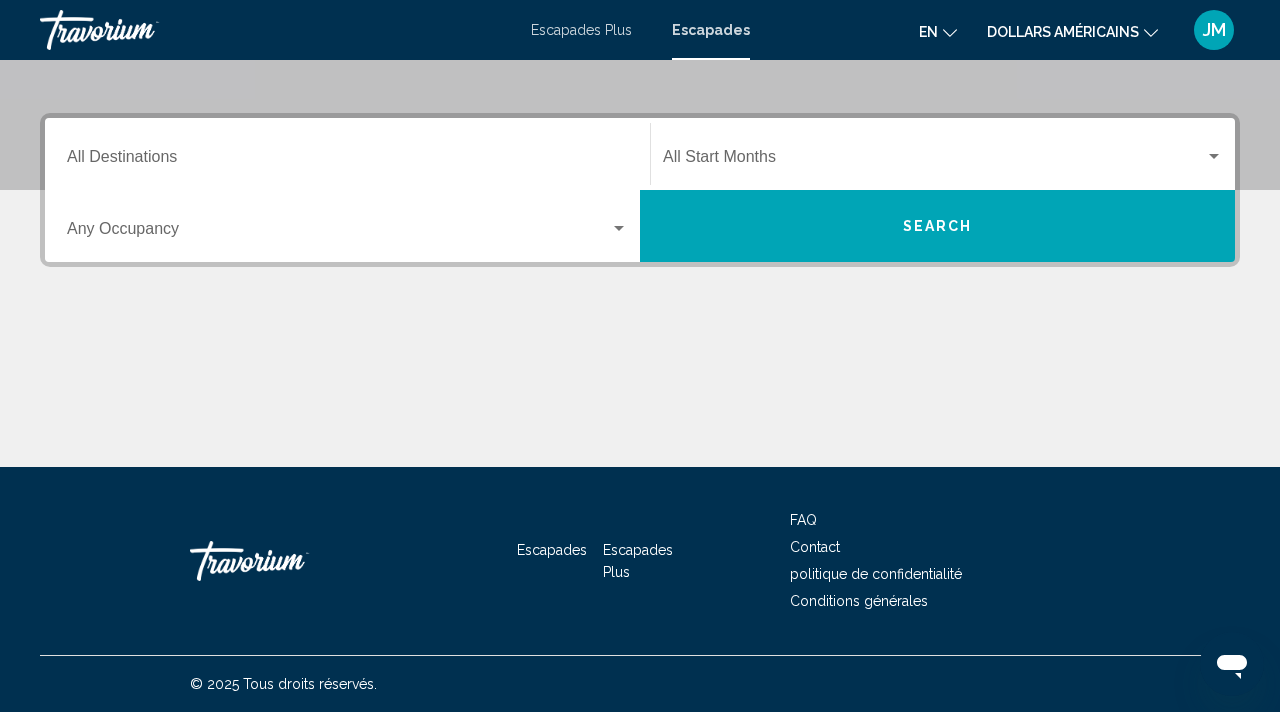 click at bounding box center (1214, 157) 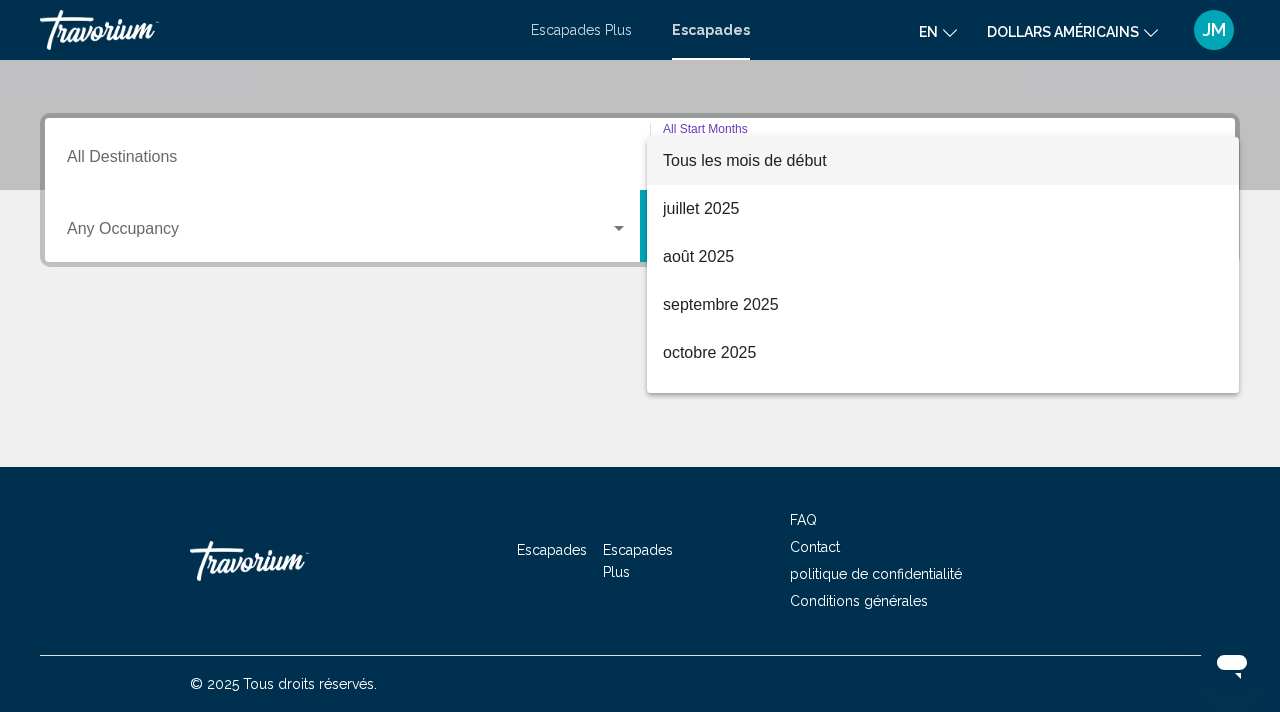 click at bounding box center (640, 356) 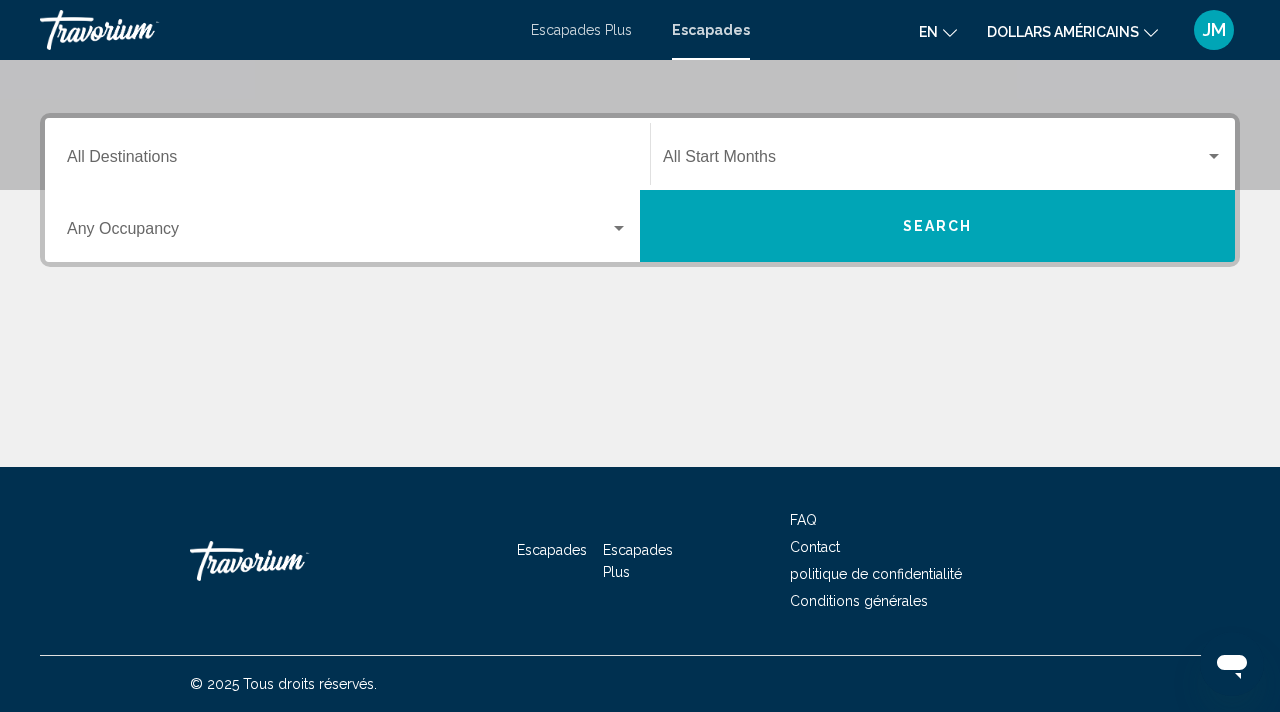 click on "Destination All Destinations" at bounding box center (347, 154) 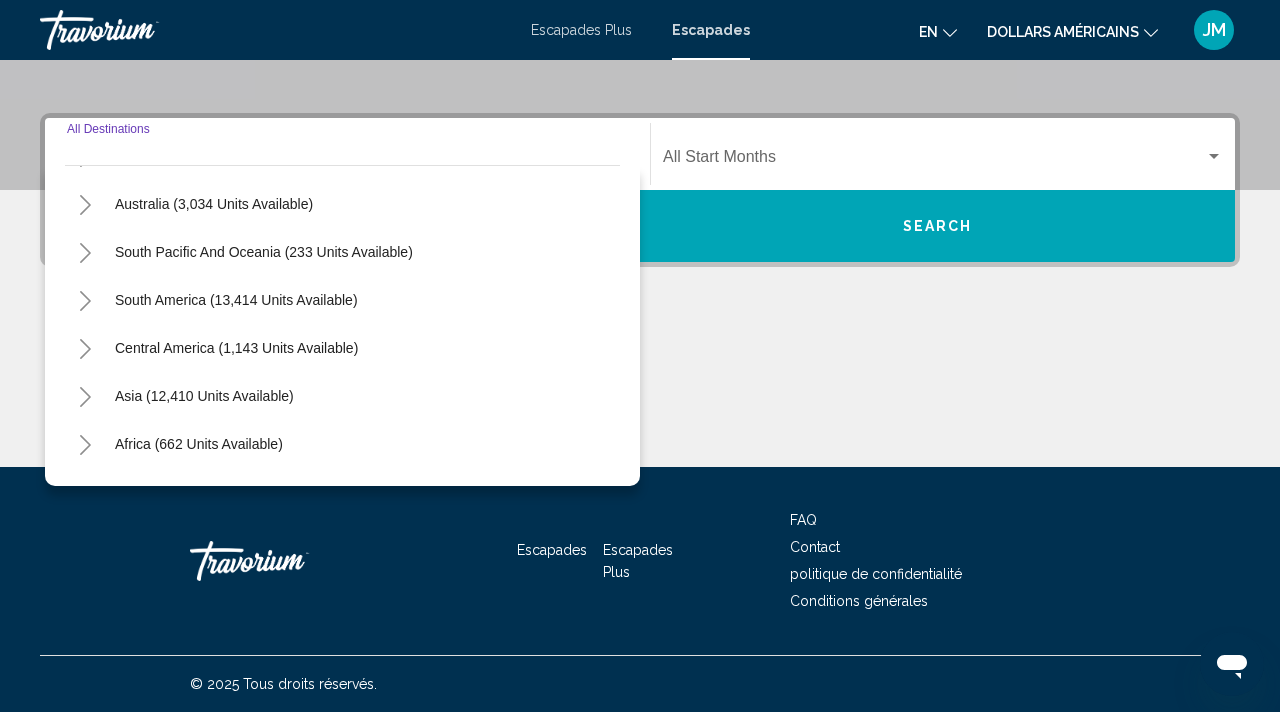 scroll, scrollTop: 324, scrollLeft: 0, axis: vertical 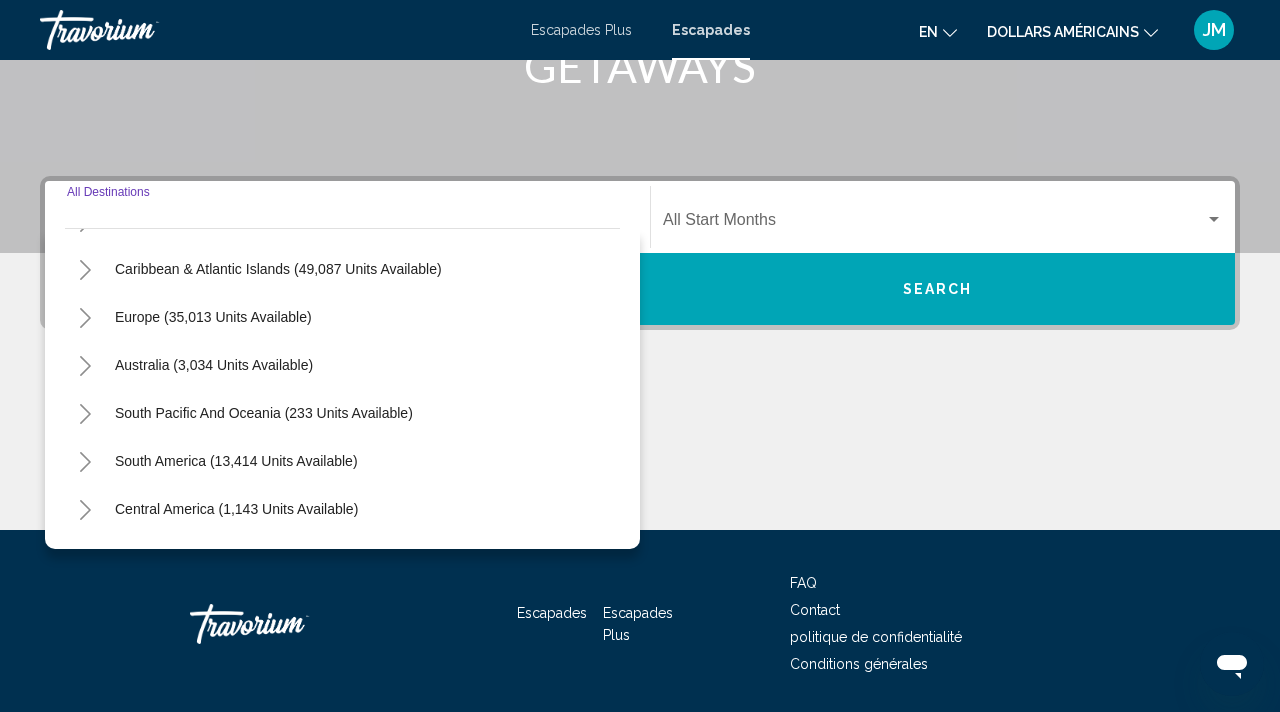 click at bounding box center (640, 455) 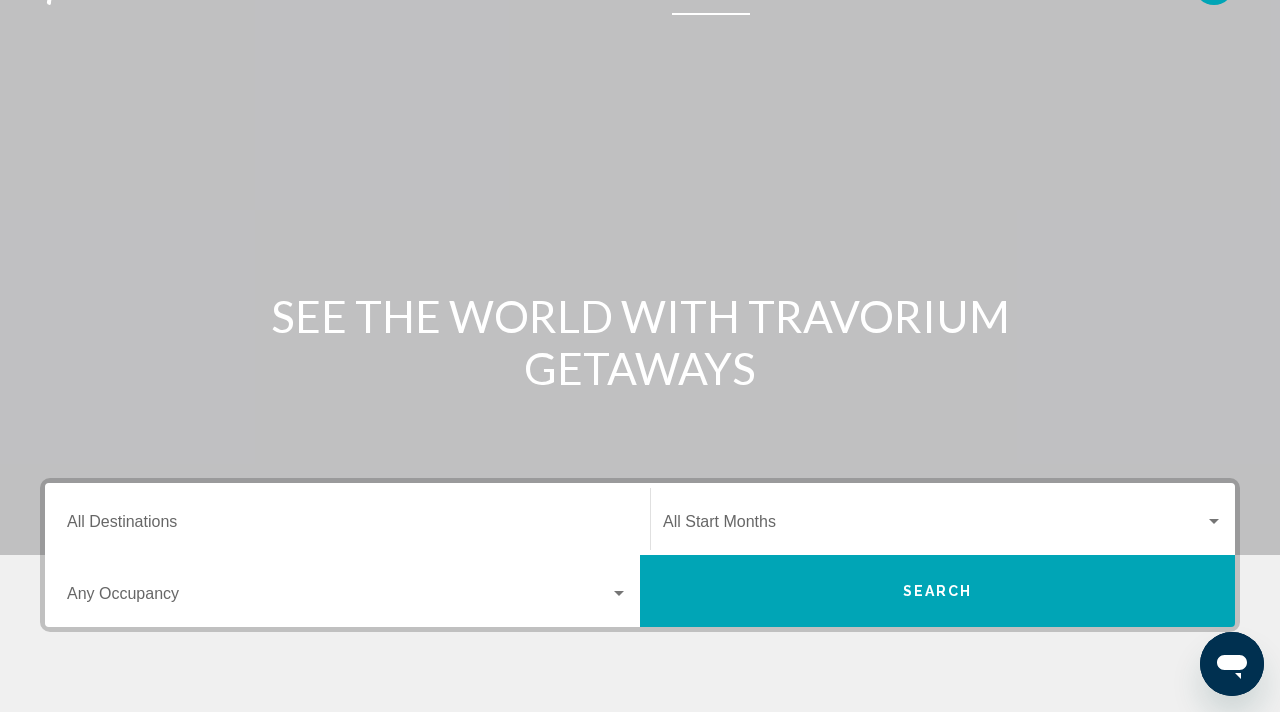 scroll, scrollTop: 0, scrollLeft: 0, axis: both 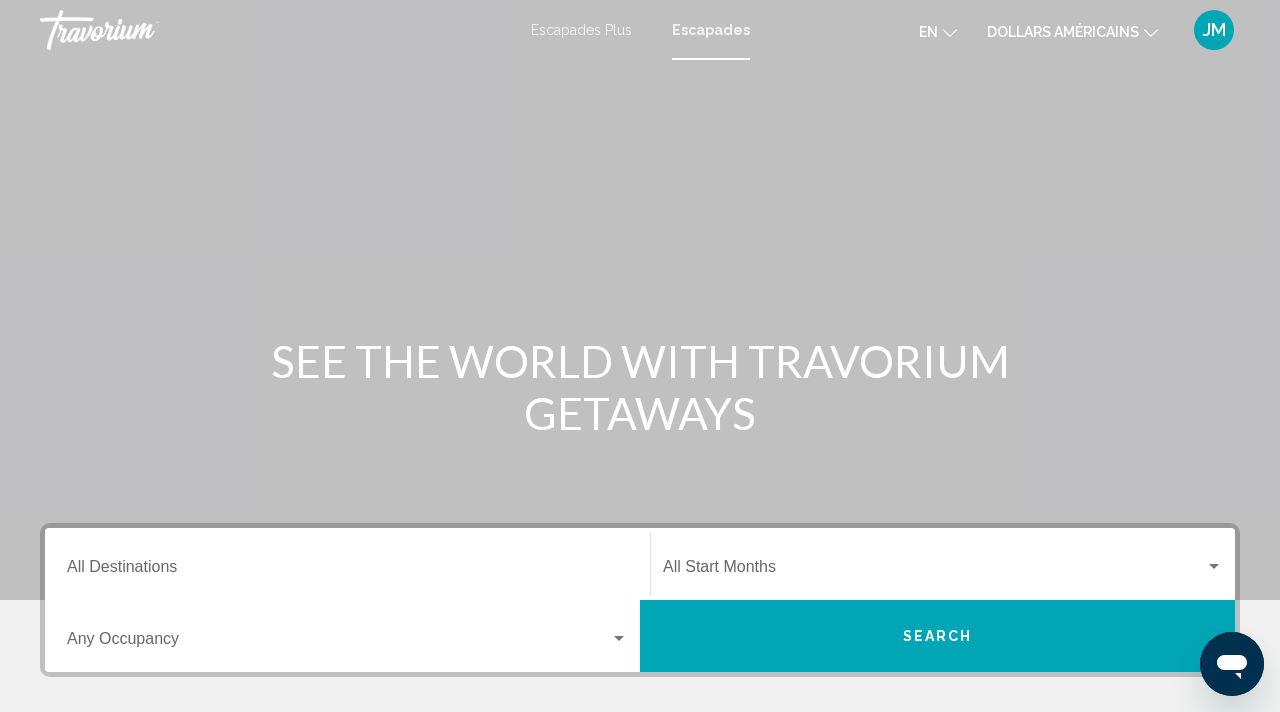 click on "Escapades Plus" at bounding box center (581, 30) 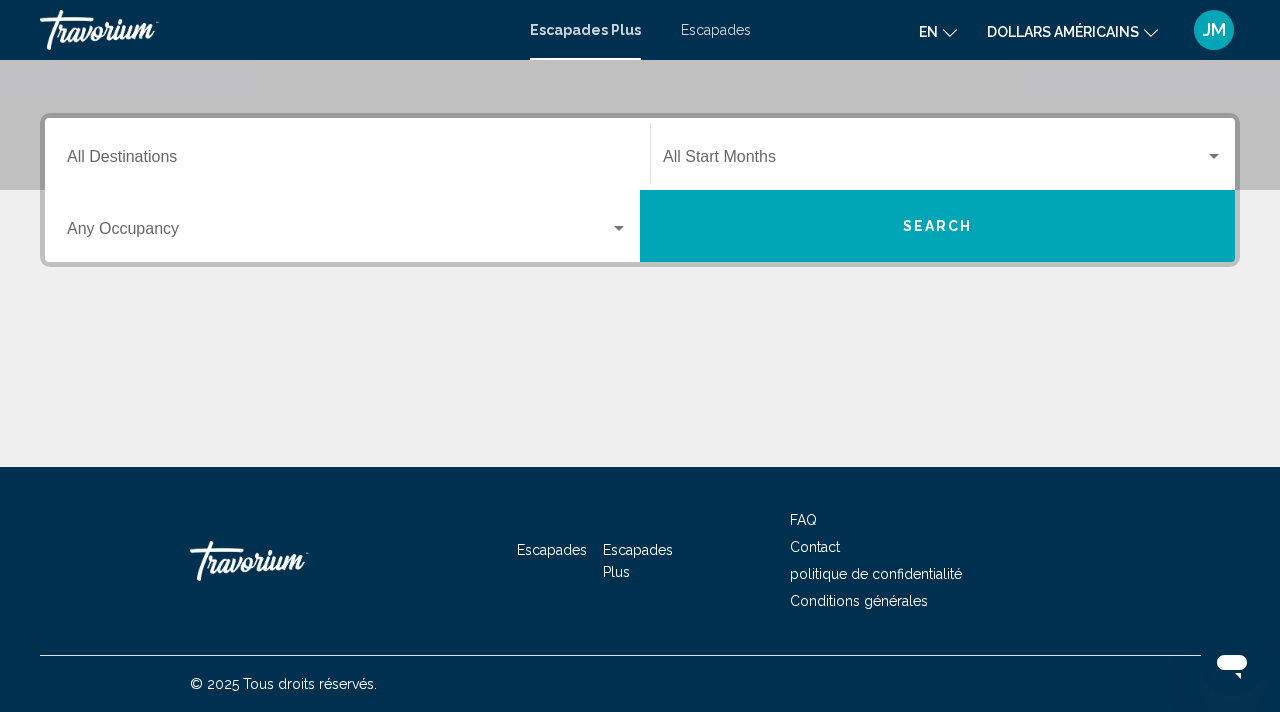scroll, scrollTop: 0, scrollLeft: 0, axis: both 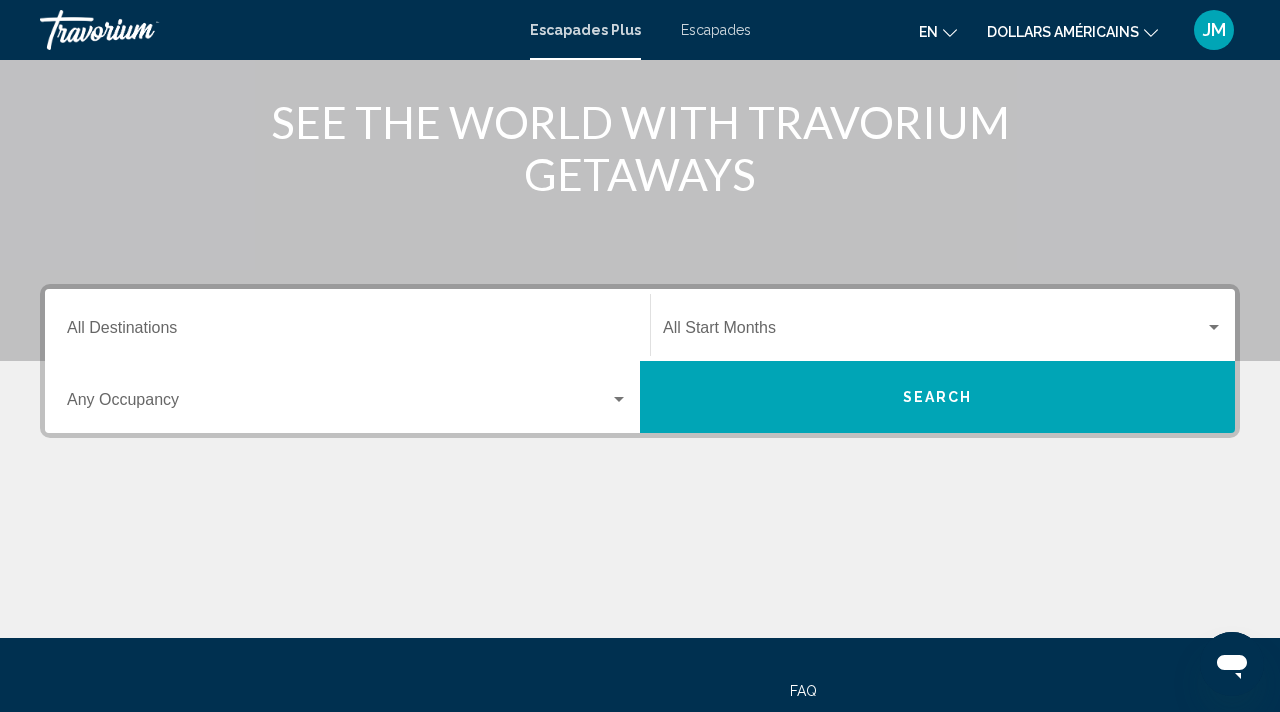 click on "Destination All Destinations" at bounding box center [347, 332] 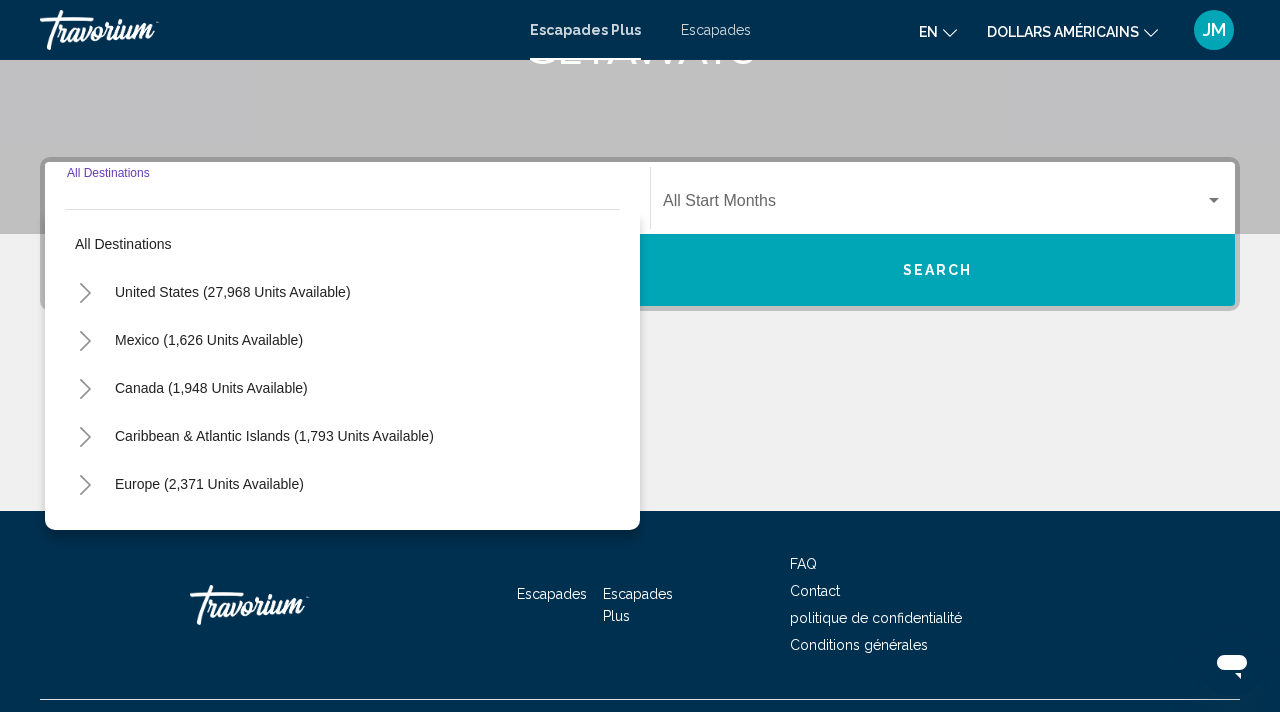 scroll, scrollTop: 410, scrollLeft: 0, axis: vertical 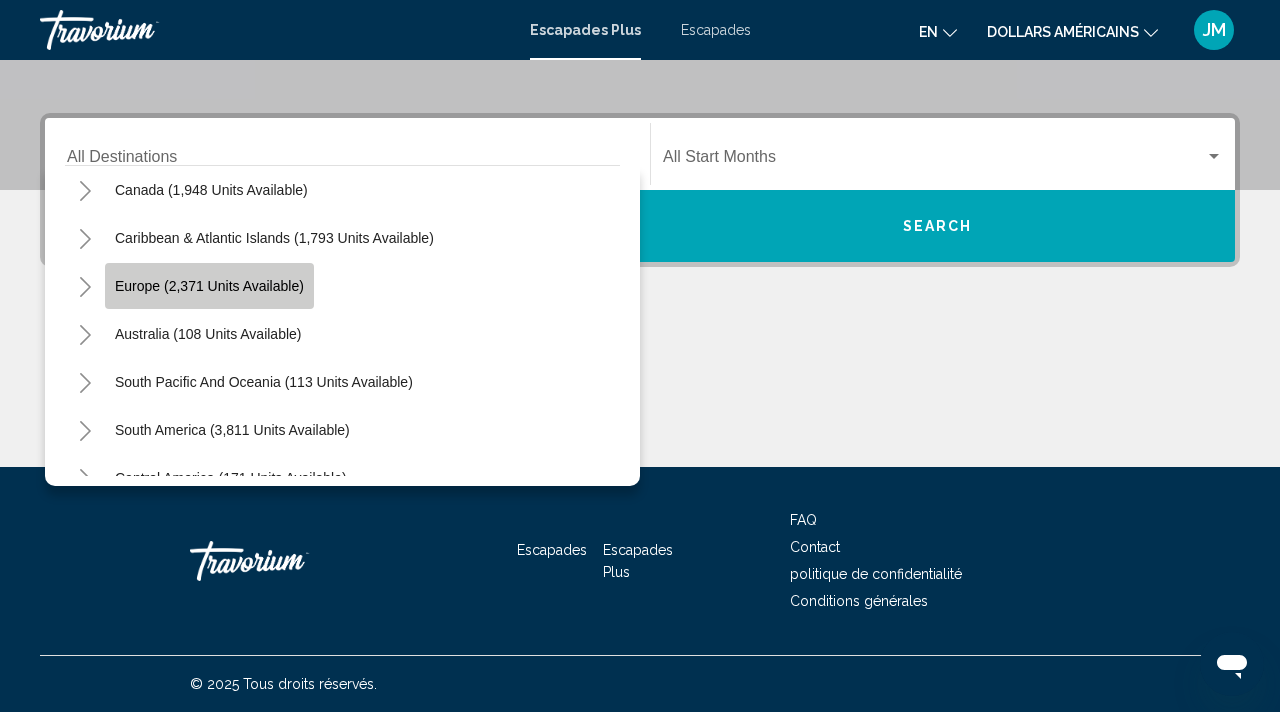 click on "Europe (2,371 units available)" 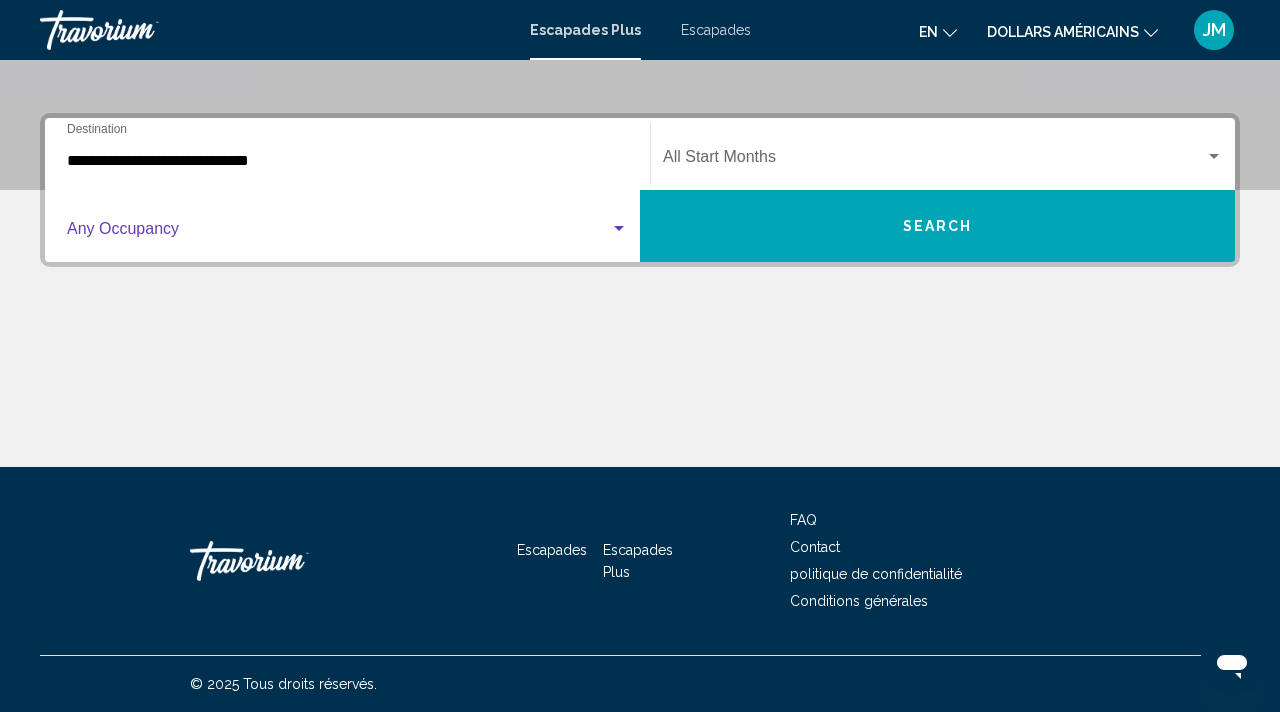 click at bounding box center [338, 233] 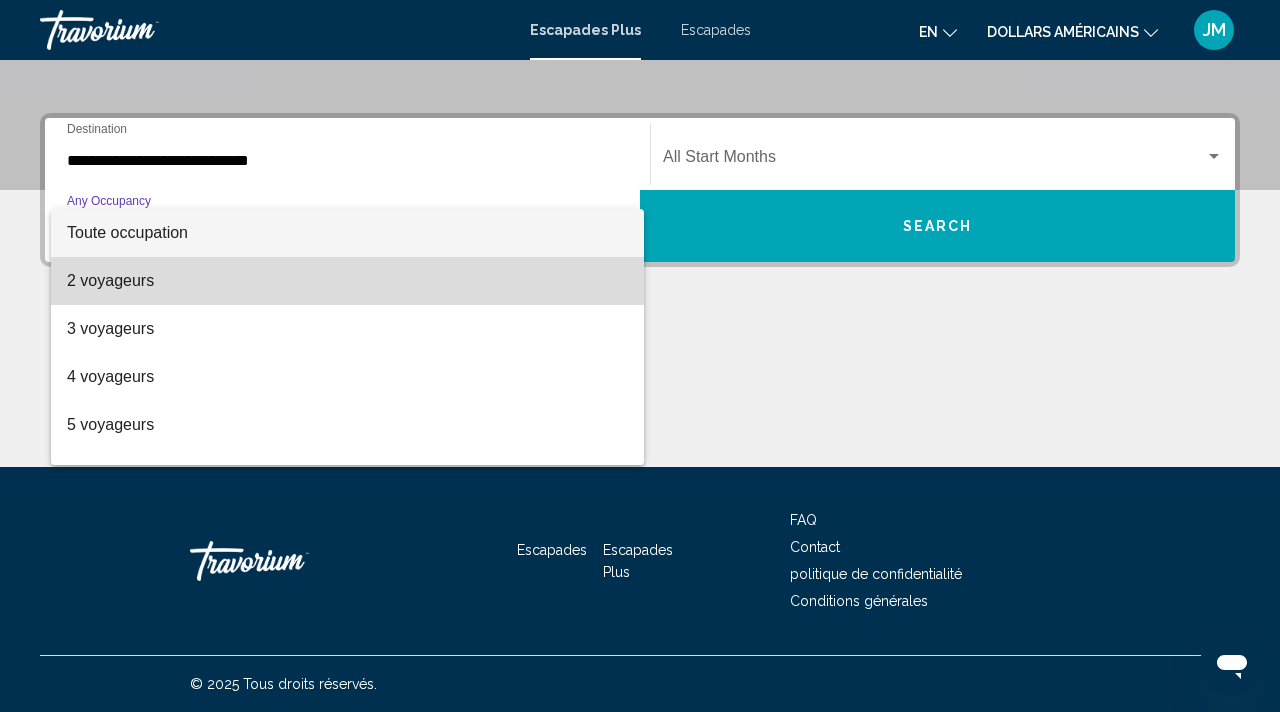 click on "2 voyageurs" at bounding box center [347, 281] 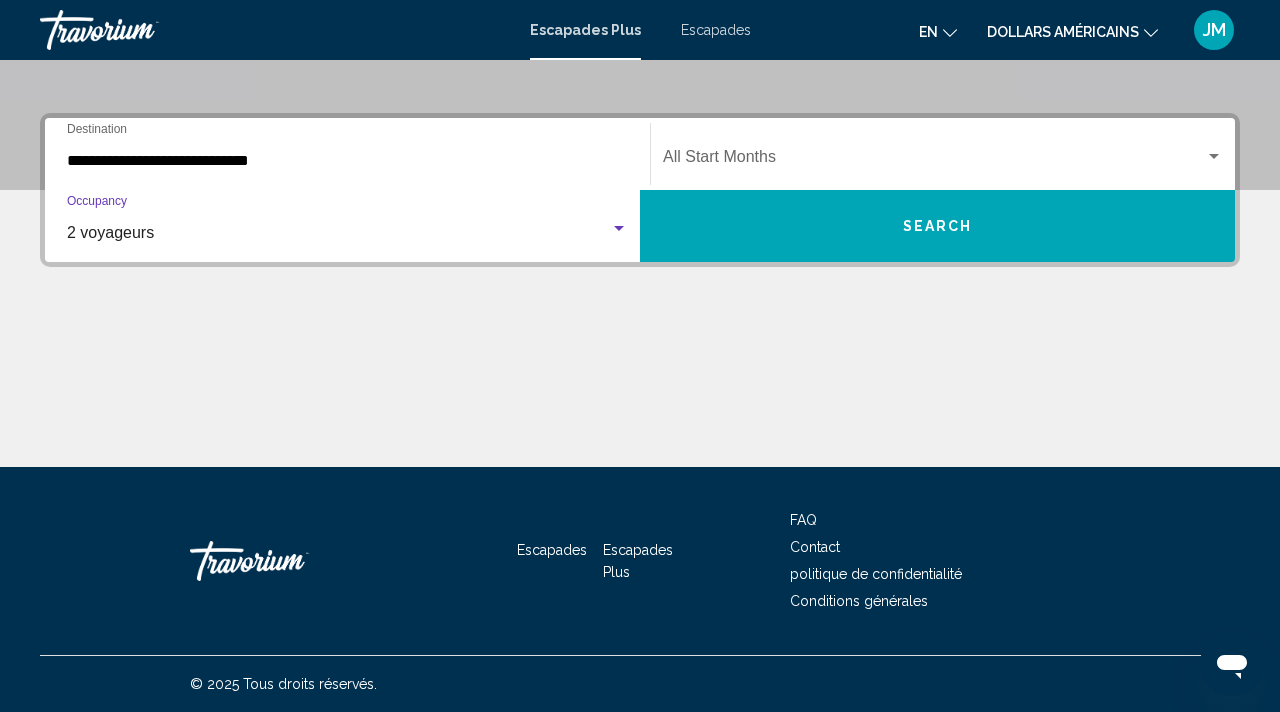 click on "Search" at bounding box center (937, 226) 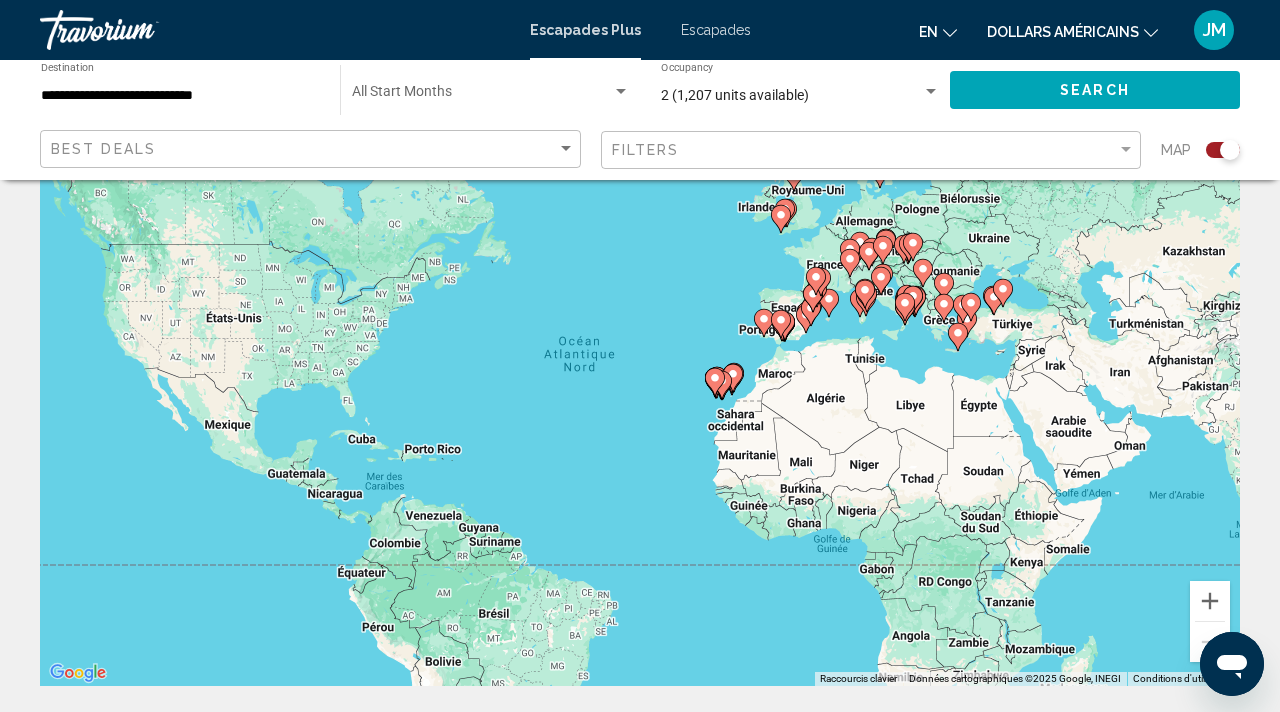 scroll, scrollTop: 0, scrollLeft: 0, axis: both 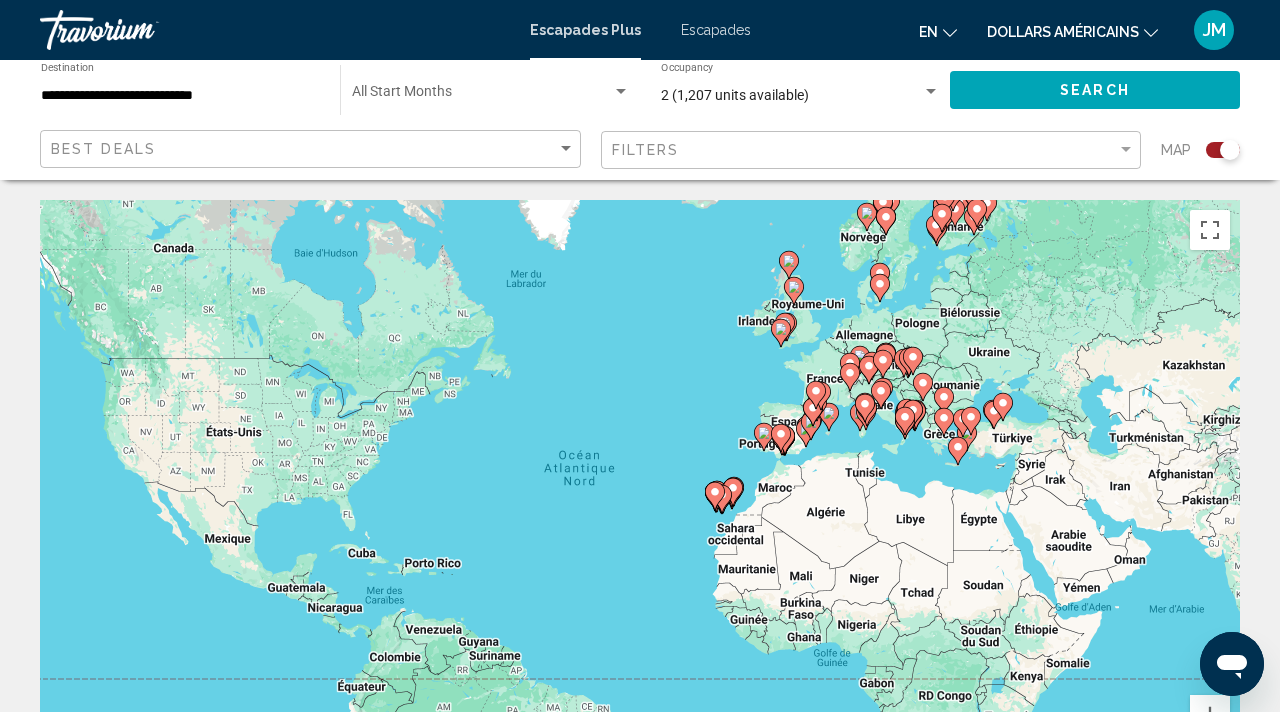 click on "**********" 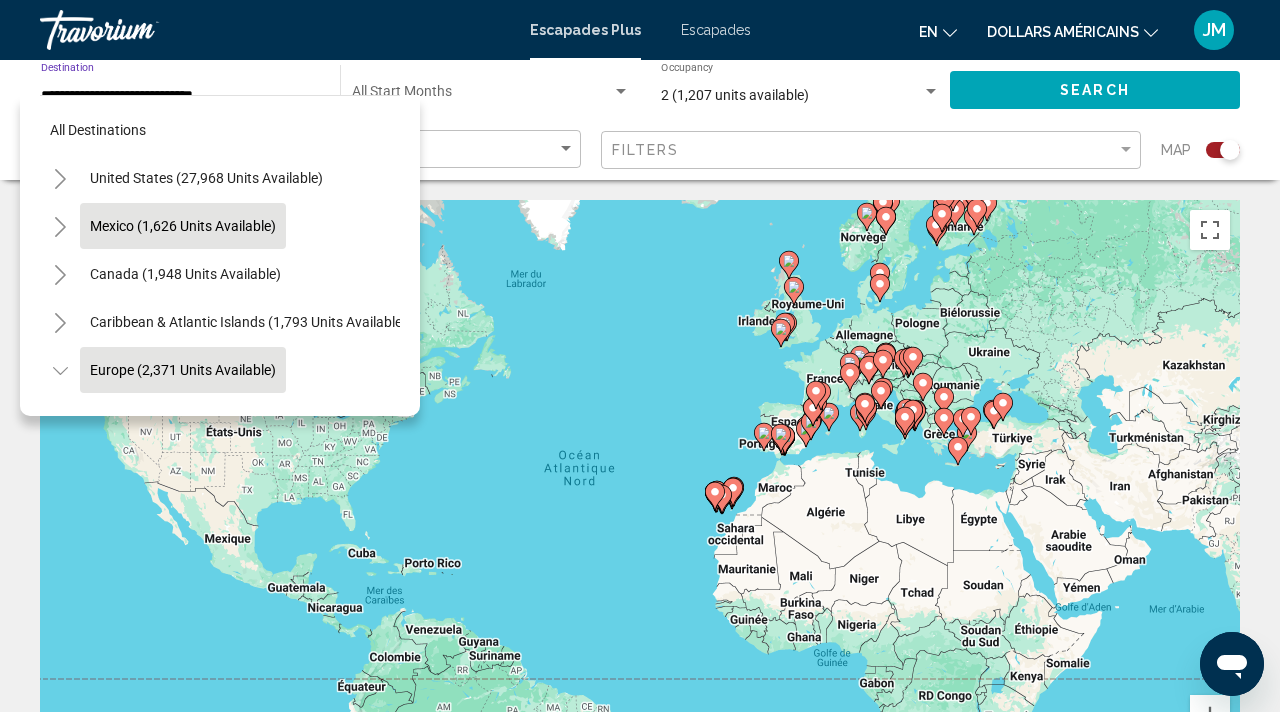scroll, scrollTop: 119, scrollLeft: 0, axis: vertical 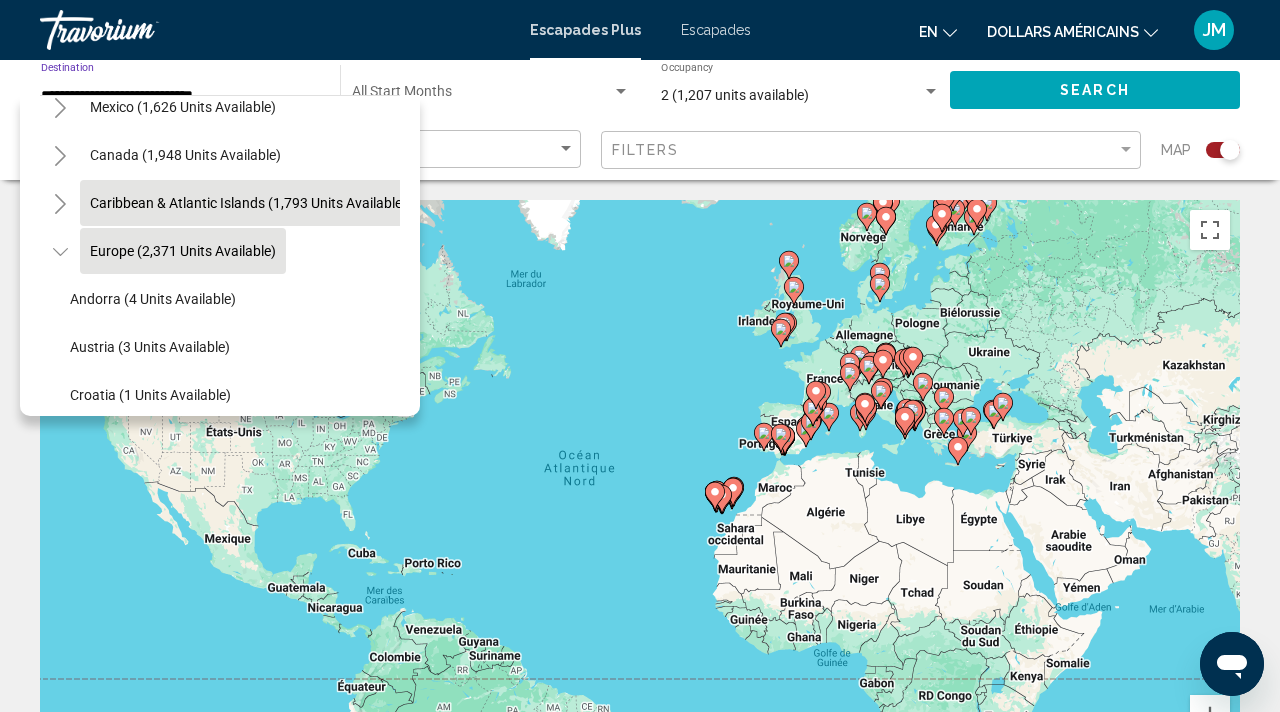 click on "Caribbean & Atlantic Islands (1,793 units available)" at bounding box center [183, 251] 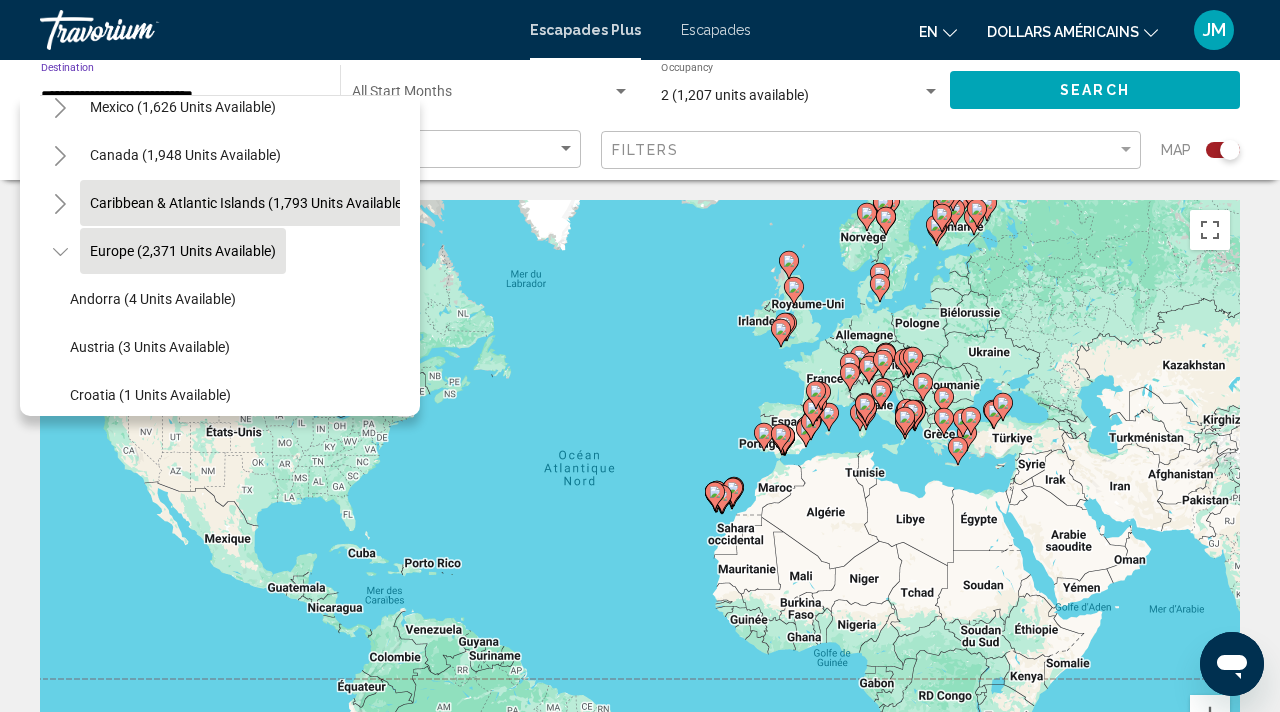 type on "**********" 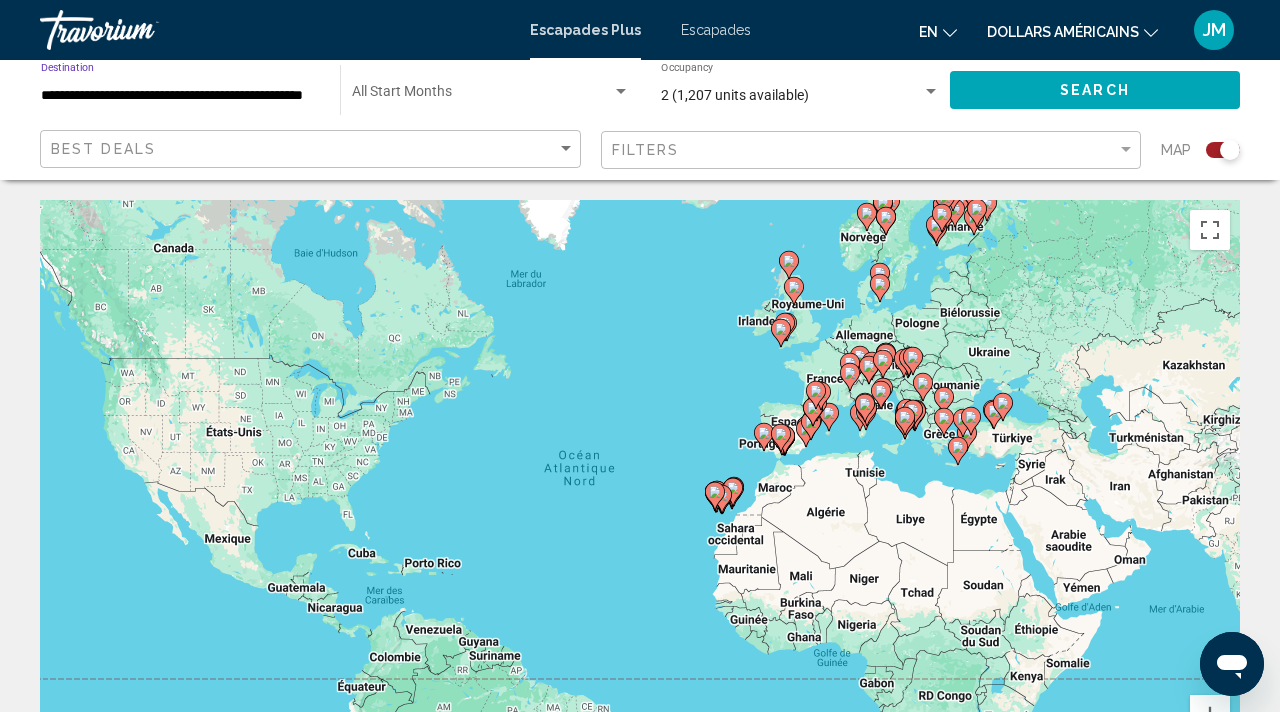 click on "Search" 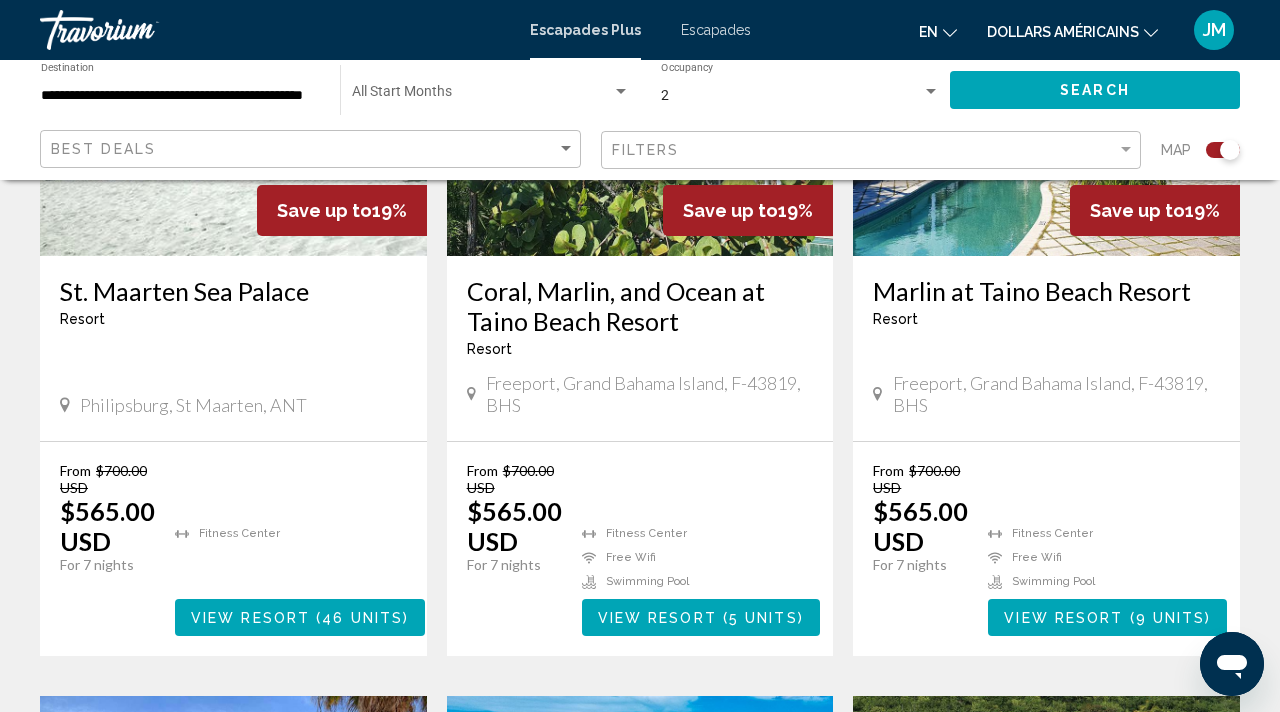 scroll, scrollTop: 962, scrollLeft: 0, axis: vertical 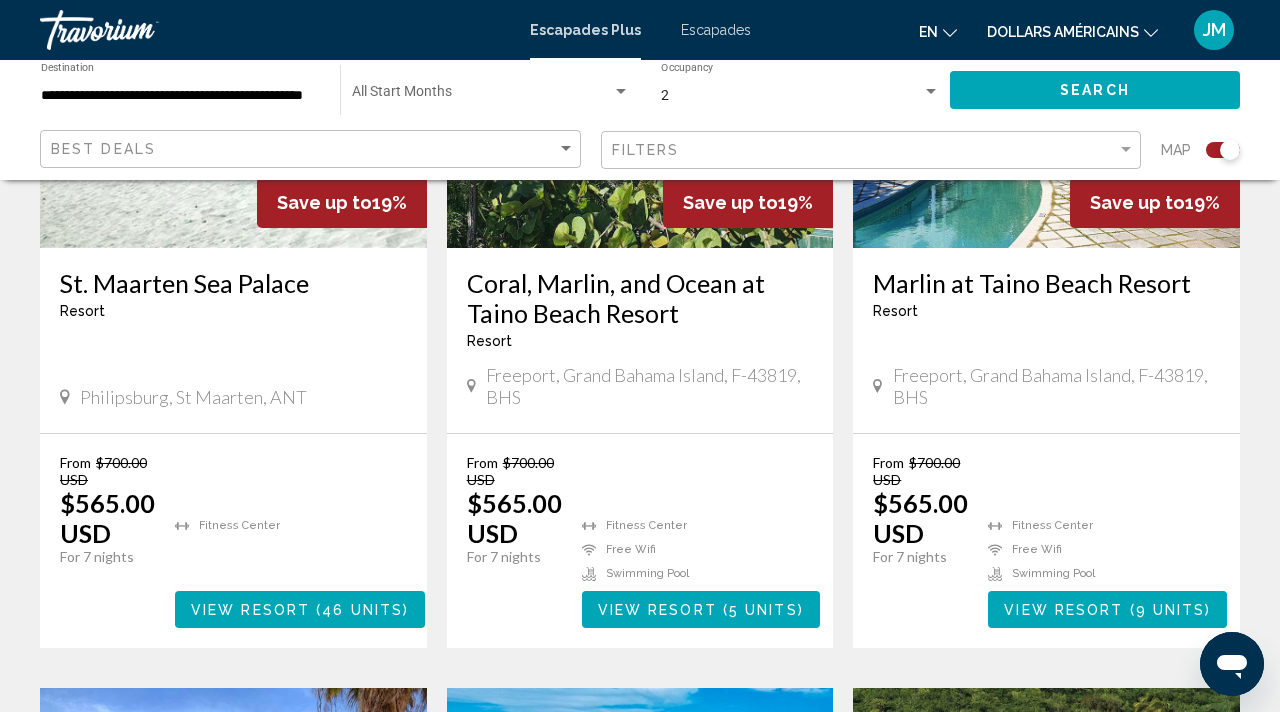 click on "Marlin at Taino Beach Resort" at bounding box center (1046, 283) 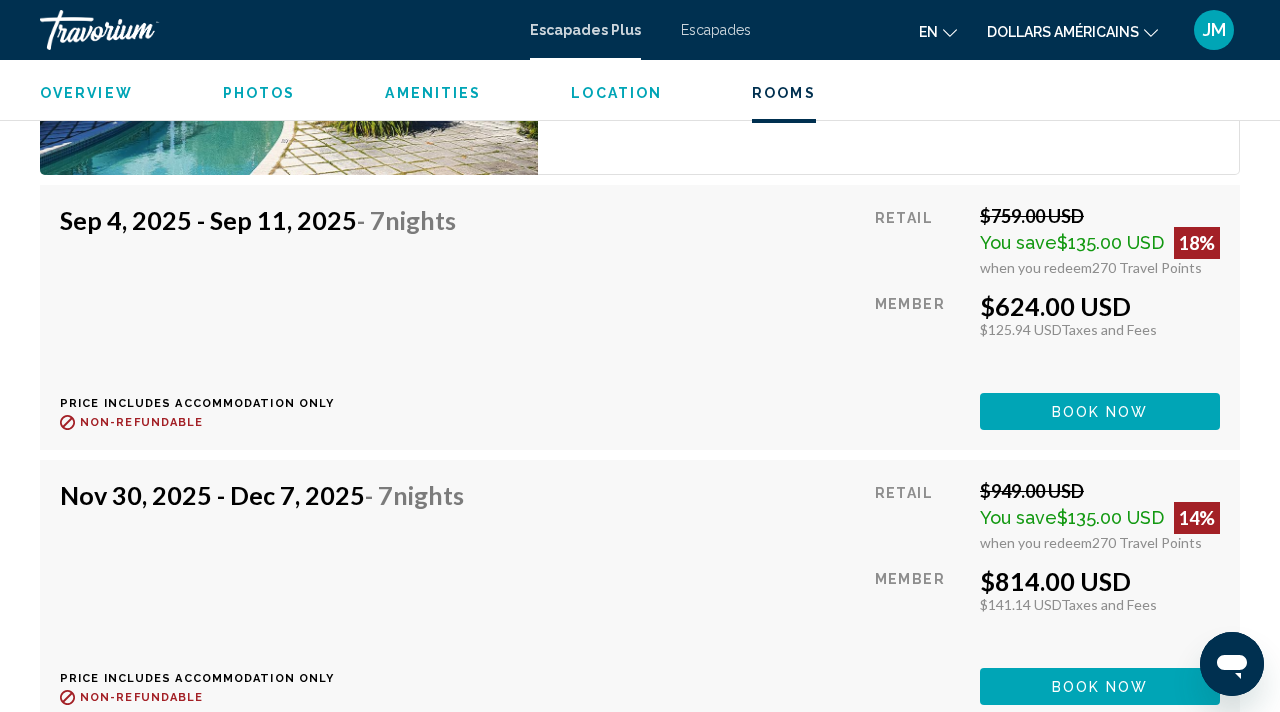 scroll, scrollTop: 3927, scrollLeft: 0, axis: vertical 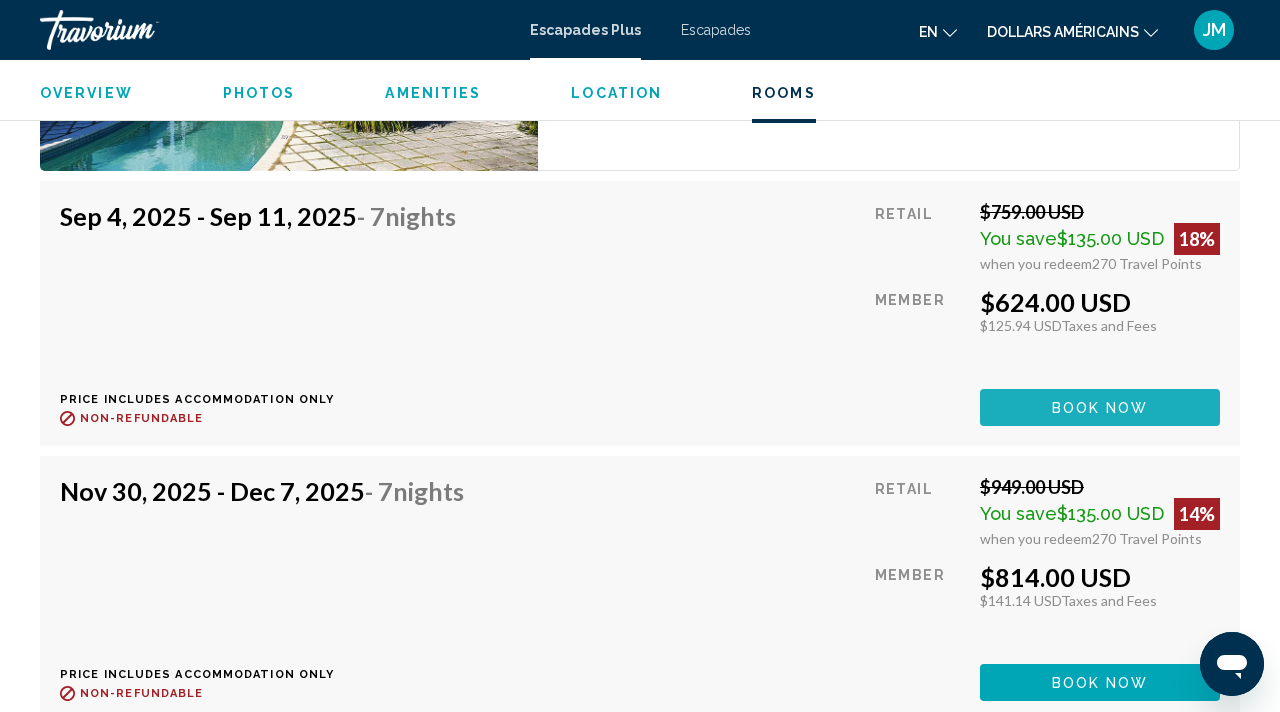 click on "Book now" at bounding box center (1100, 407) 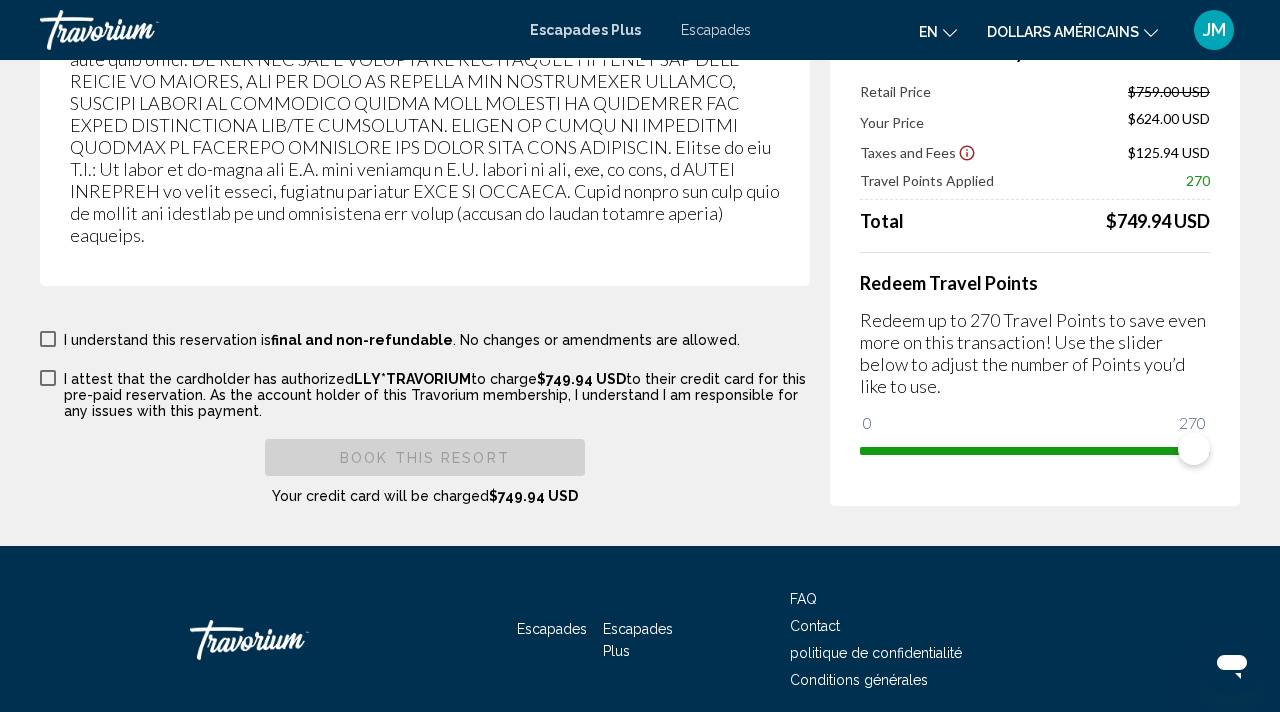scroll, scrollTop: 4066, scrollLeft: 0, axis: vertical 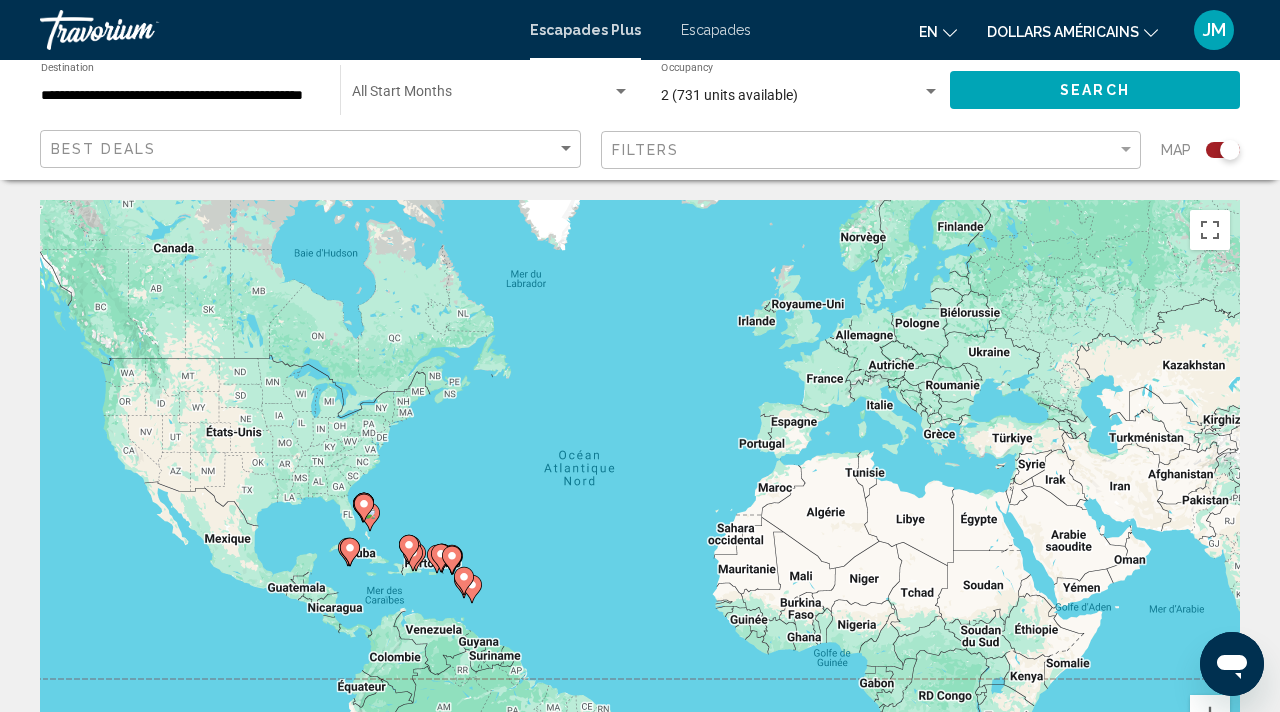 click on "**********" at bounding box center (180, 96) 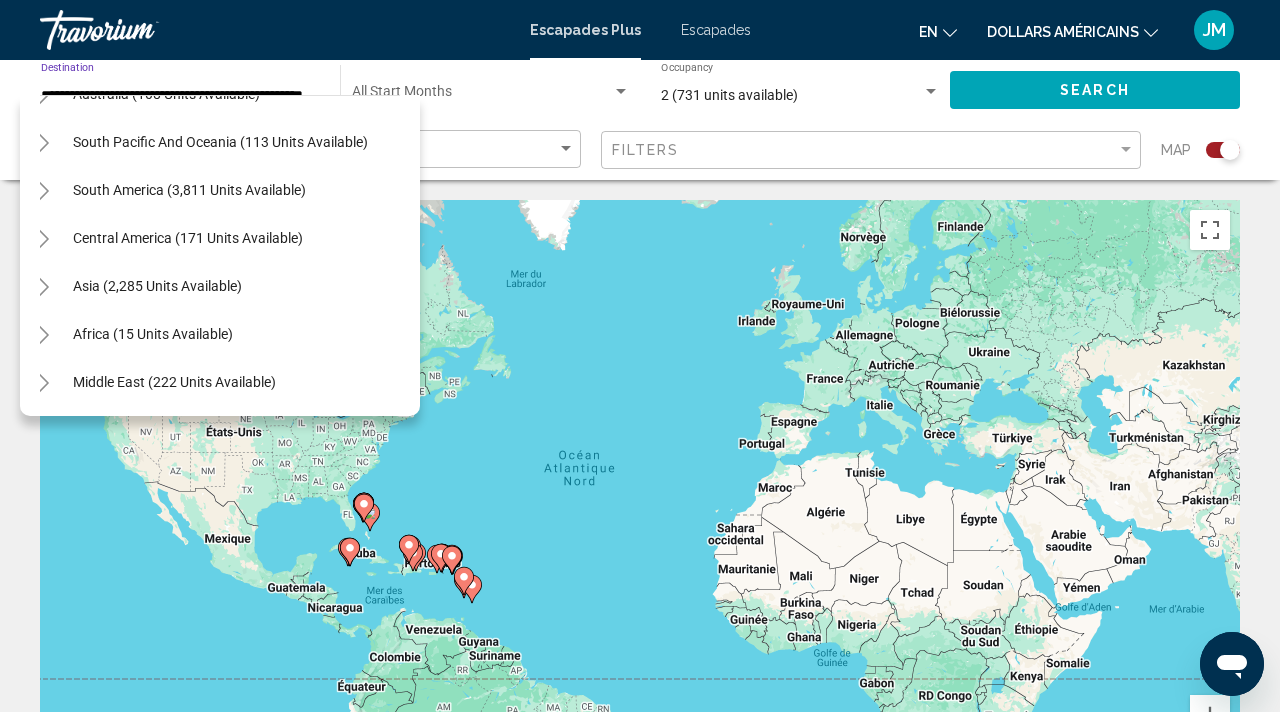 scroll, scrollTop: 660, scrollLeft: 15, axis: both 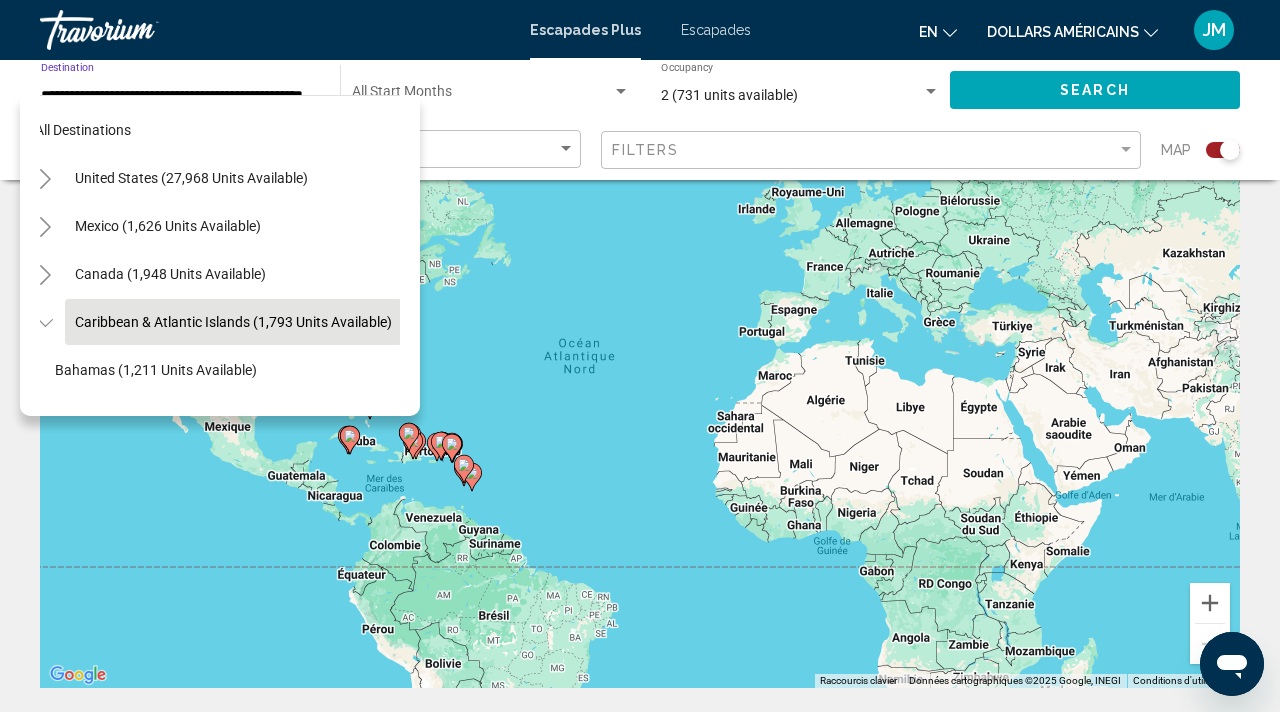 click on "Start Month All Start Months" 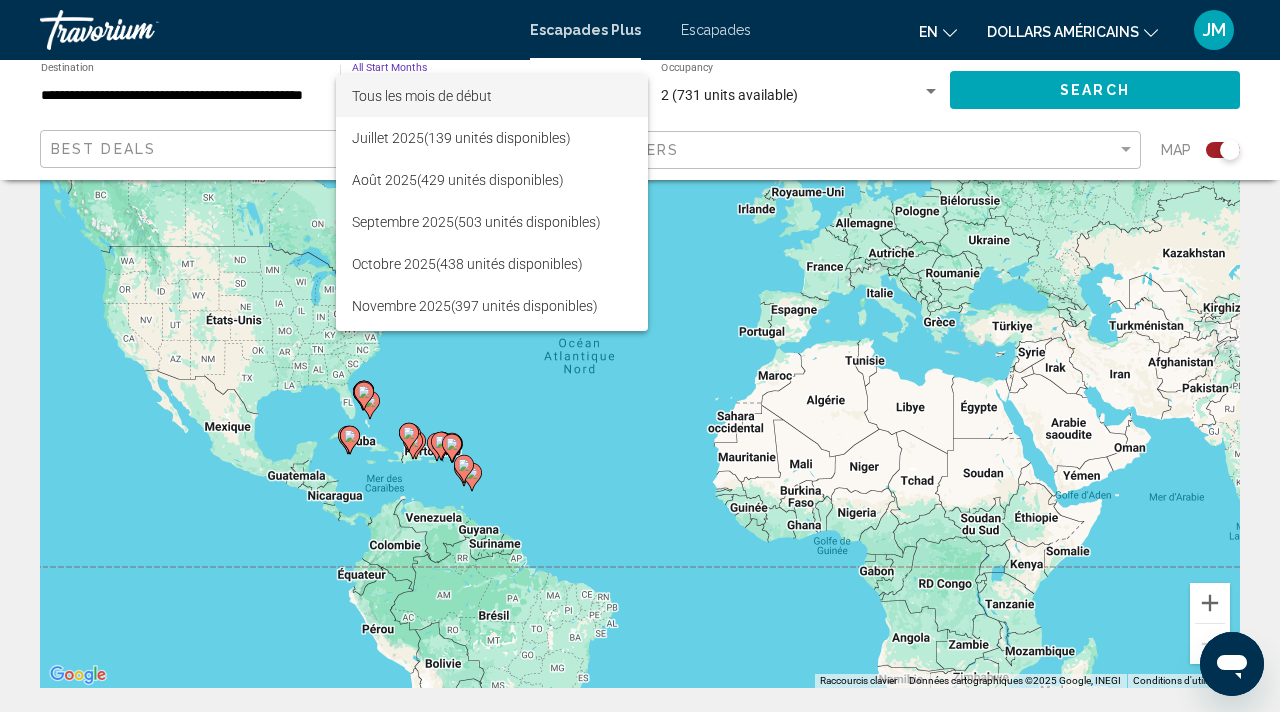 scroll, scrollTop: 0, scrollLeft: 0, axis: both 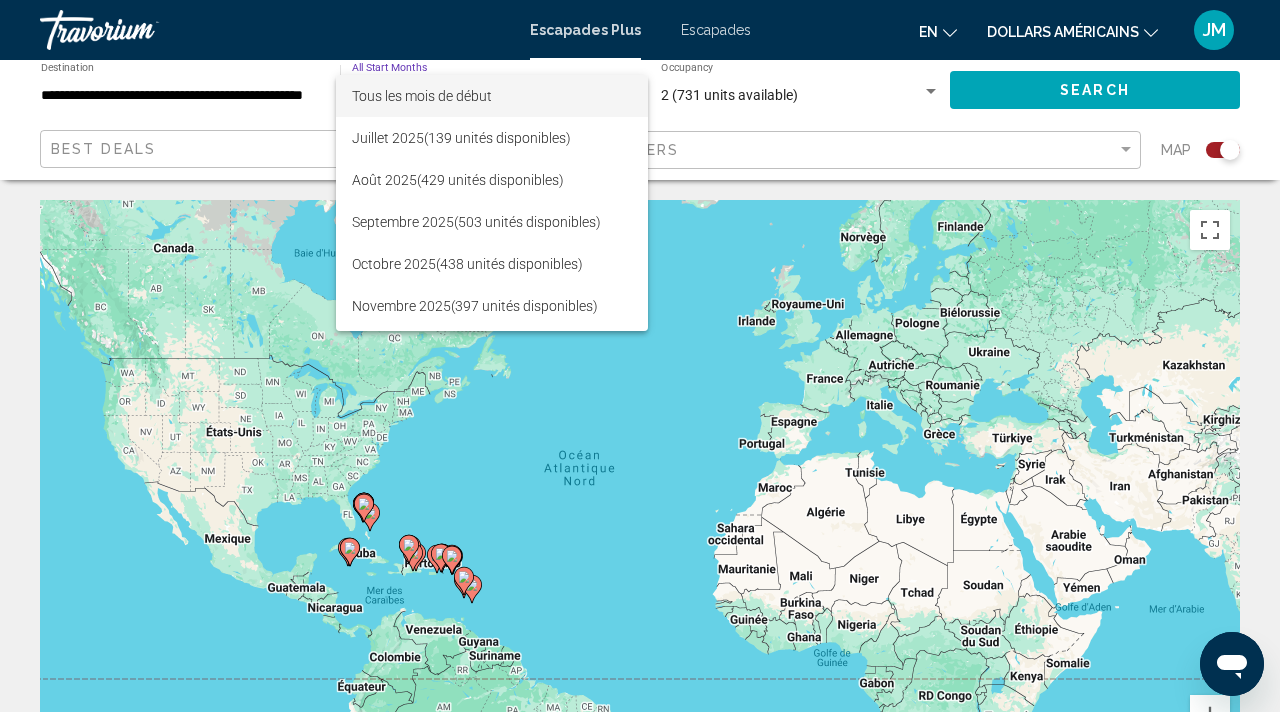click at bounding box center [640, 356] 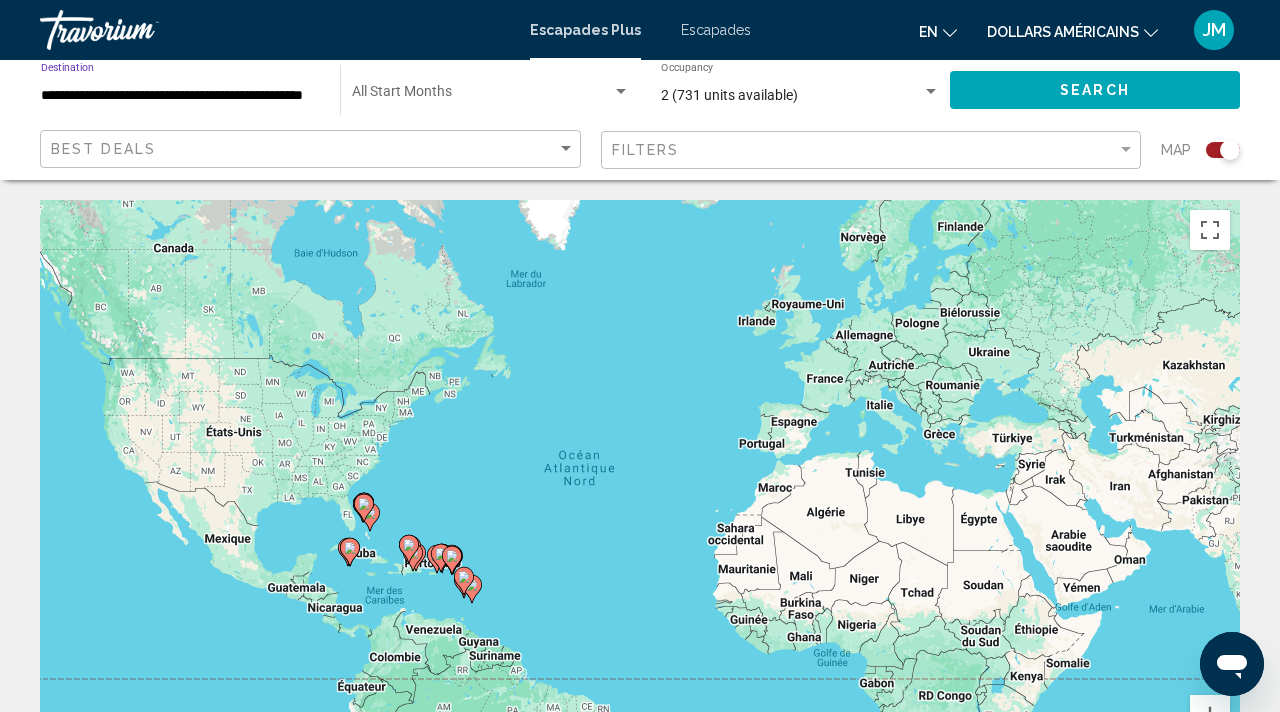 click on "**********" at bounding box center (180, 96) 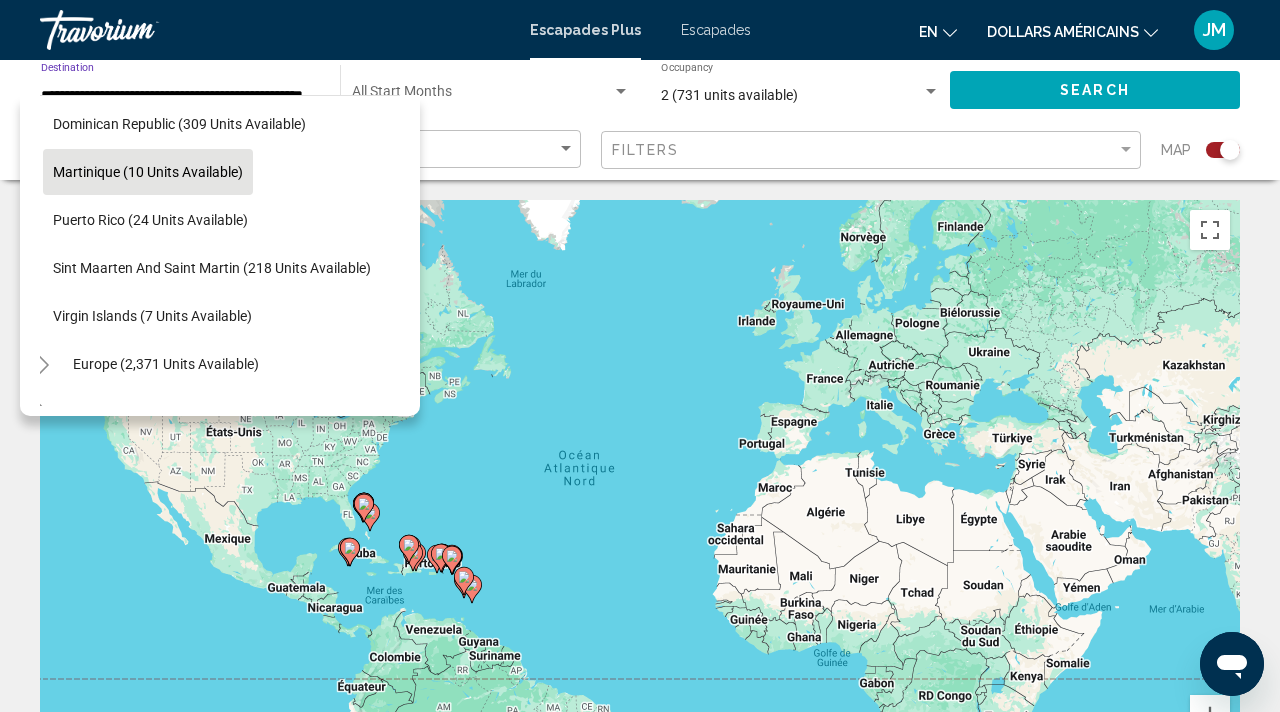 scroll, scrollTop: 343, scrollLeft: 17, axis: both 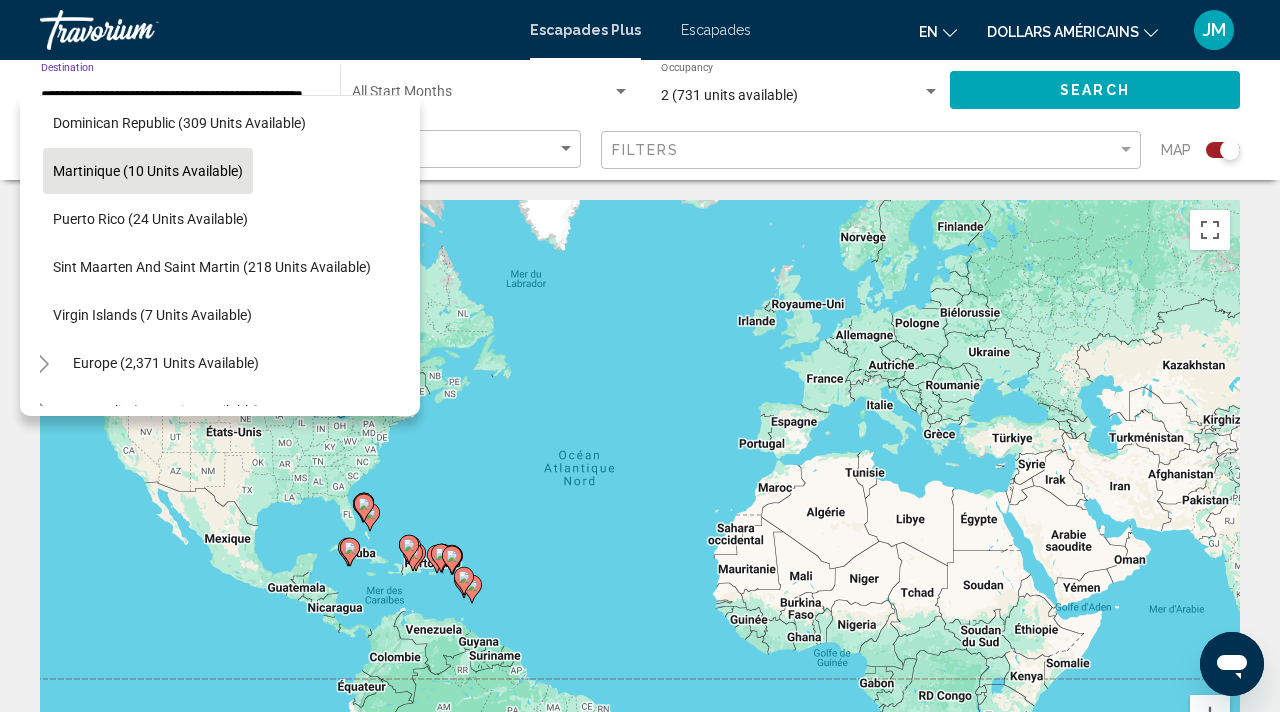 click on "Martinique (10 units available)" 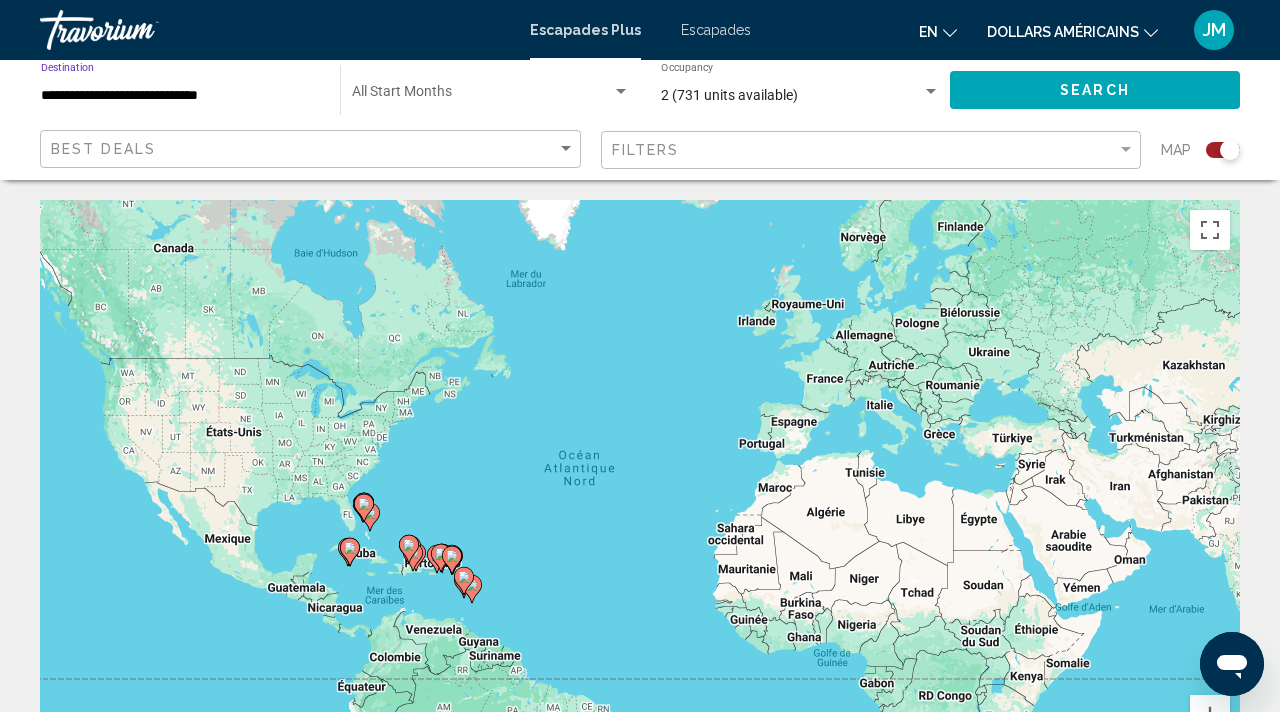 click on "Search" 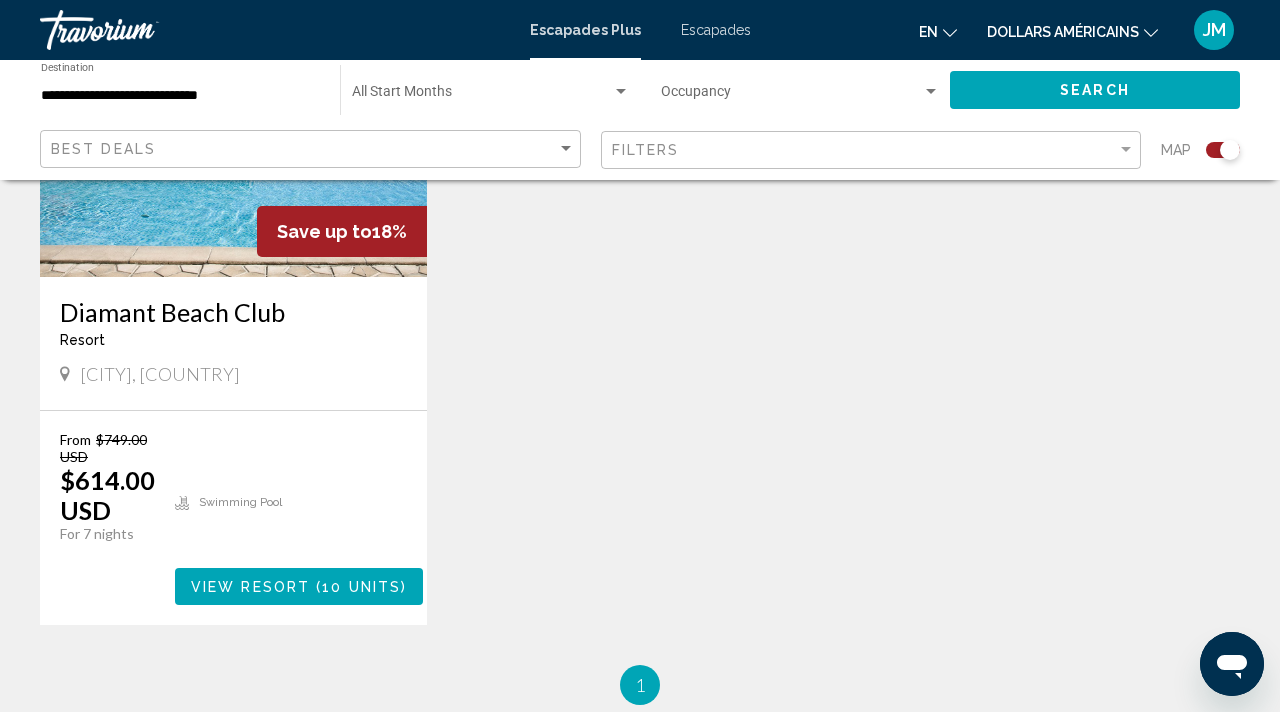 scroll, scrollTop: 948, scrollLeft: 0, axis: vertical 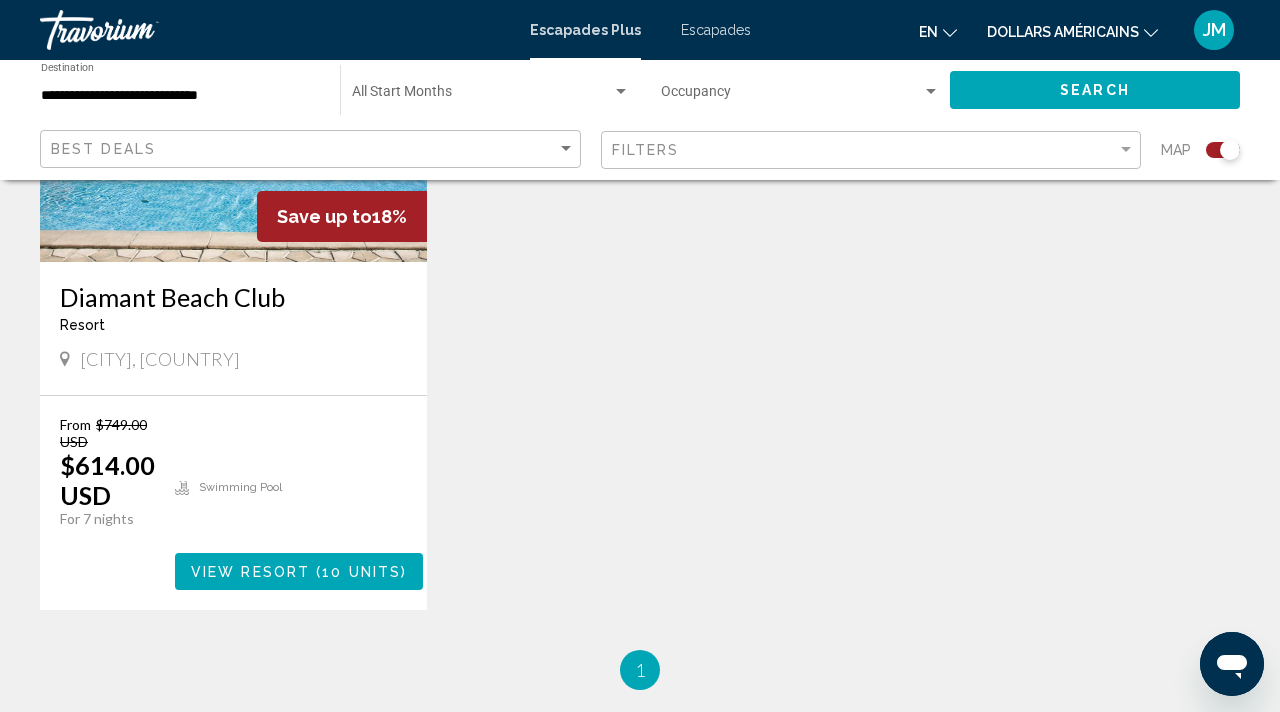 click on "Diamant Beach Club" at bounding box center [233, 297] 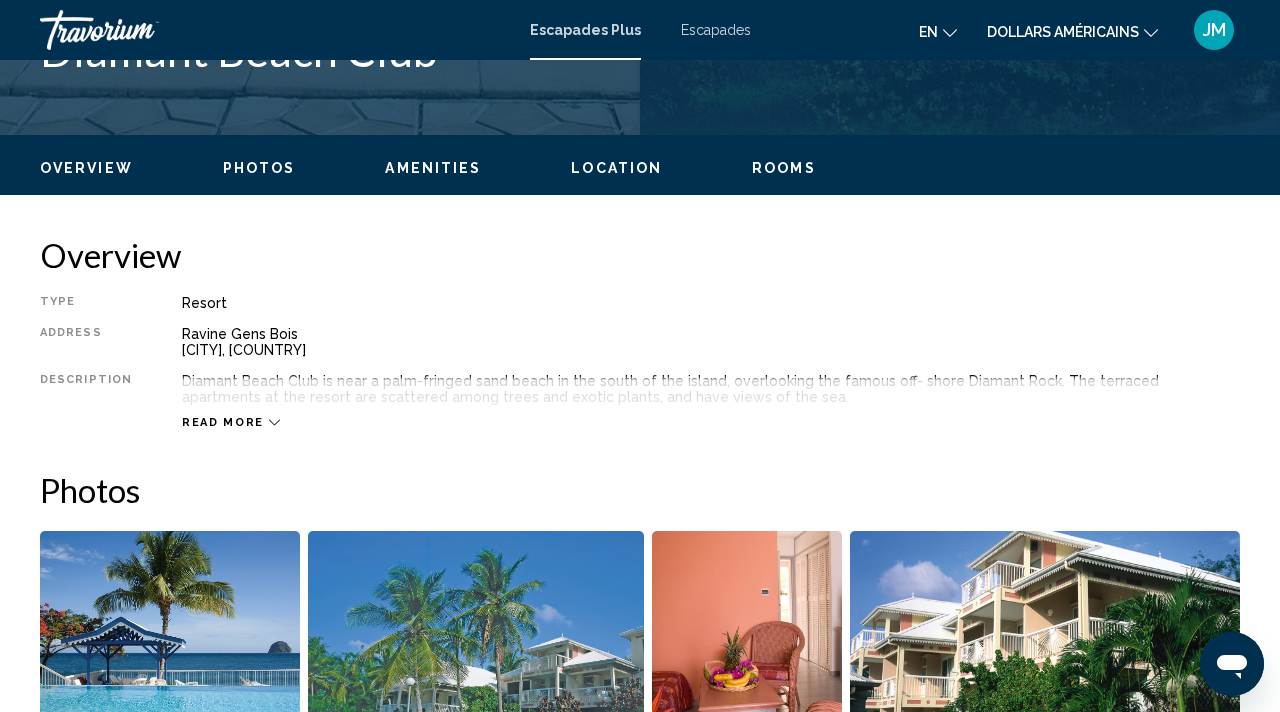 scroll, scrollTop: 868, scrollLeft: 0, axis: vertical 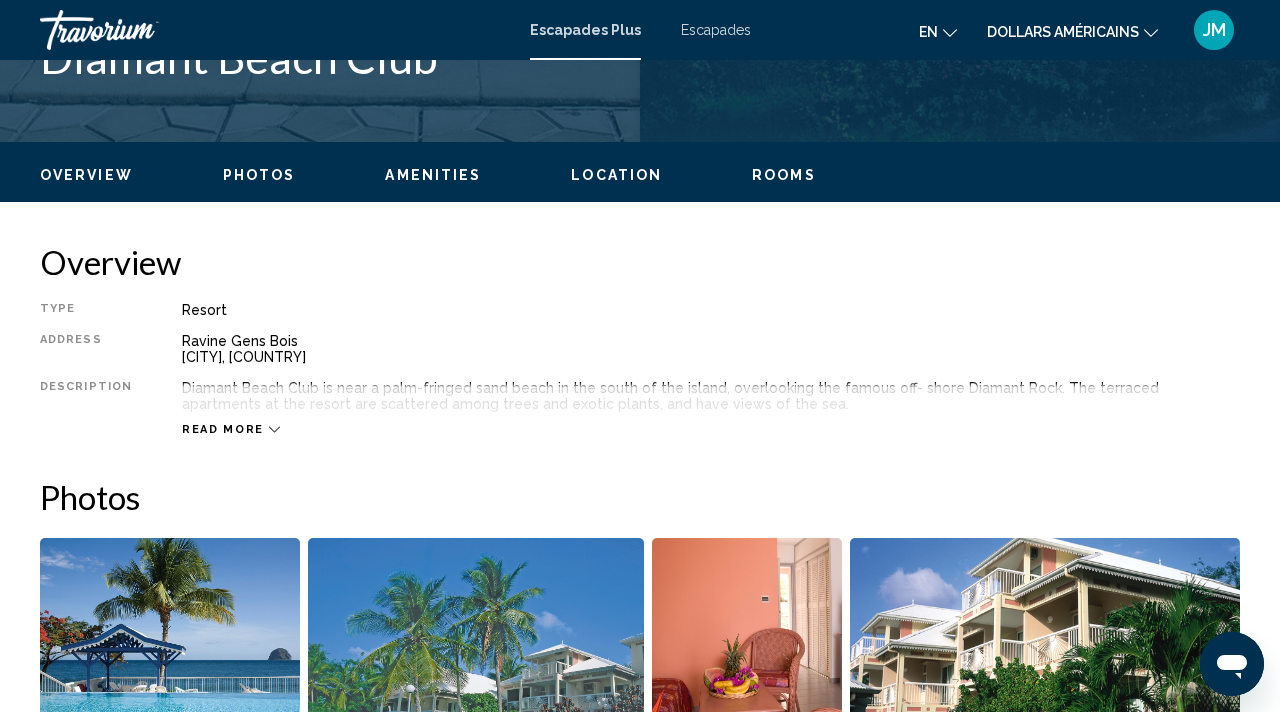 click on "Read more" at bounding box center (223, 429) 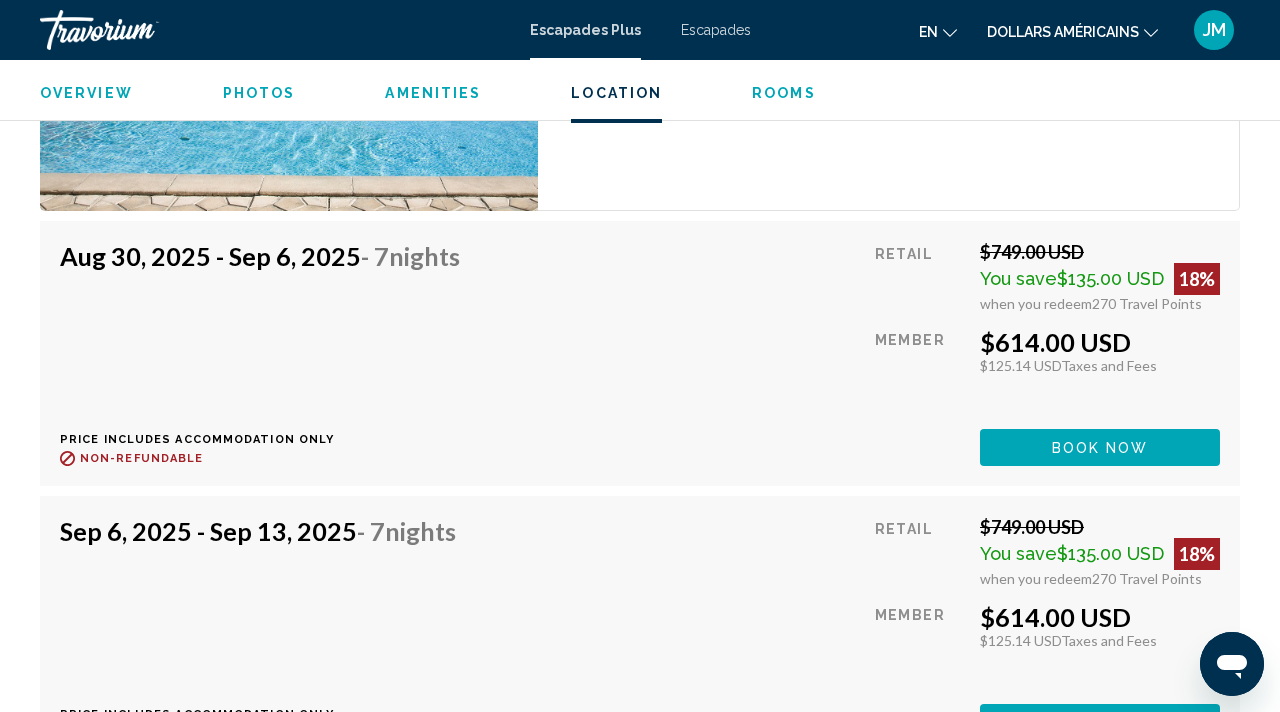 scroll, scrollTop: 3791, scrollLeft: 0, axis: vertical 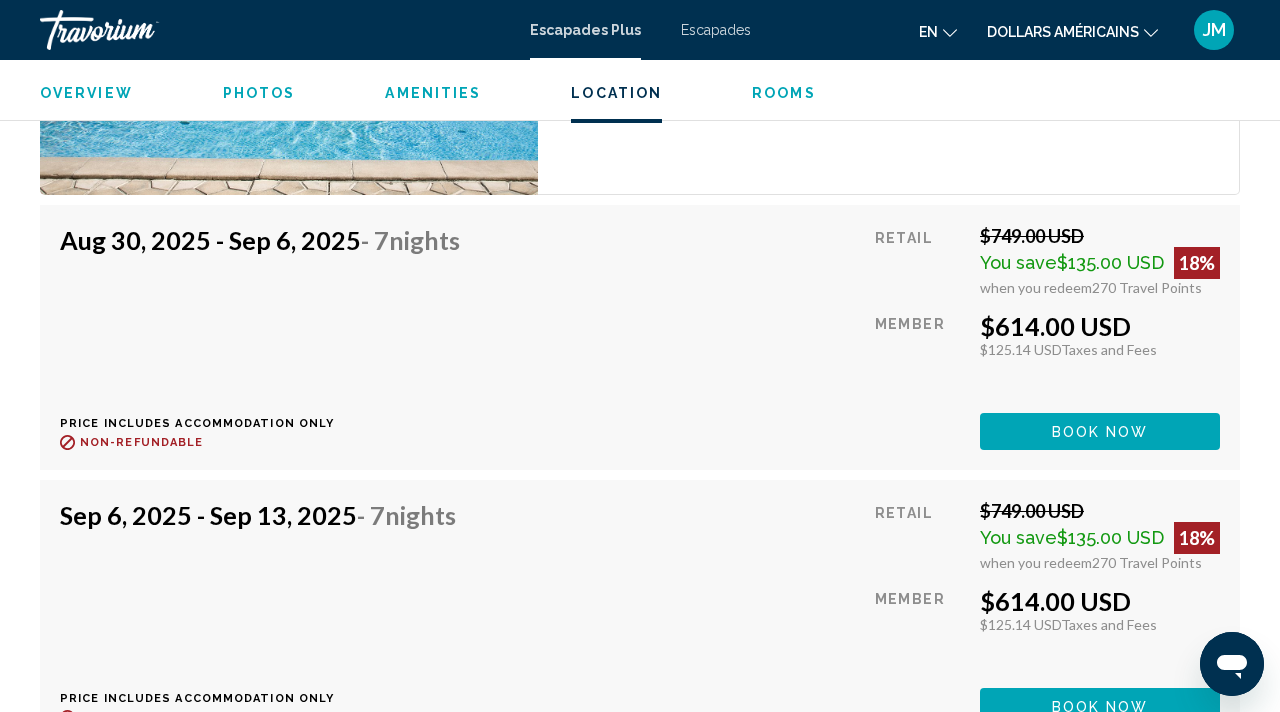 click on "Book now" at bounding box center [1100, 431] 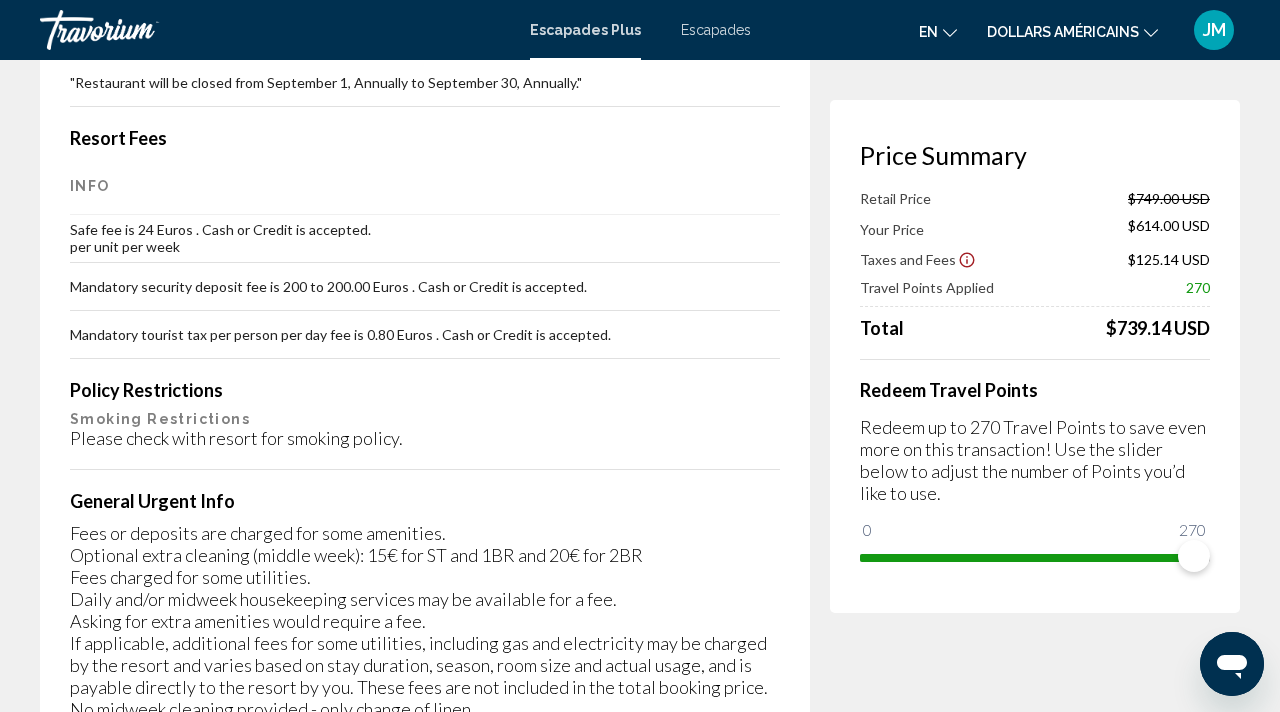 scroll, scrollTop: 3326, scrollLeft: 0, axis: vertical 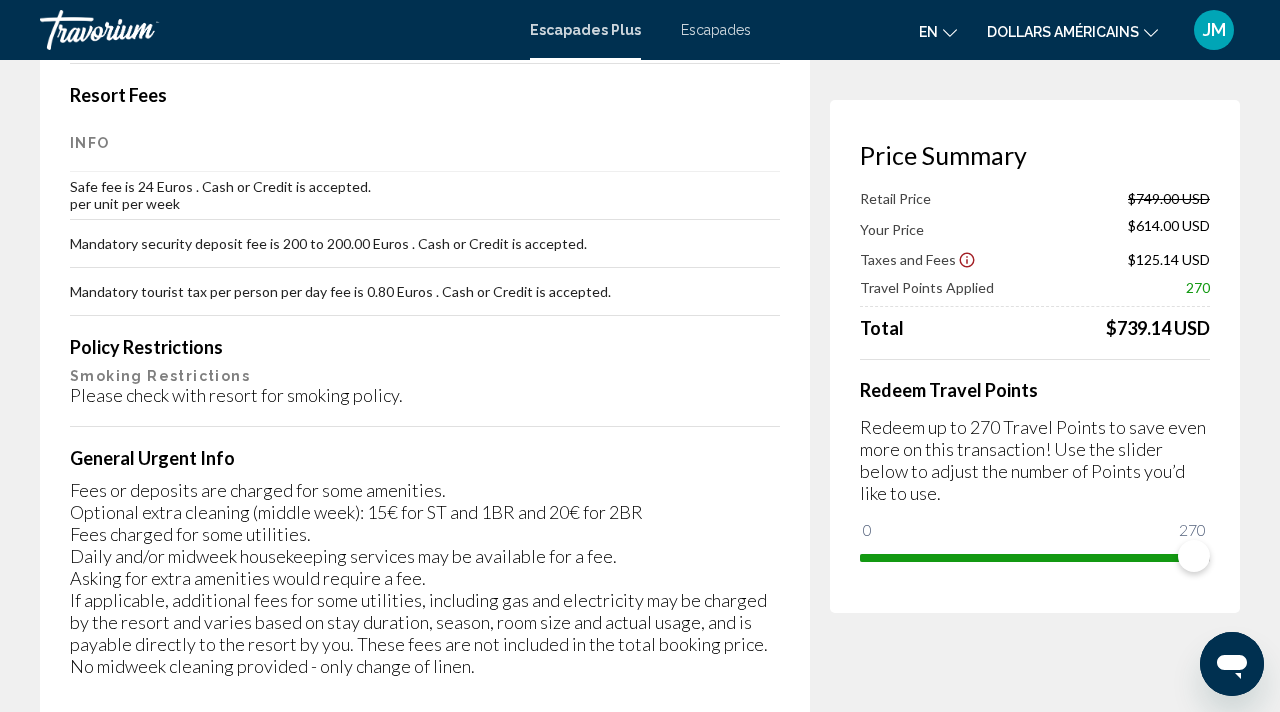 click on "Escapades" at bounding box center [716, 30] 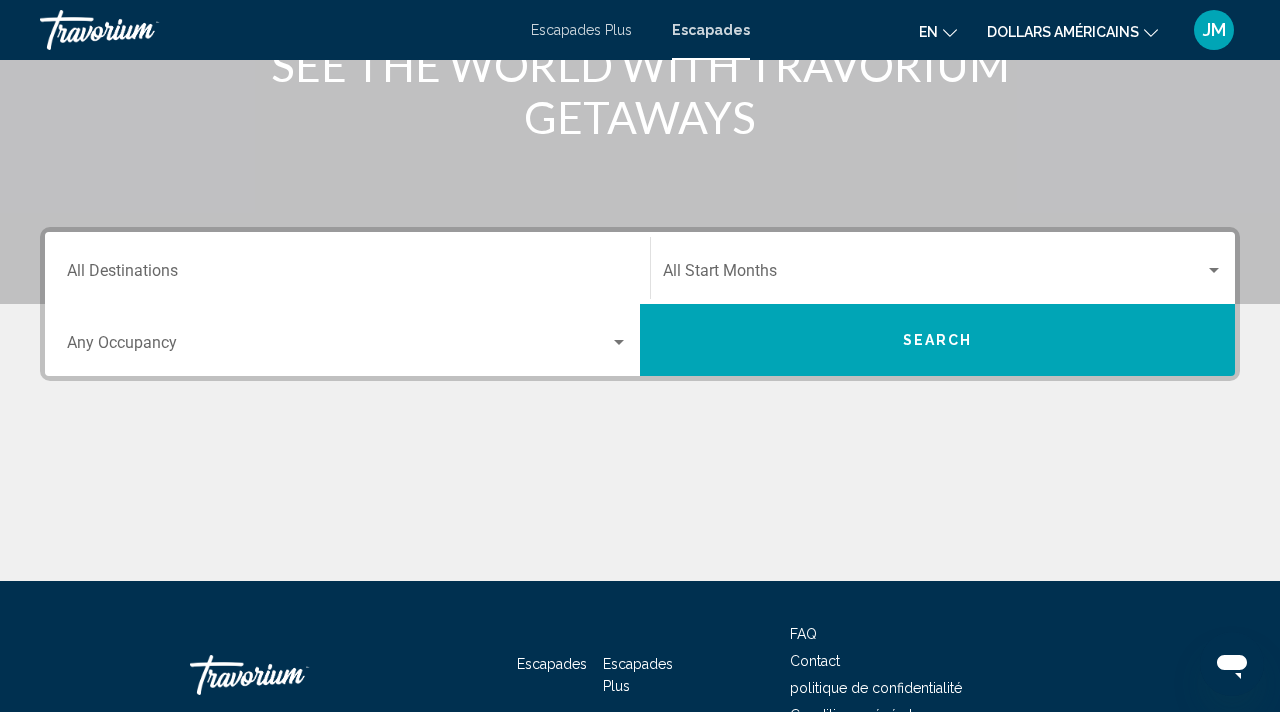 scroll, scrollTop: 410, scrollLeft: 0, axis: vertical 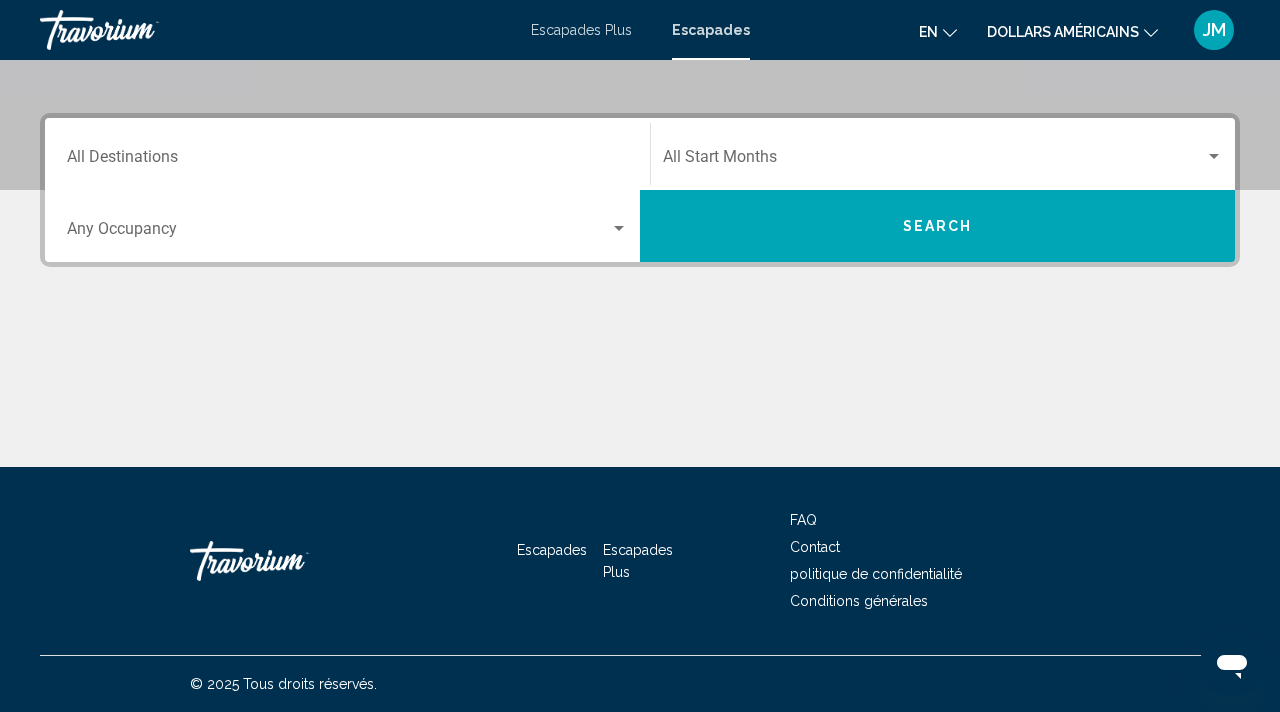 click on "Destination All Destinations" at bounding box center [347, 161] 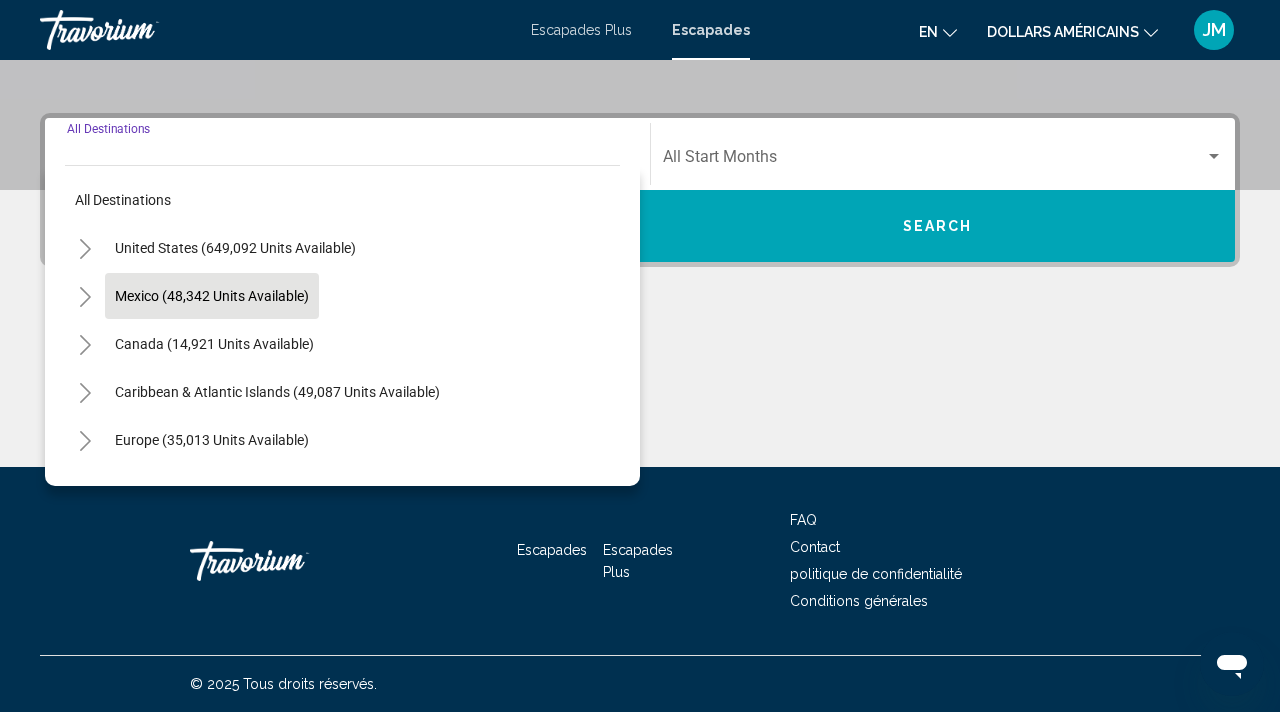 click on "Mexico (48,342 units available)" at bounding box center (214, 344) 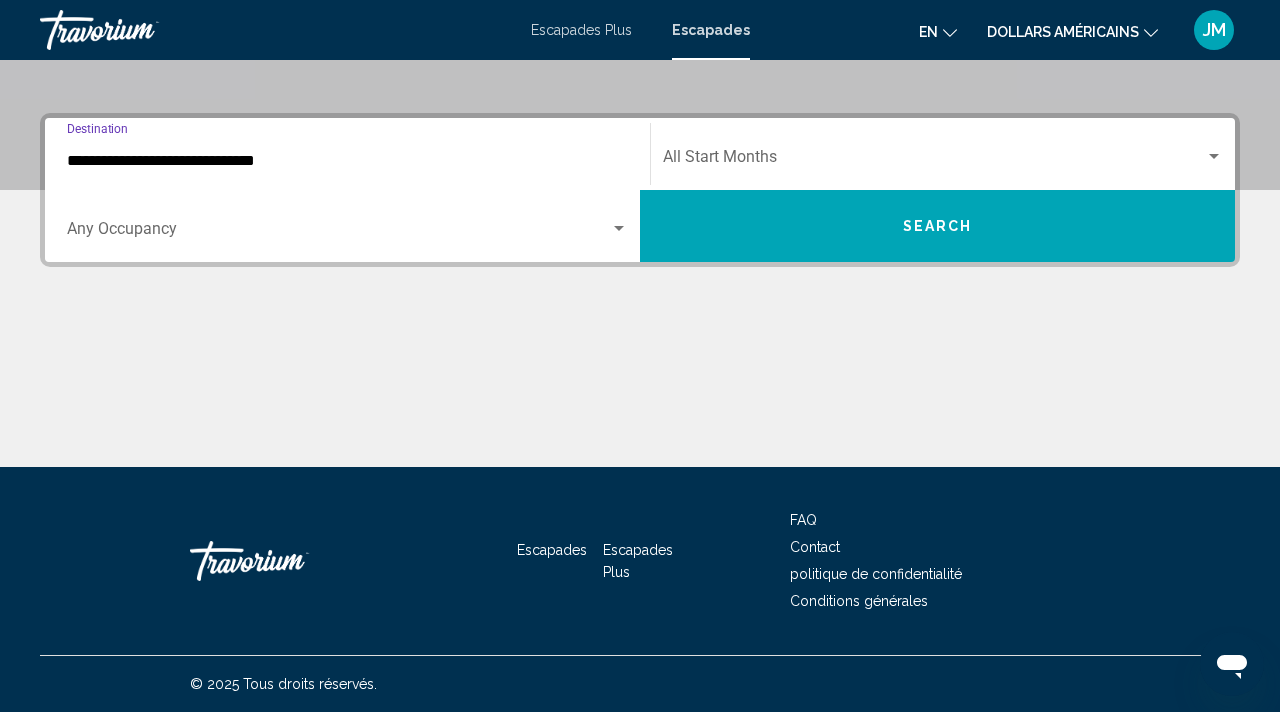 click on "Search" at bounding box center (937, 226) 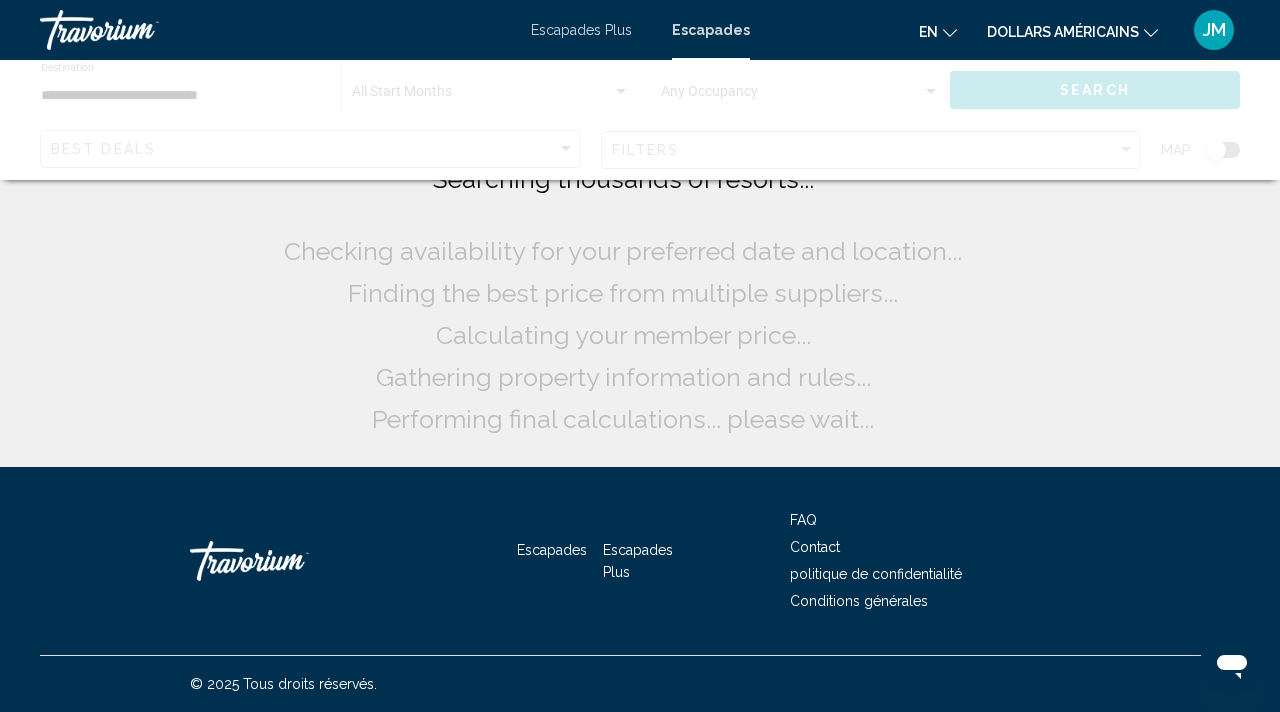 scroll, scrollTop: 0, scrollLeft: 0, axis: both 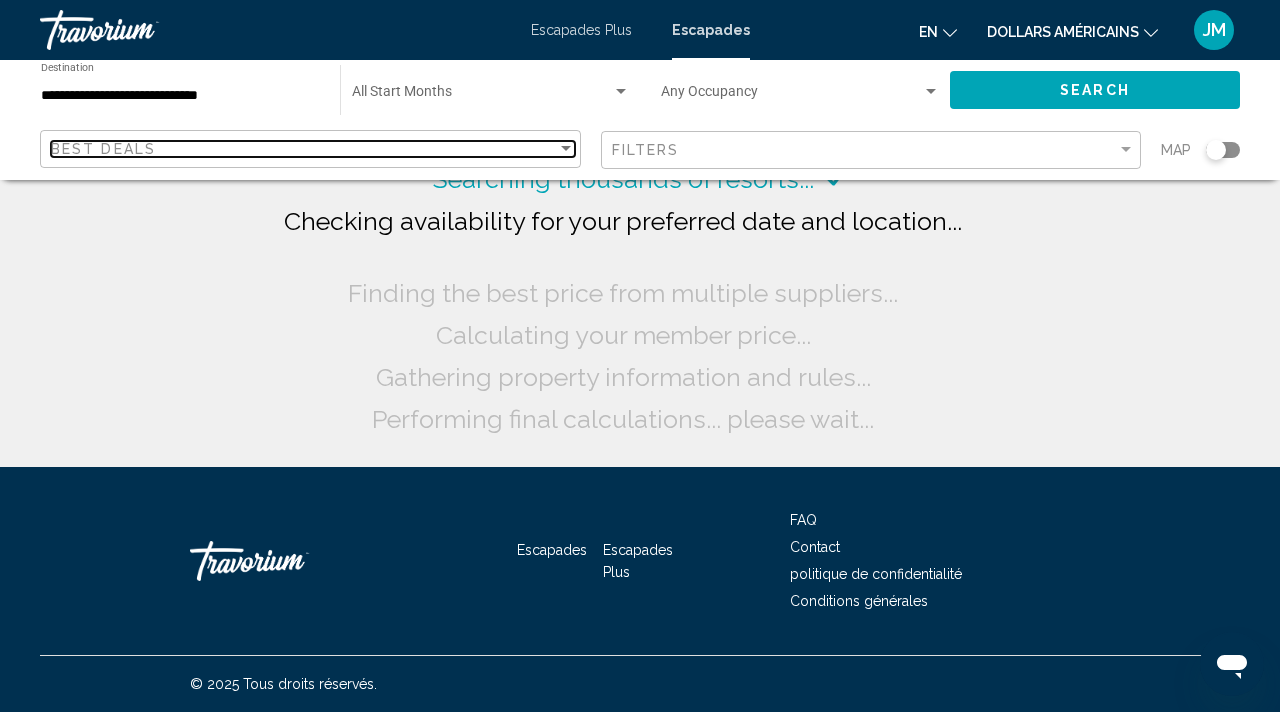 click on "Best Deals" at bounding box center (103, 149) 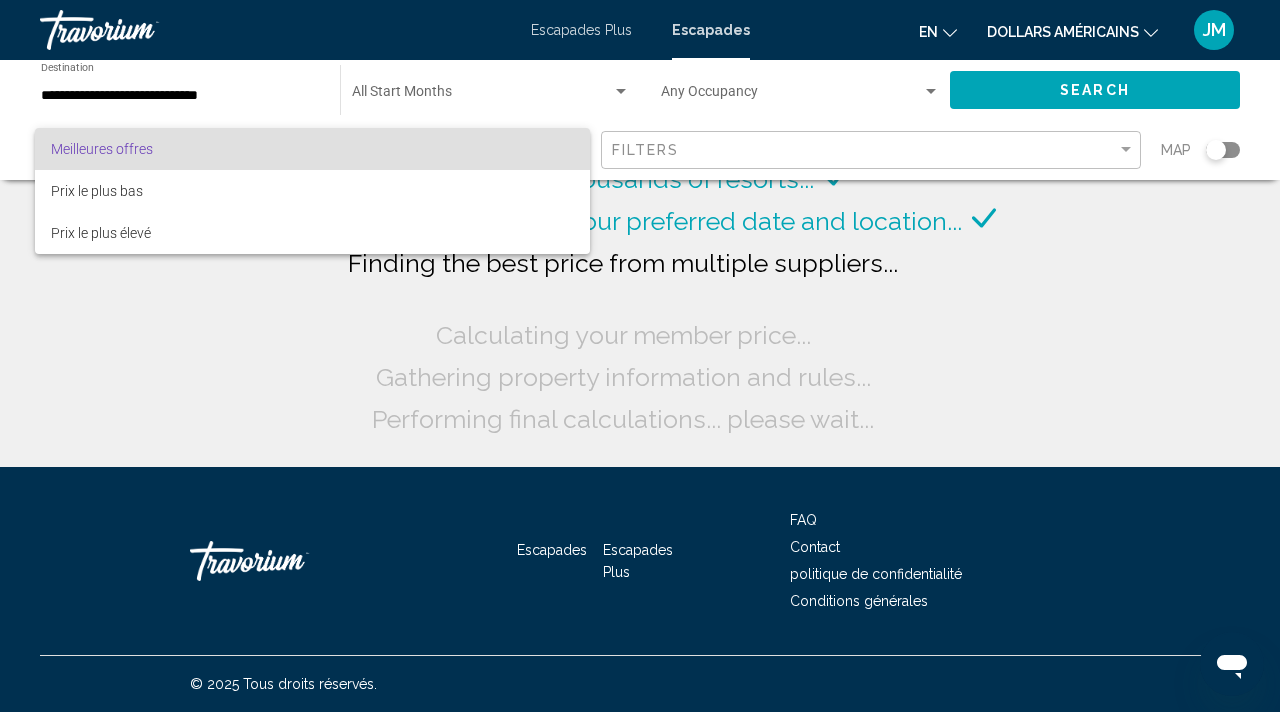 click at bounding box center [640, 356] 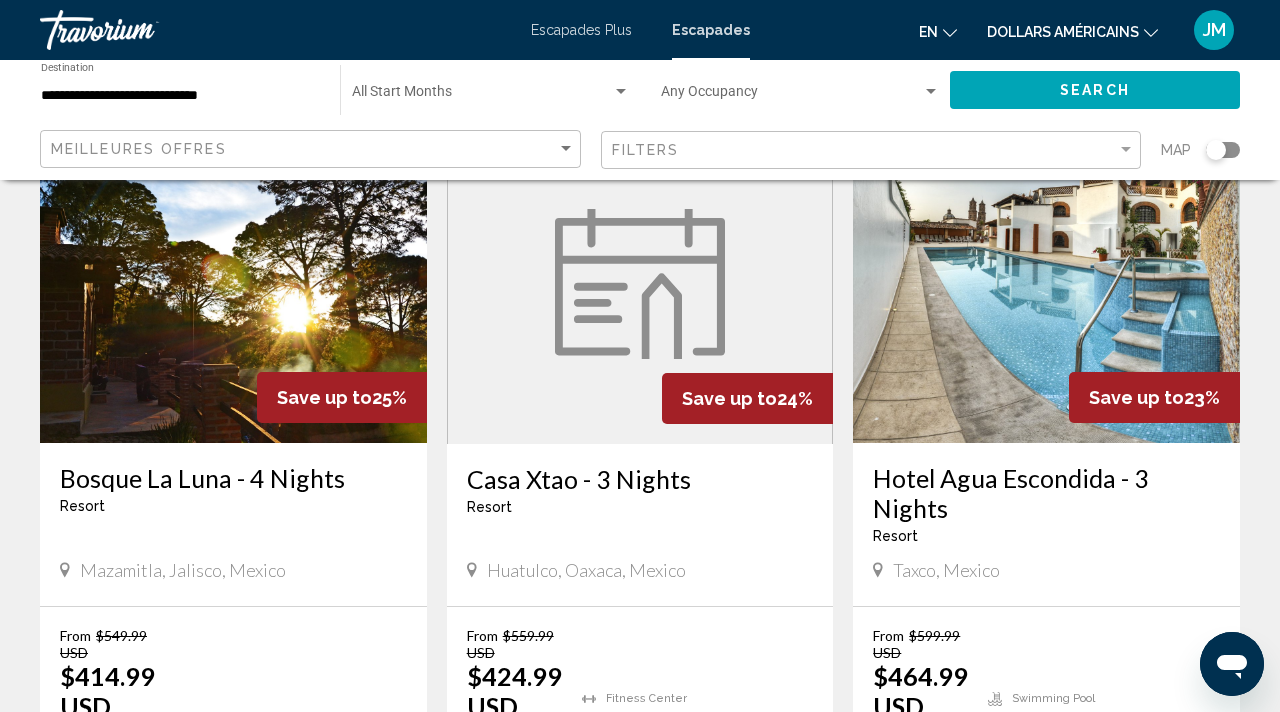 scroll, scrollTop: 0, scrollLeft: 0, axis: both 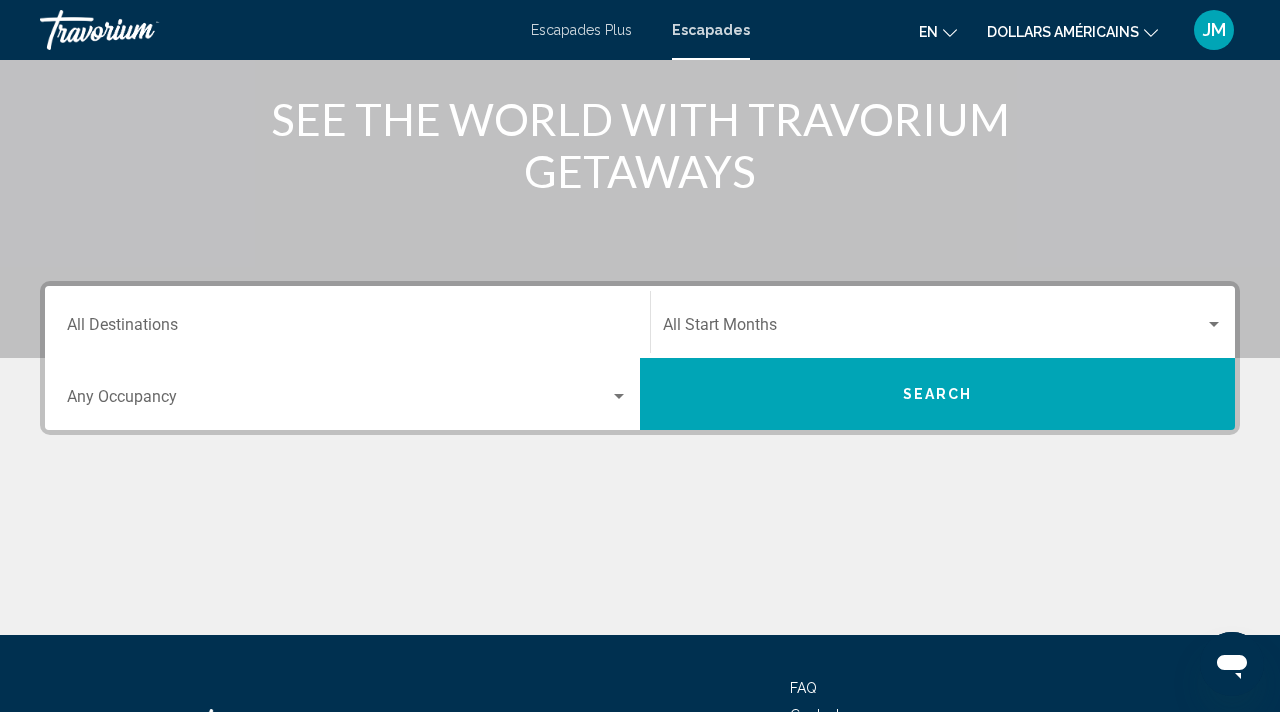 click at bounding box center [338, 401] 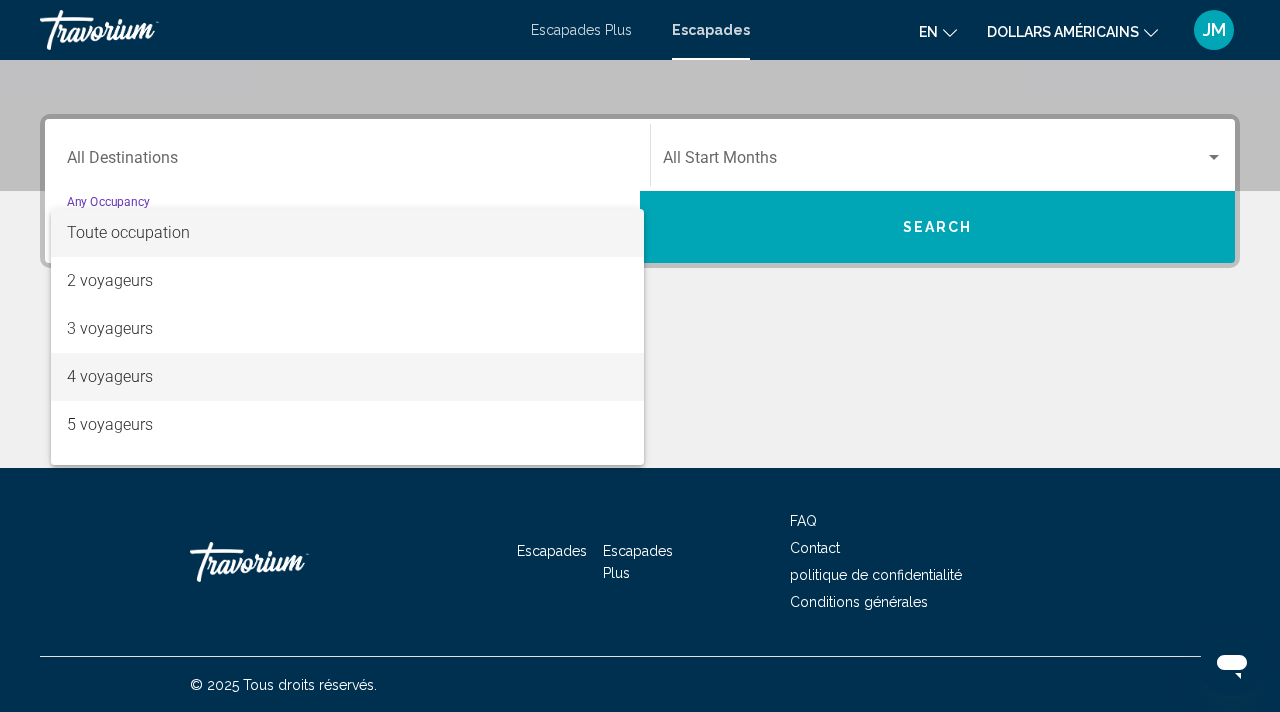 scroll, scrollTop: 410, scrollLeft: 0, axis: vertical 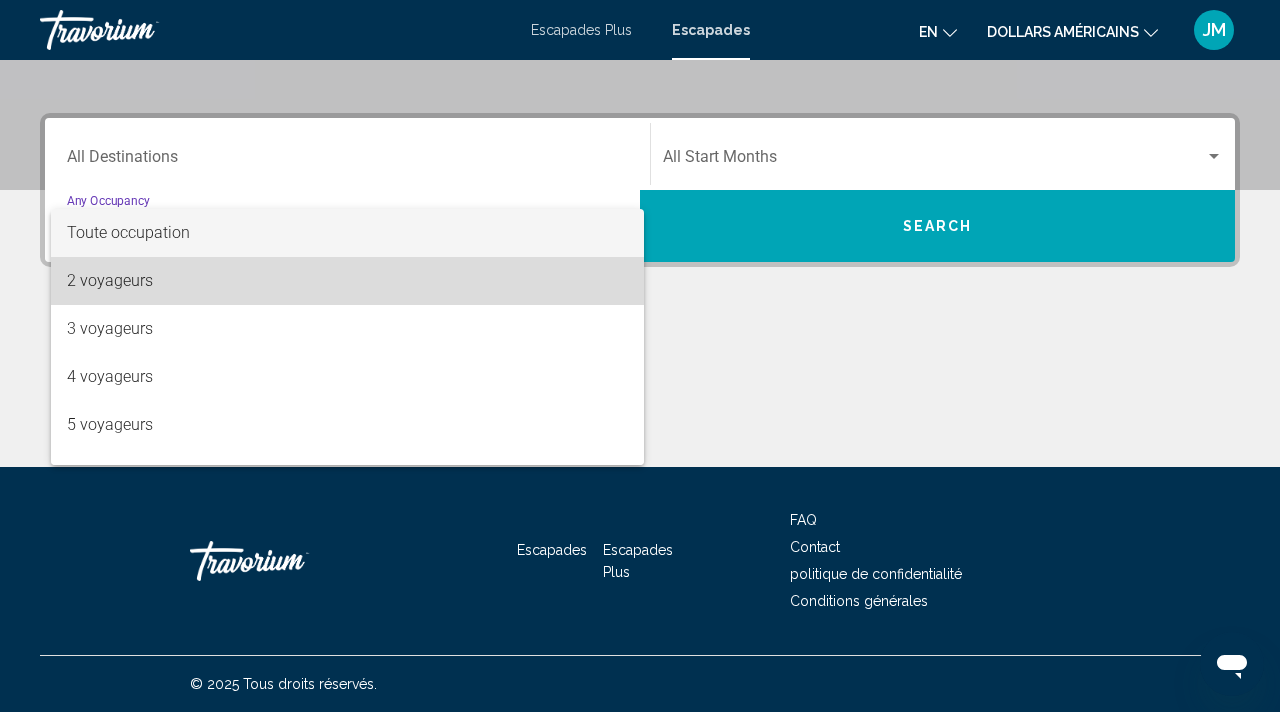 click on "2 voyageurs" at bounding box center (347, 281) 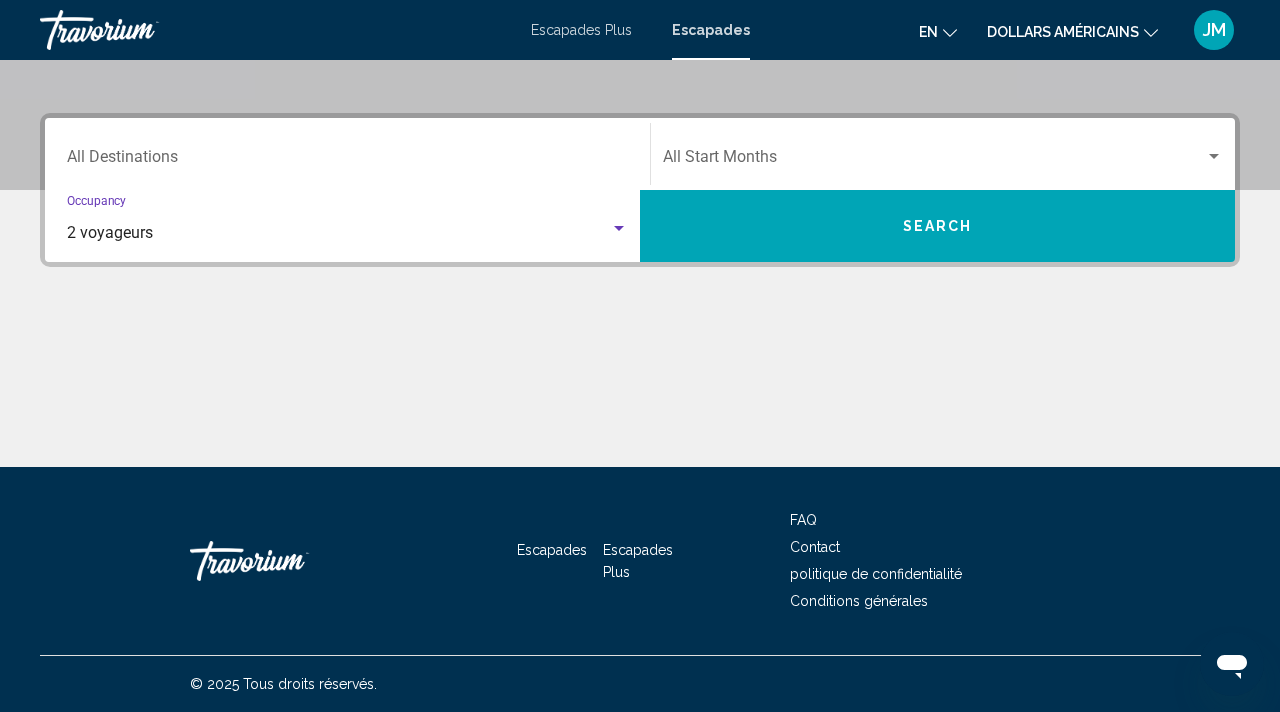 click on "Search" at bounding box center (937, 226) 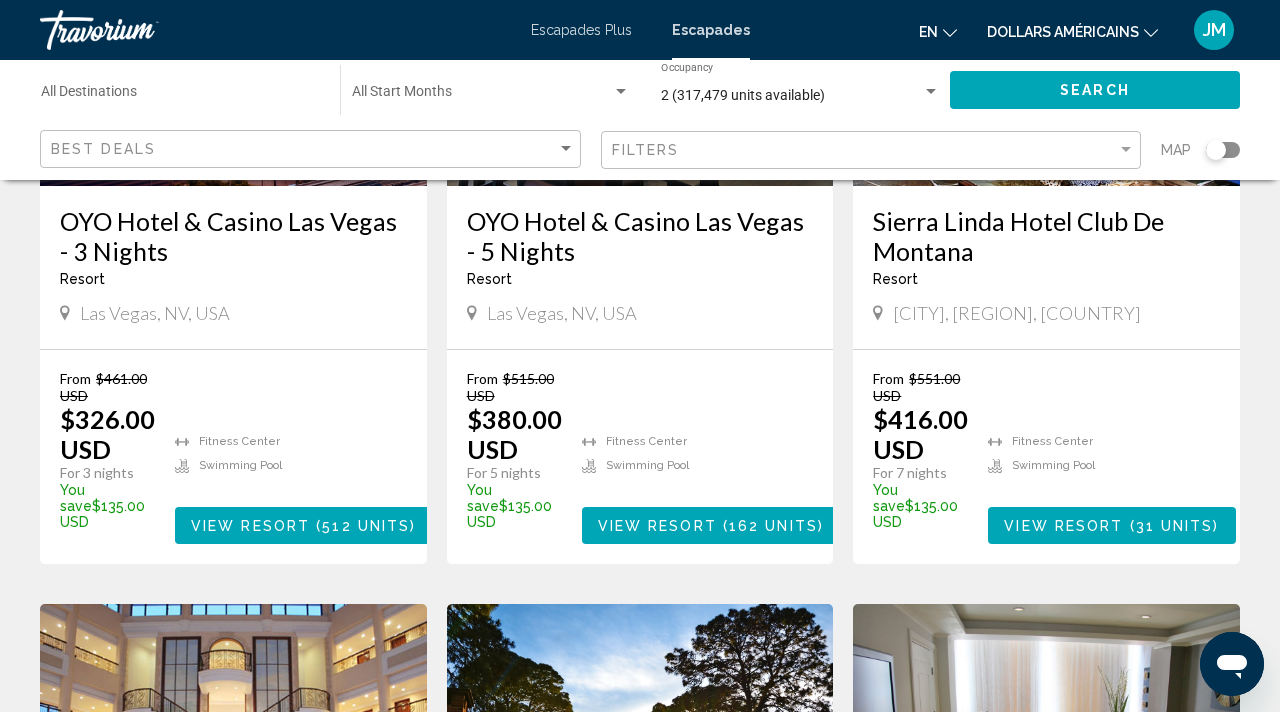 scroll, scrollTop: 0, scrollLeft: 0, axis: both 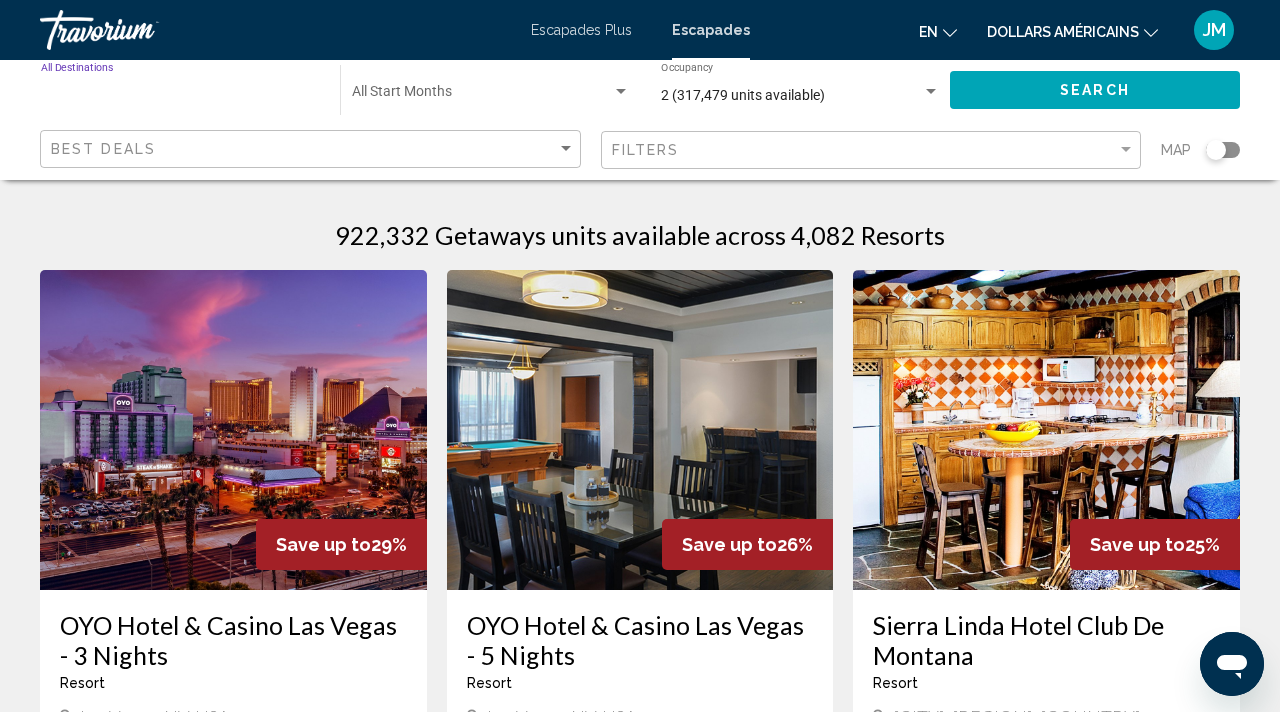 click on "Destination All Destinations" at bounding box center (180, 96) 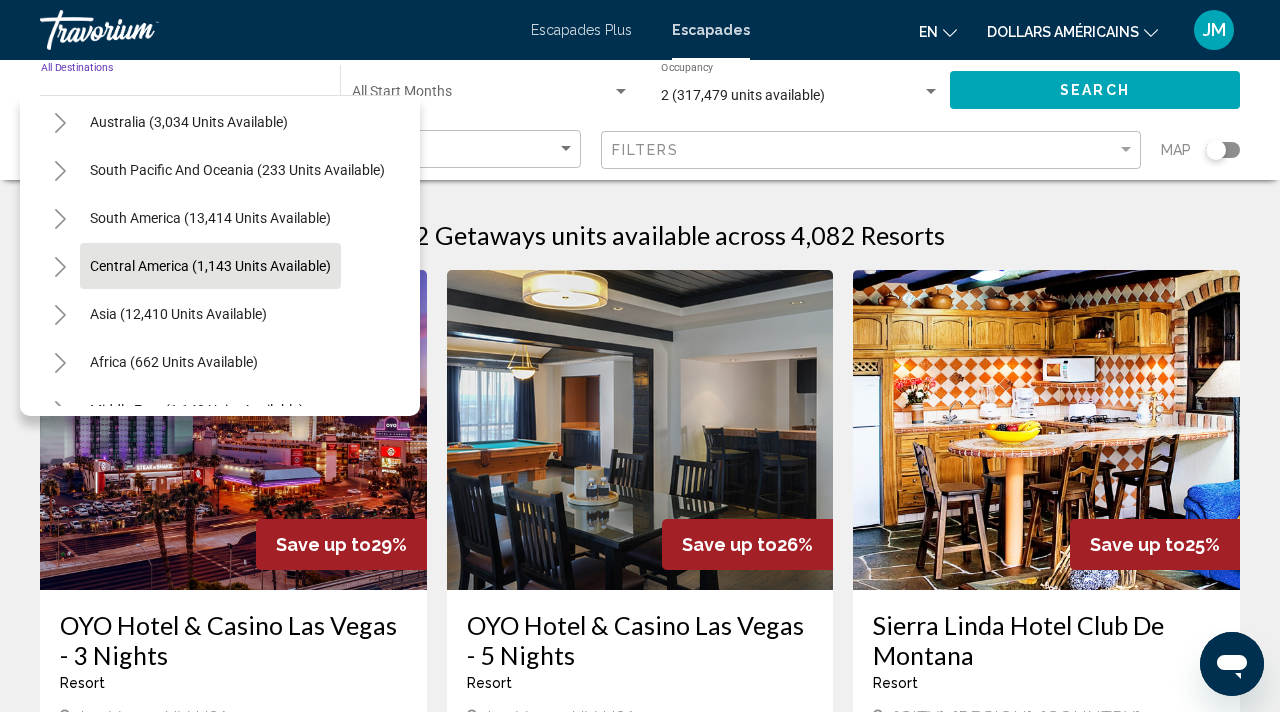 scroll, scrollTop: 0, scrollLeft: 0, axis: both 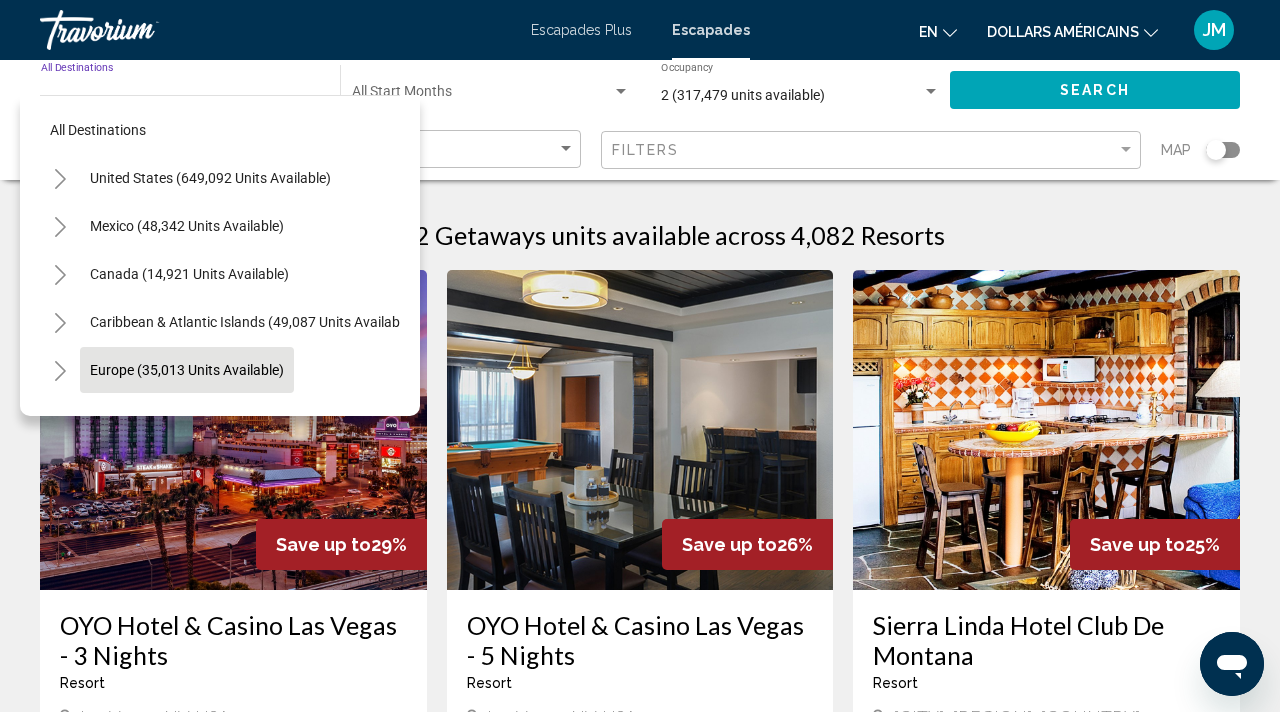 click on "Europe (35,013 units available)" at bounding box center (189, 418) 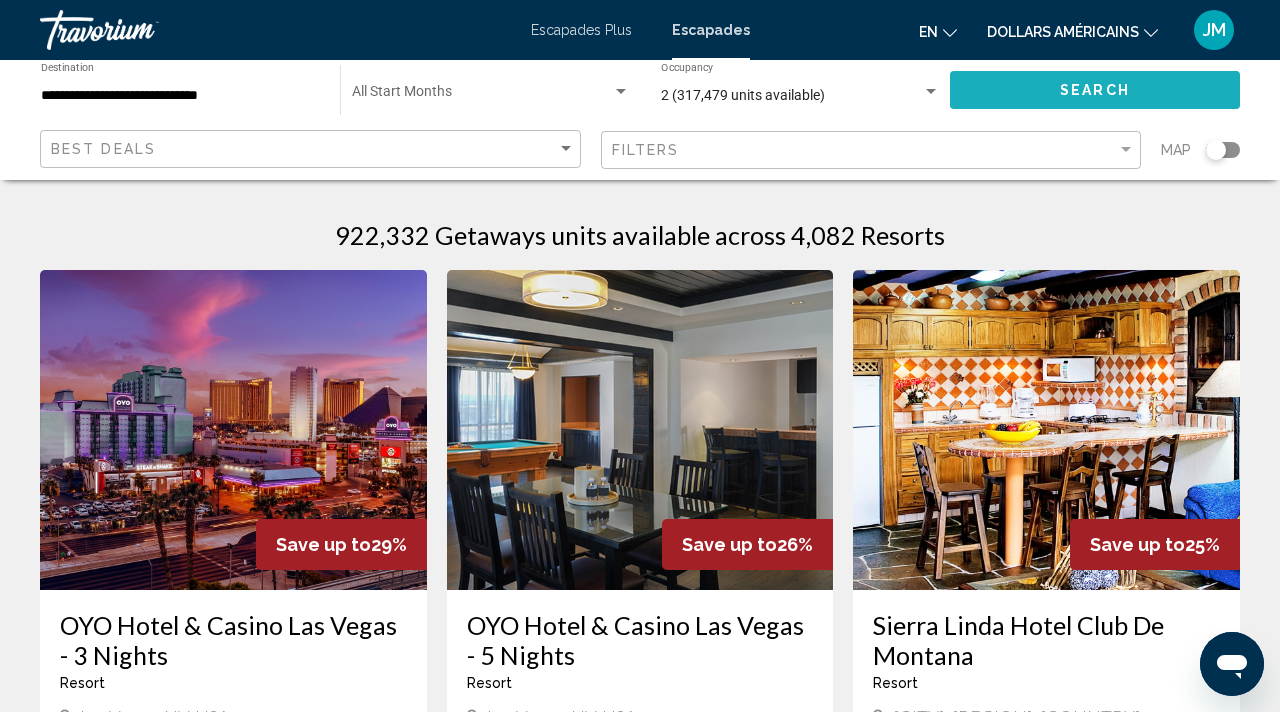 click on "Search" 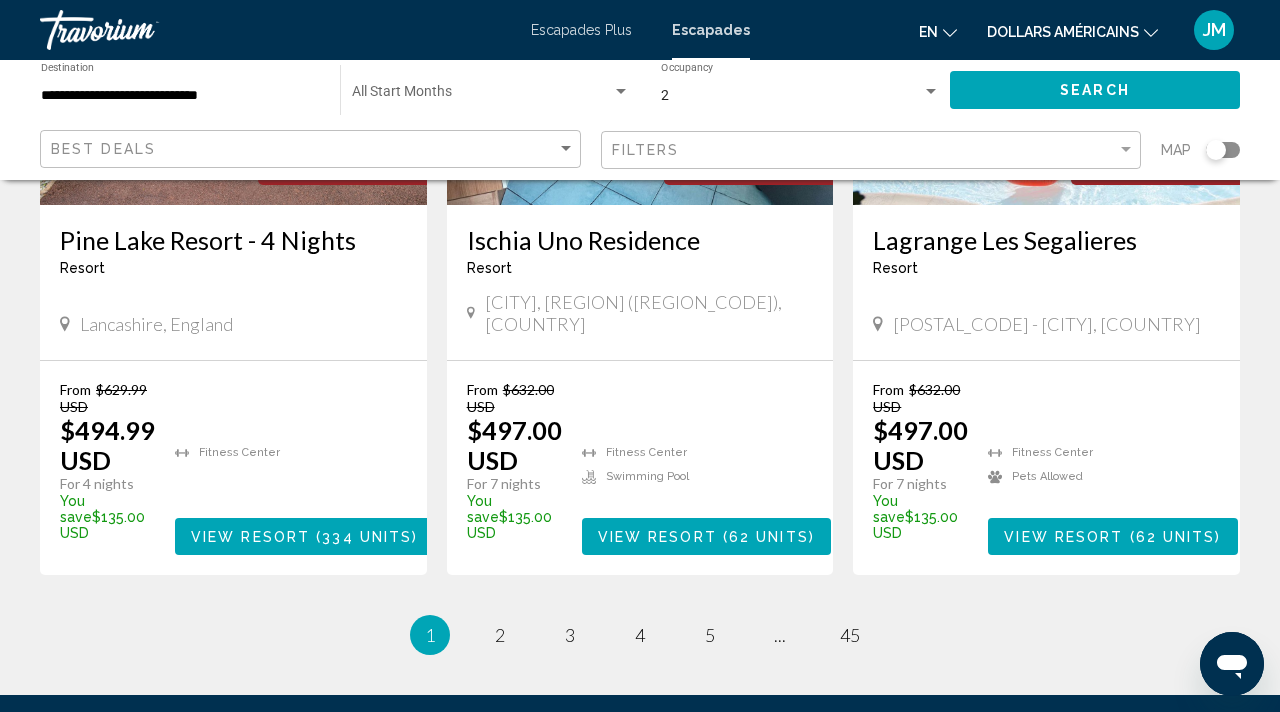scroll, scrollTop: 2686, scrollLeft: 0, axis: vertical 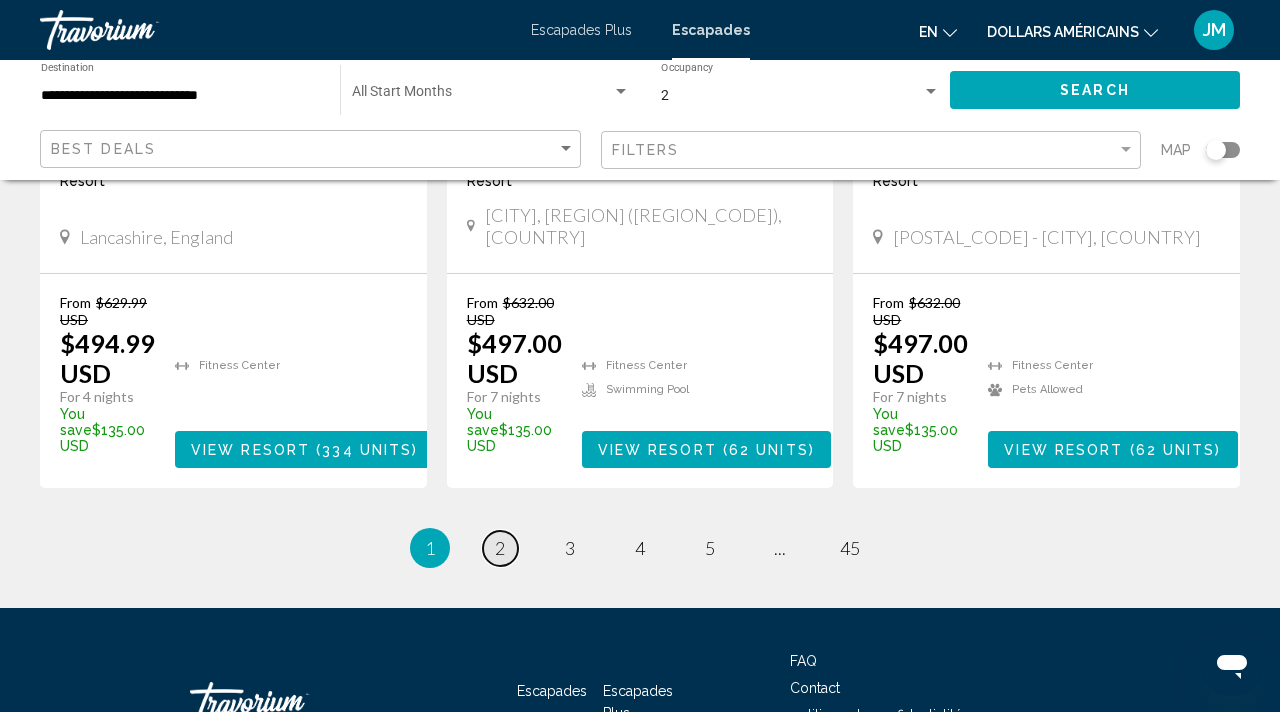 click on "page  2" at bounding box center [500, 548] 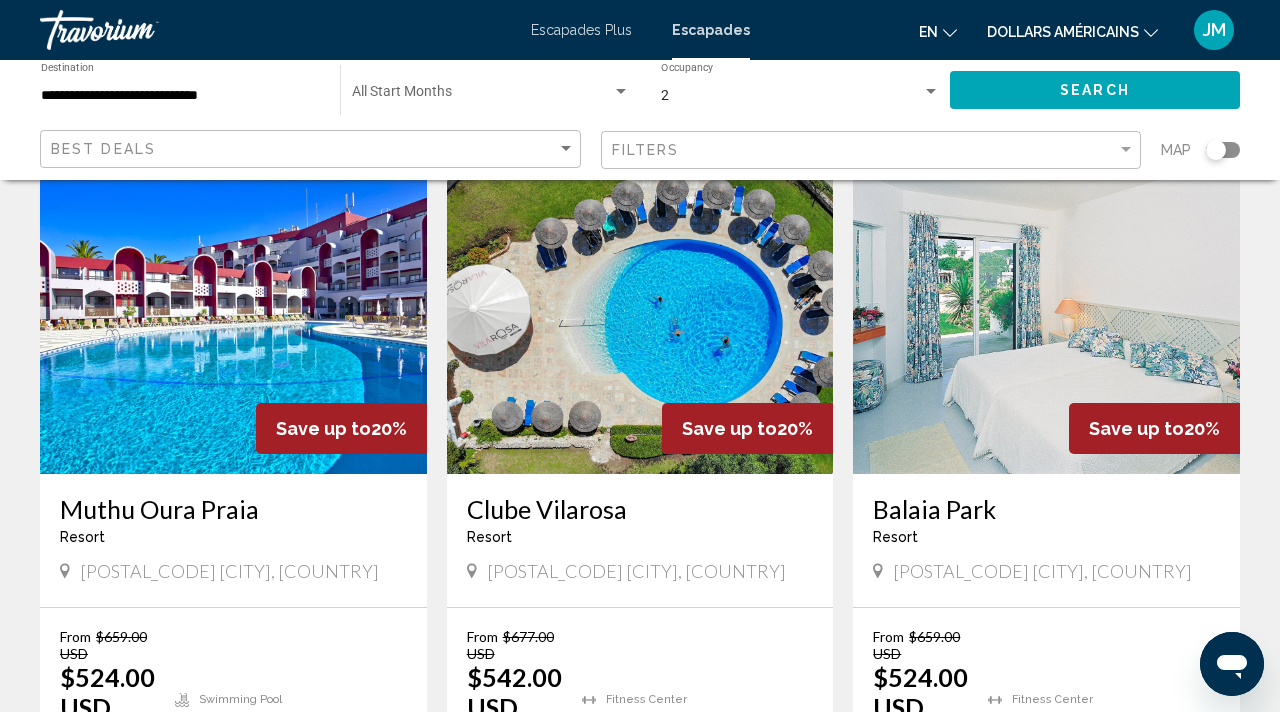 scroll, scrollTop: 1588, scrollLeft: 0, axis: vertical 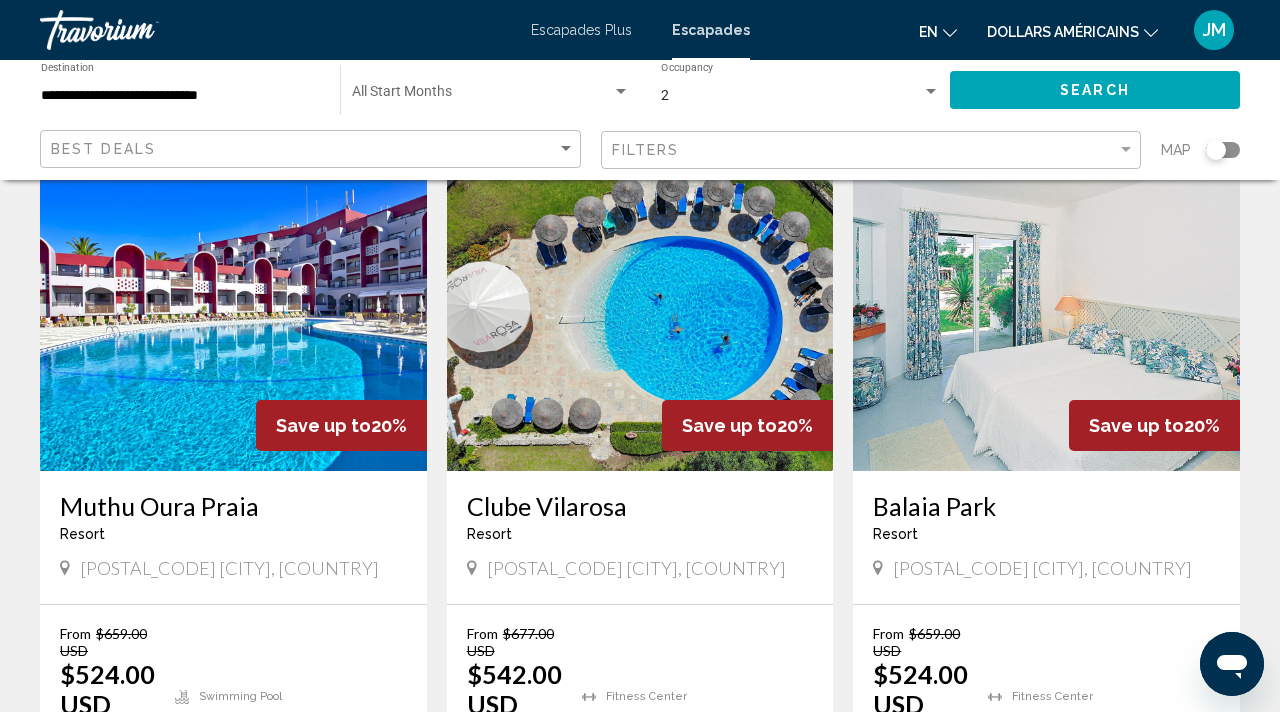 click on "Muthu Oura Praia" at bounding box center [233, 506] 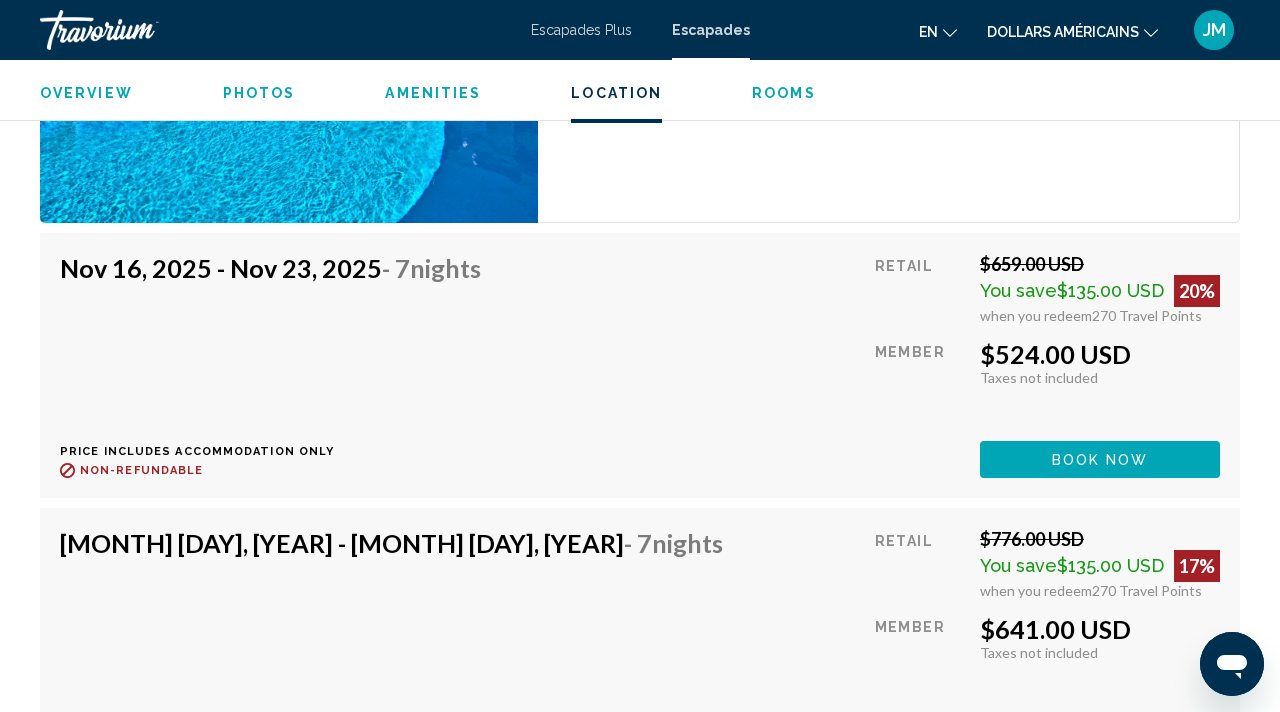 scroll, scrollTop: 3899, scrollLeft: 0, axis: vertical 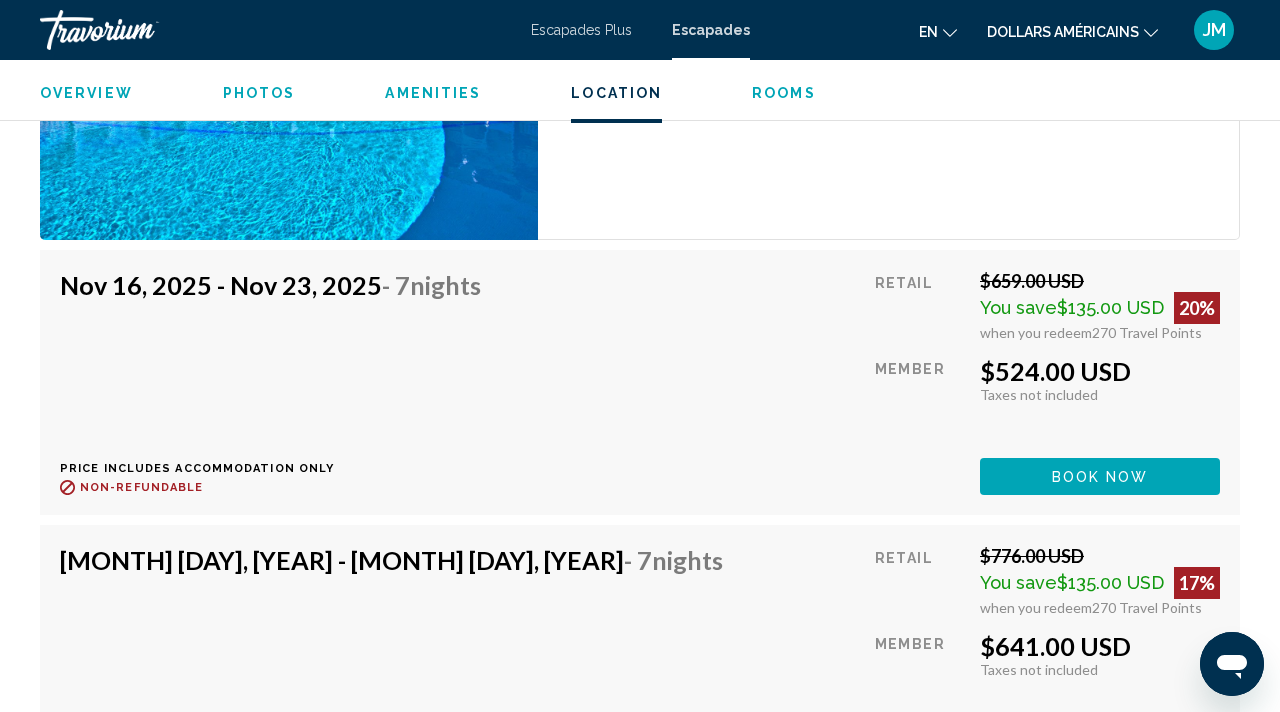 click on "Book now" at bounding box center [1100, 477] 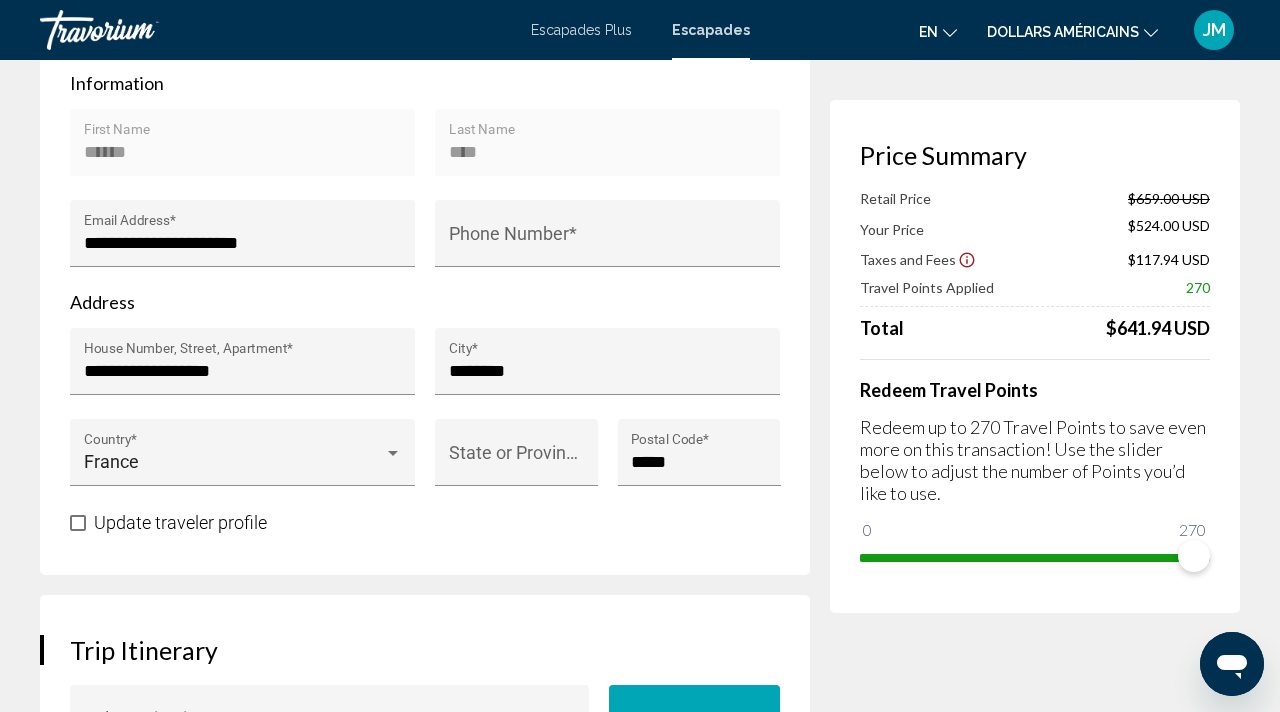 scroll, scrollTop: 619, scrollLeft: 0, axis: vertical 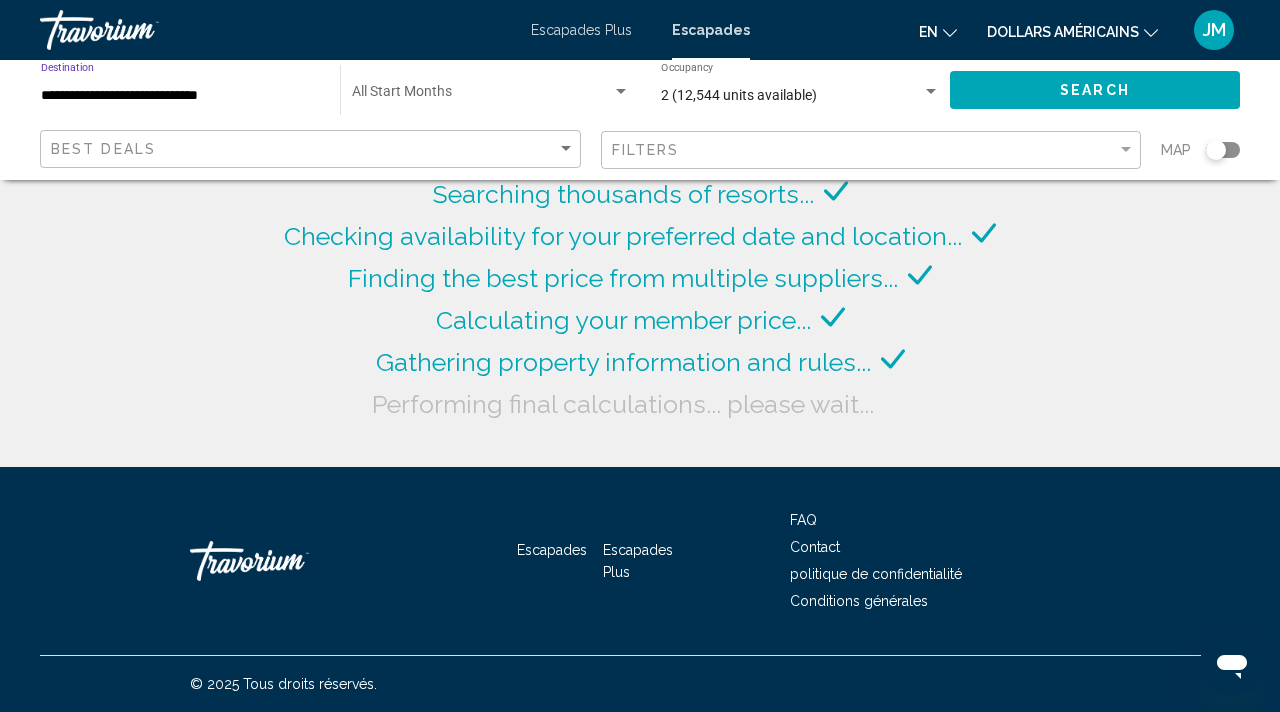 click on "**********" at bounding box center (180, 96) 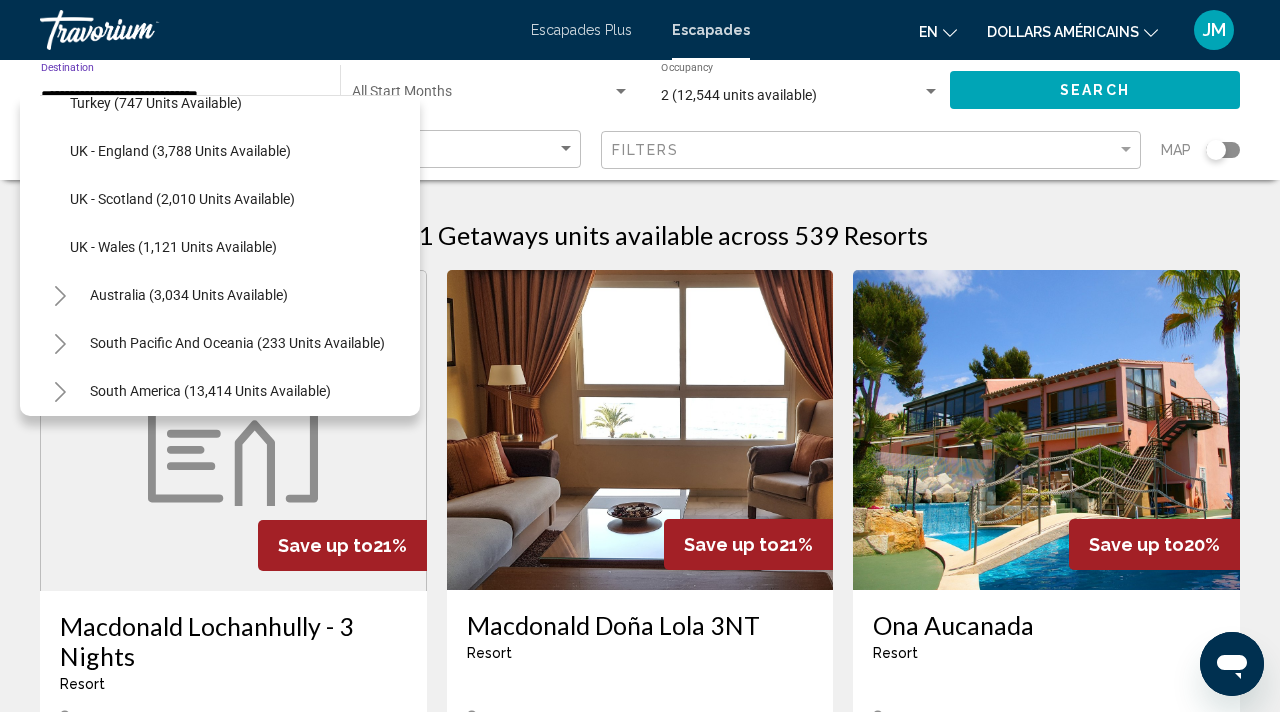 scroll, scrollTop: 1278, scrollLeft: 0, axis: vertical 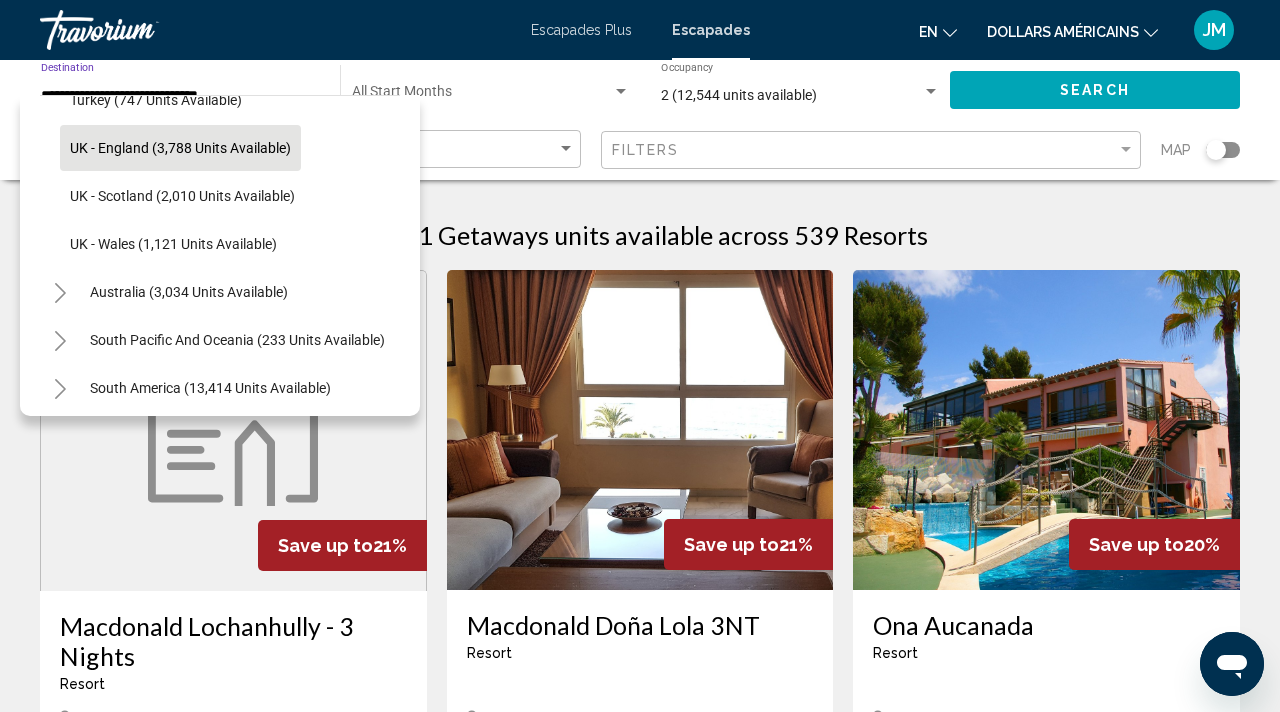 click on "UK - England (3,788 units available)" 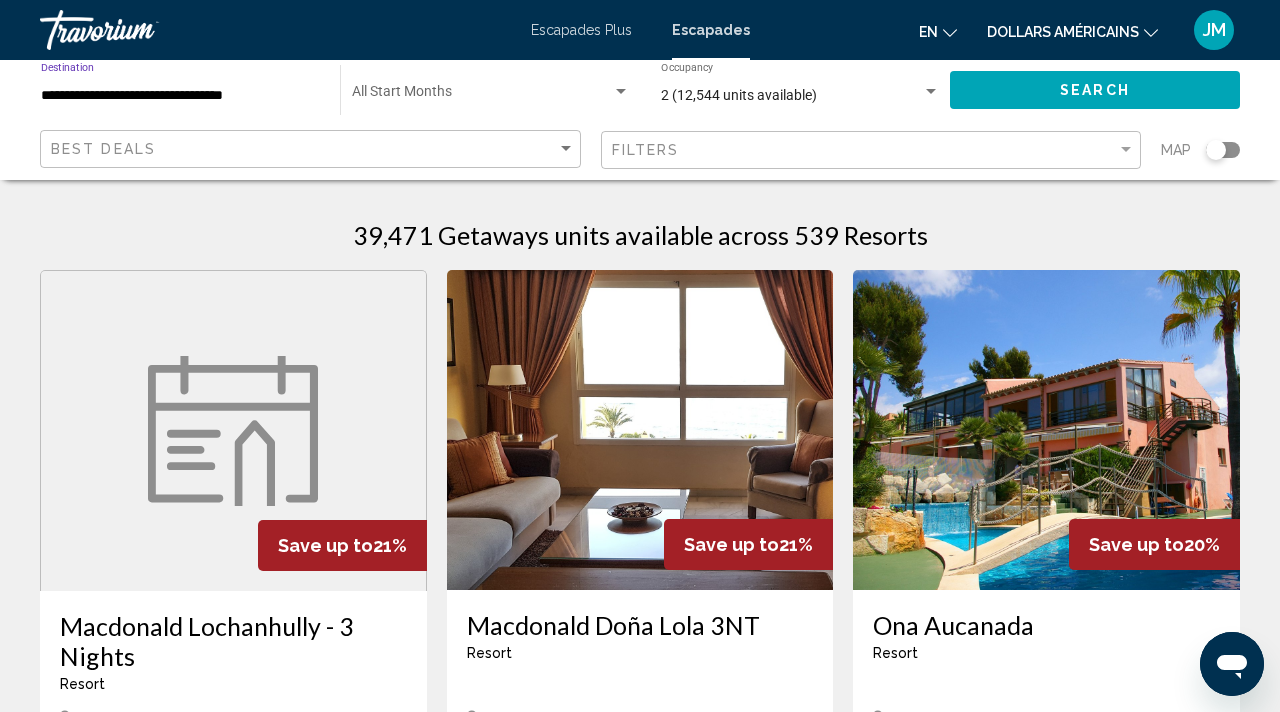 click on "Best Deals" 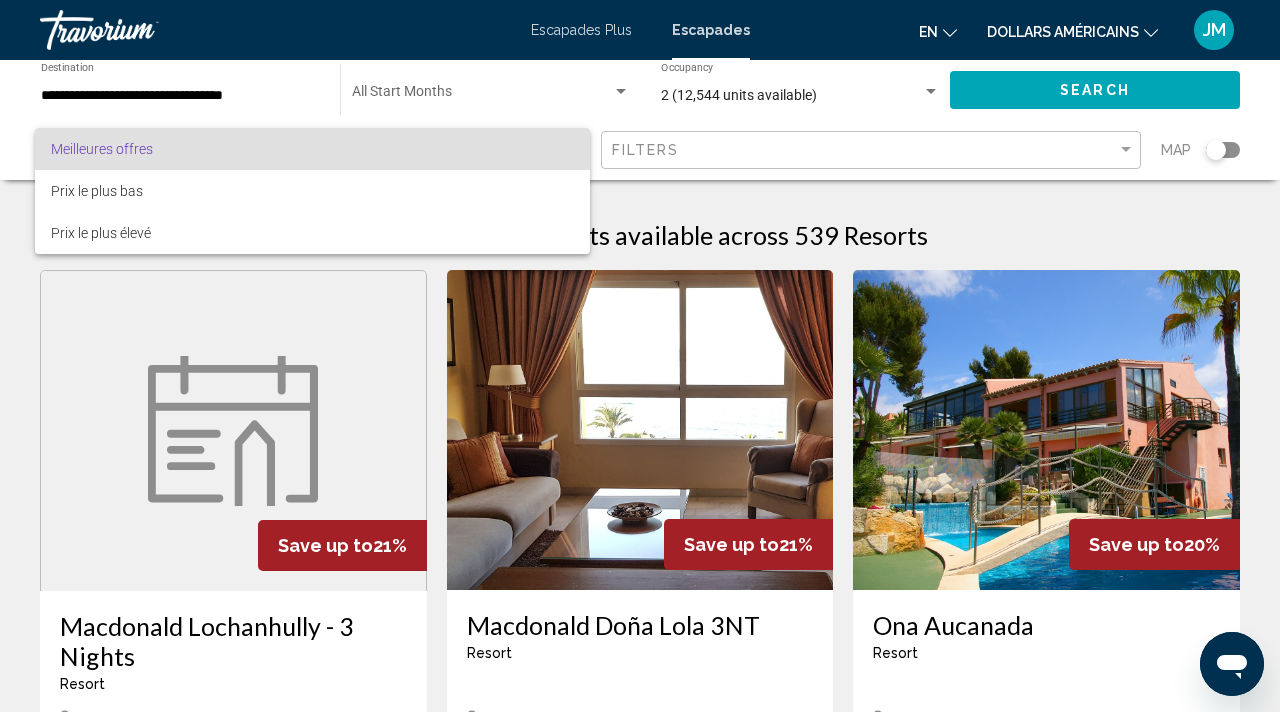 click at bounding box center (640, 356) 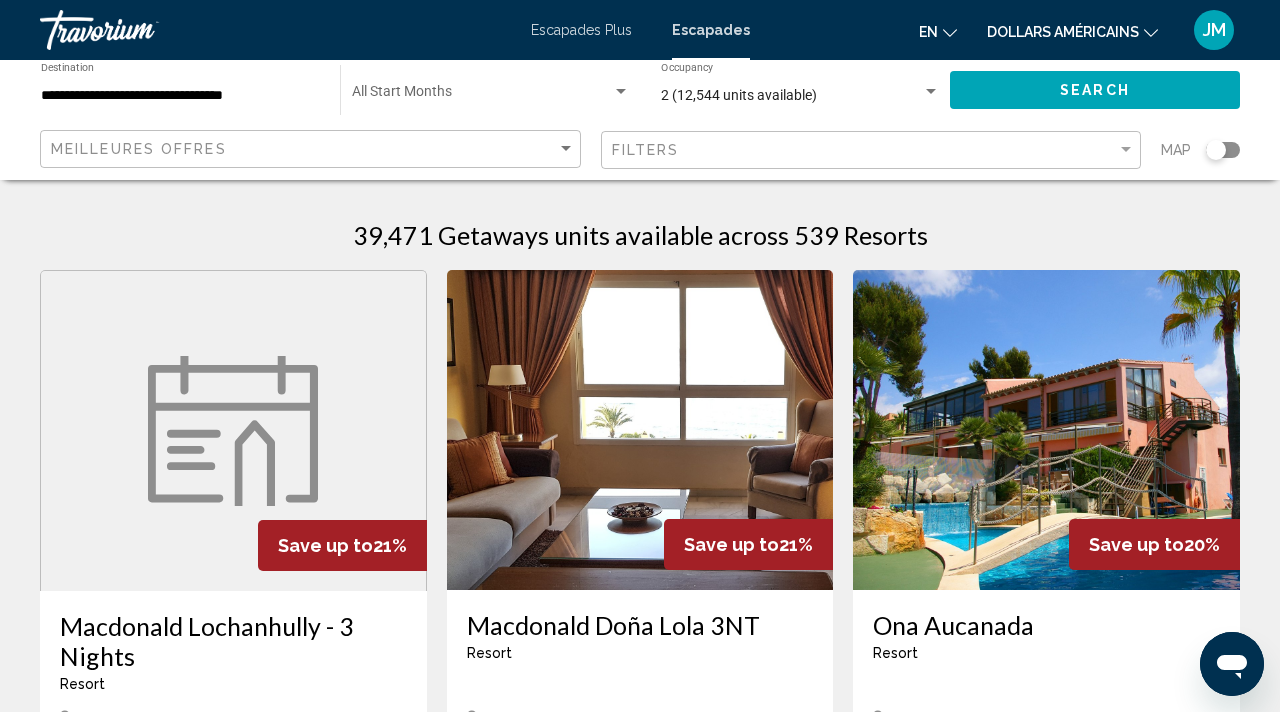 click on "Filters" 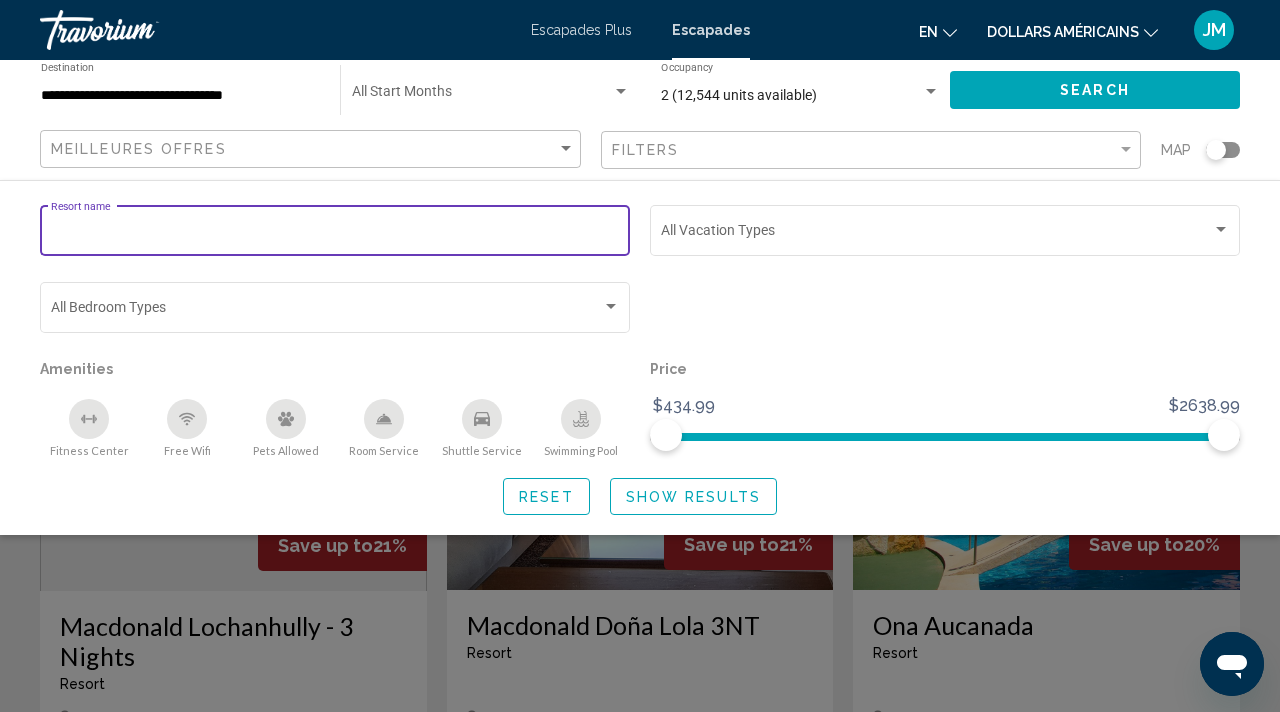 click on "Resort name" at bounding box center (335, 234) 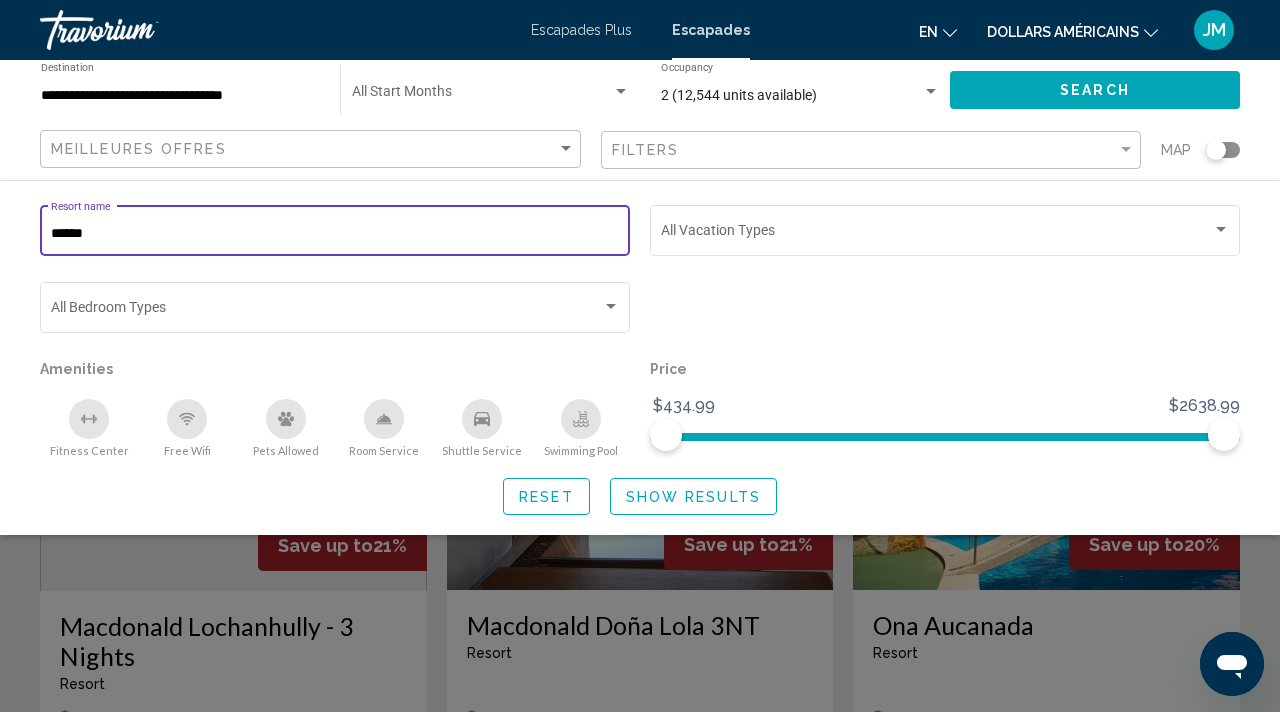 type on "******" 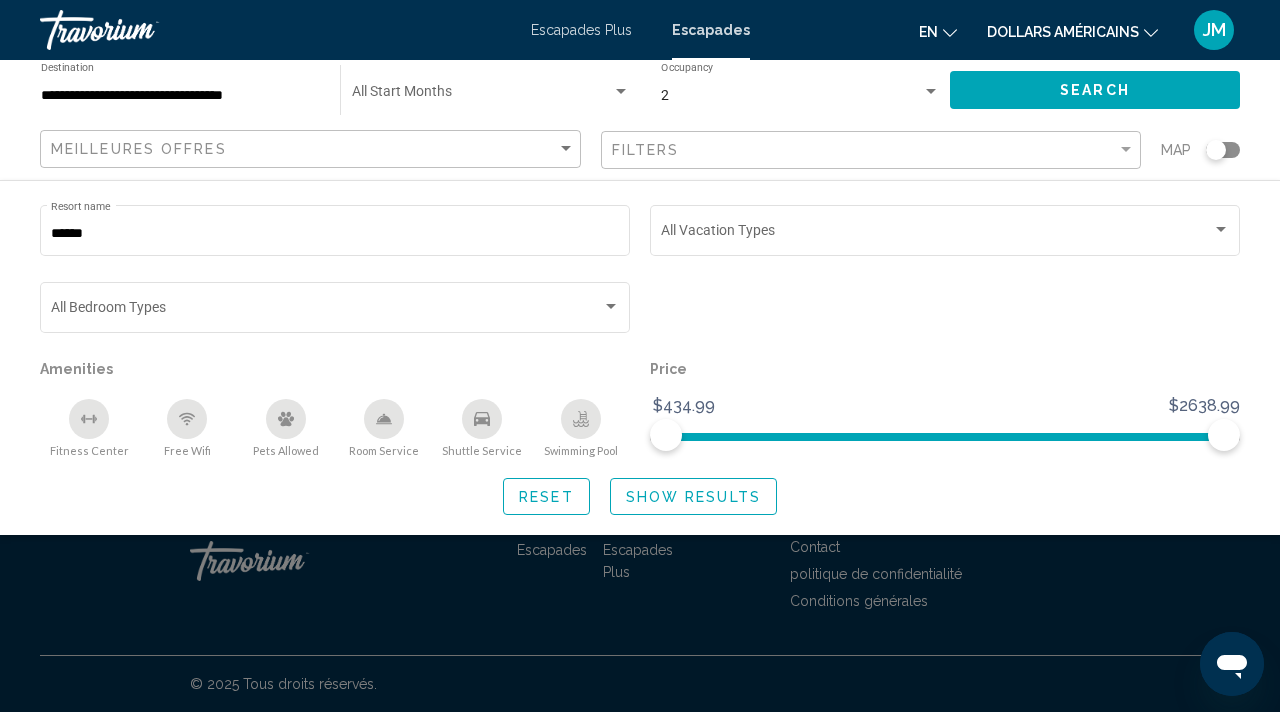 click on "Search" 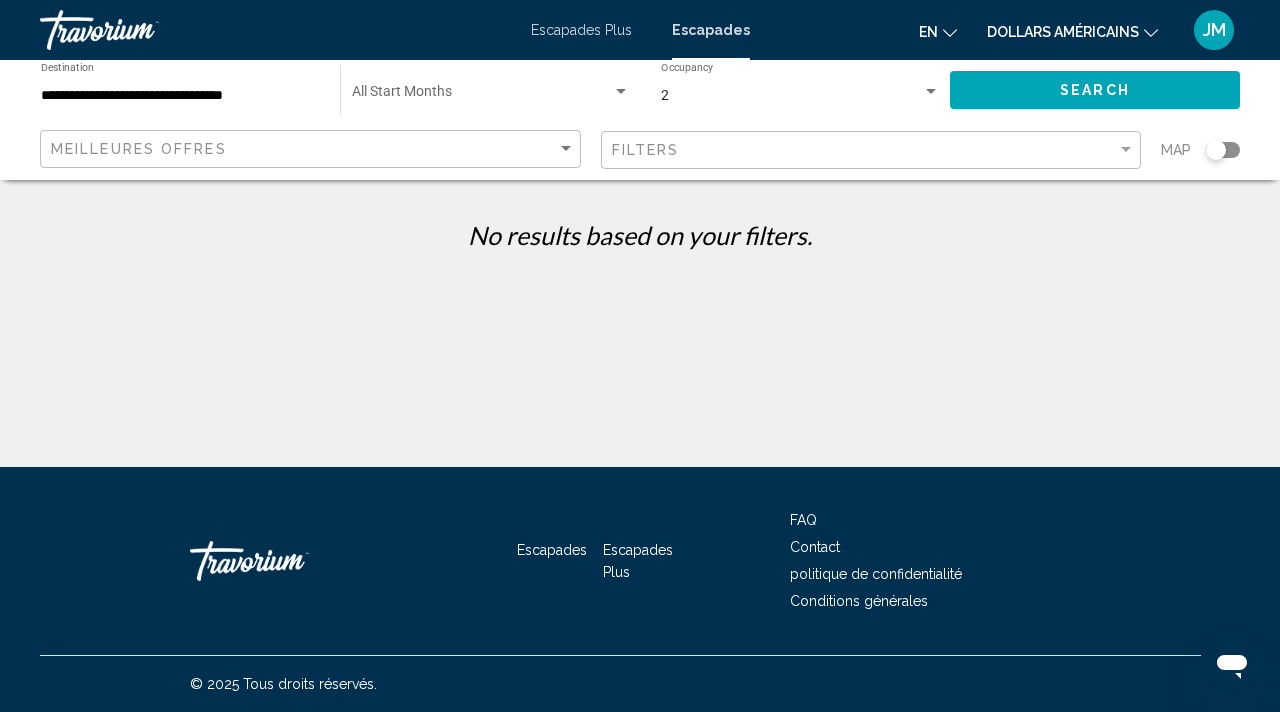 click on "Search" 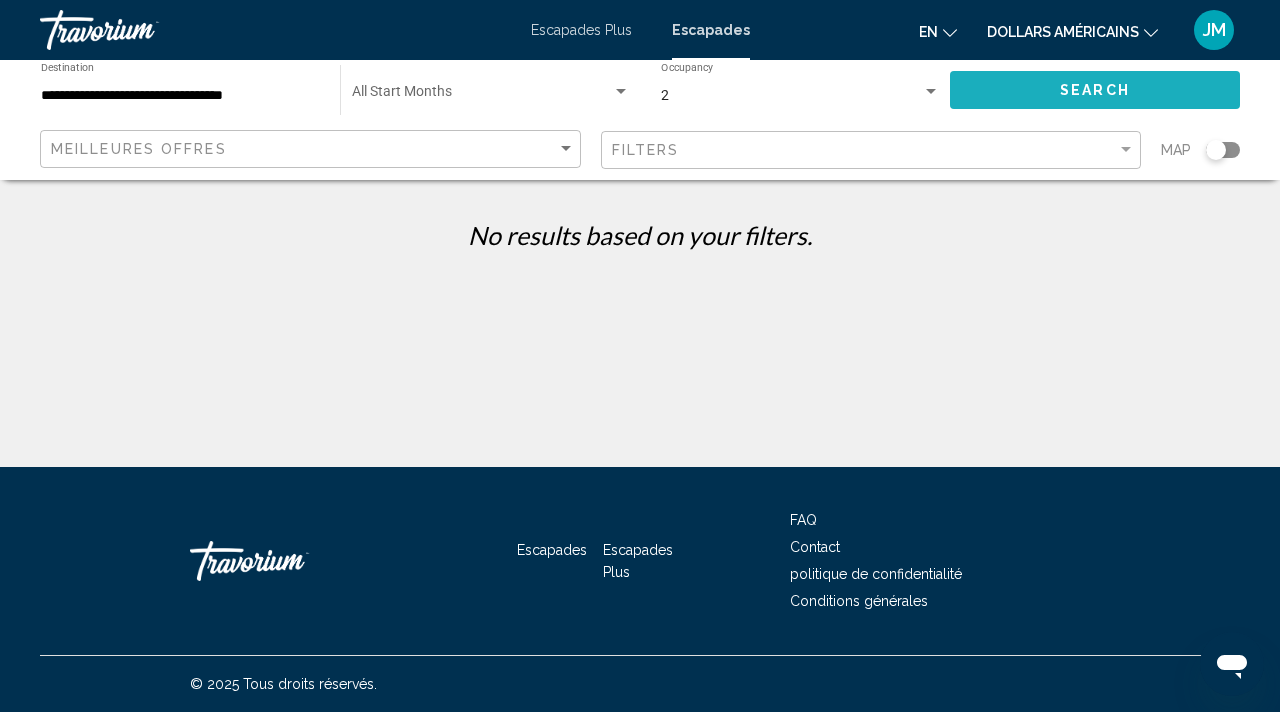 click on "Search" 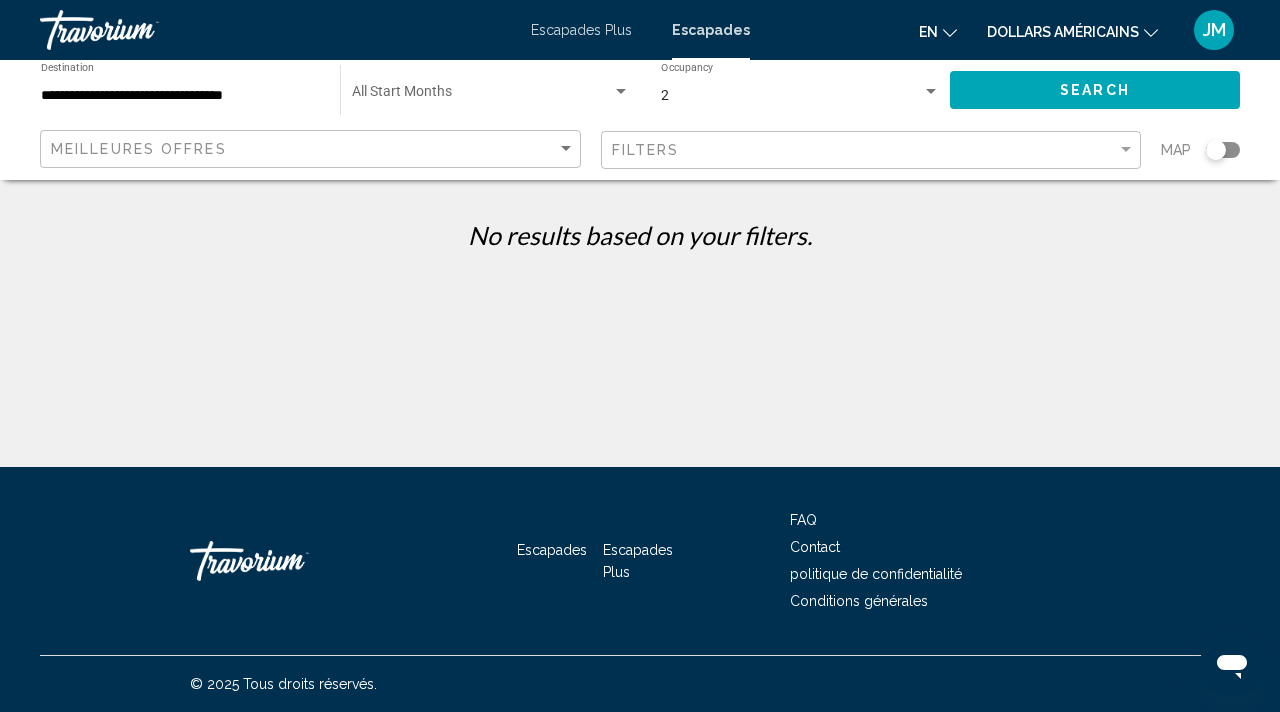 click on "dollars américains" 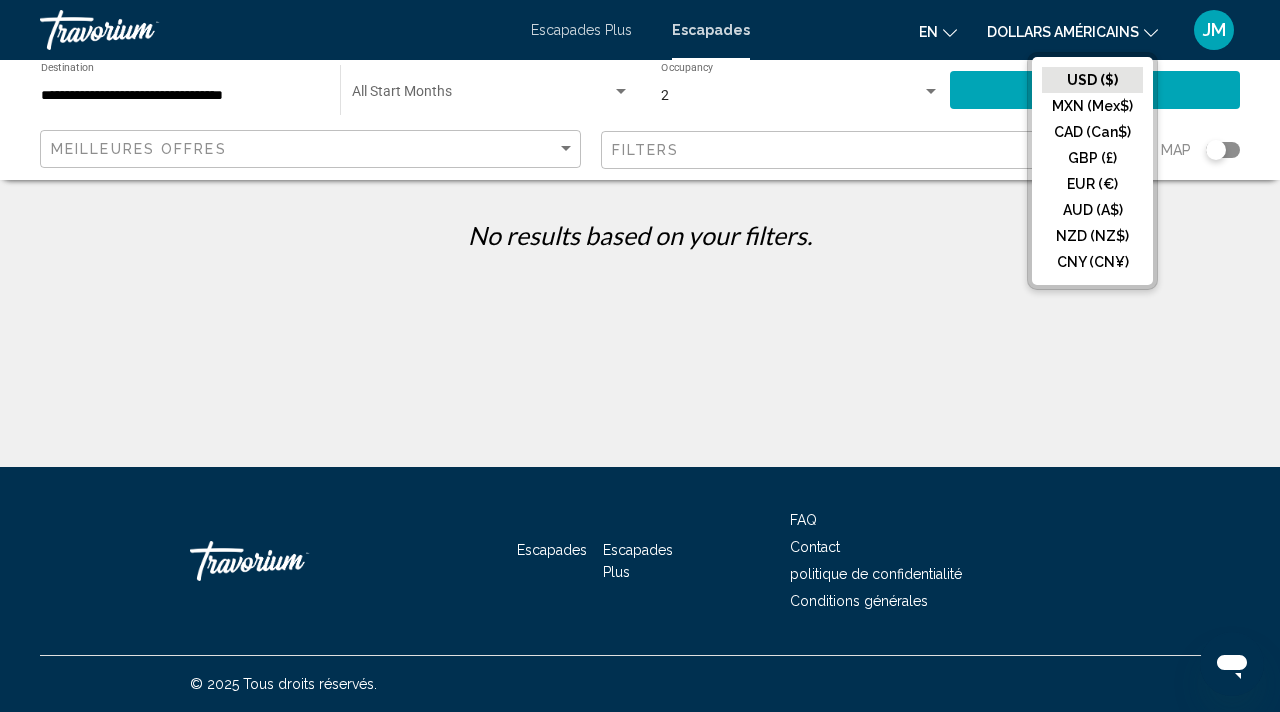click on "dollars américains" 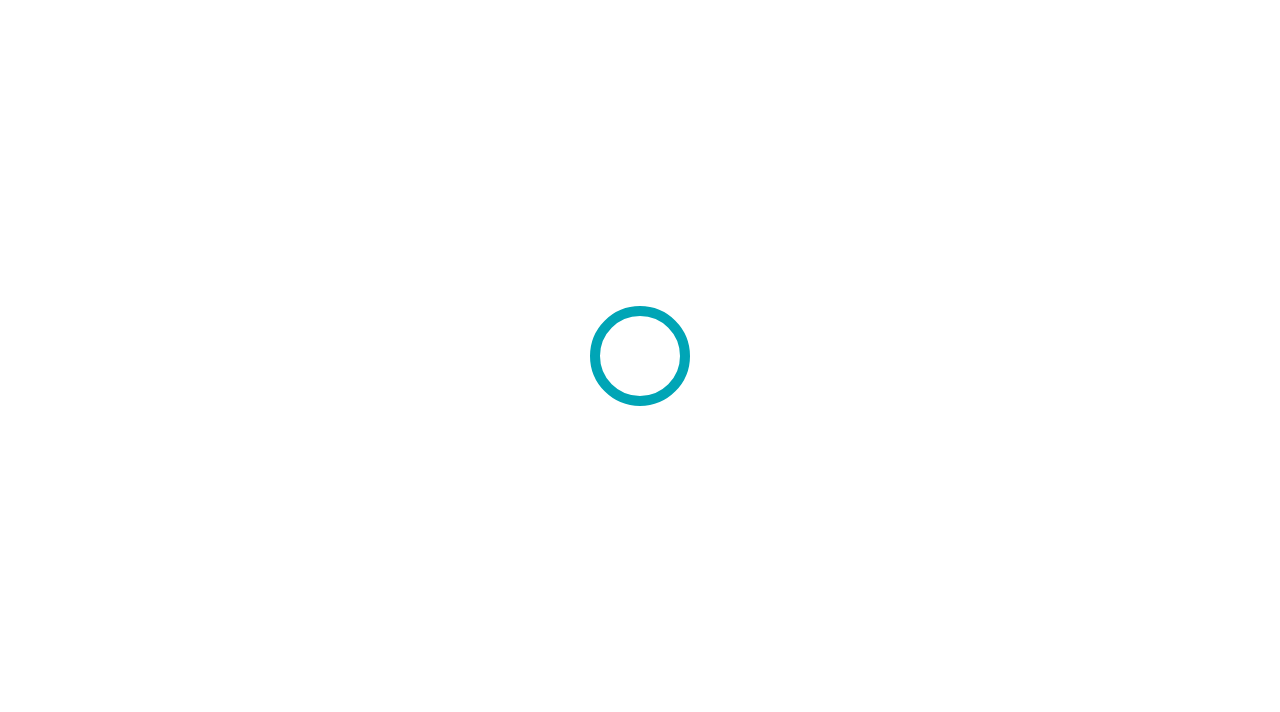 scroll, scrollTop: 0, scrollLeft: 0, axis: both 